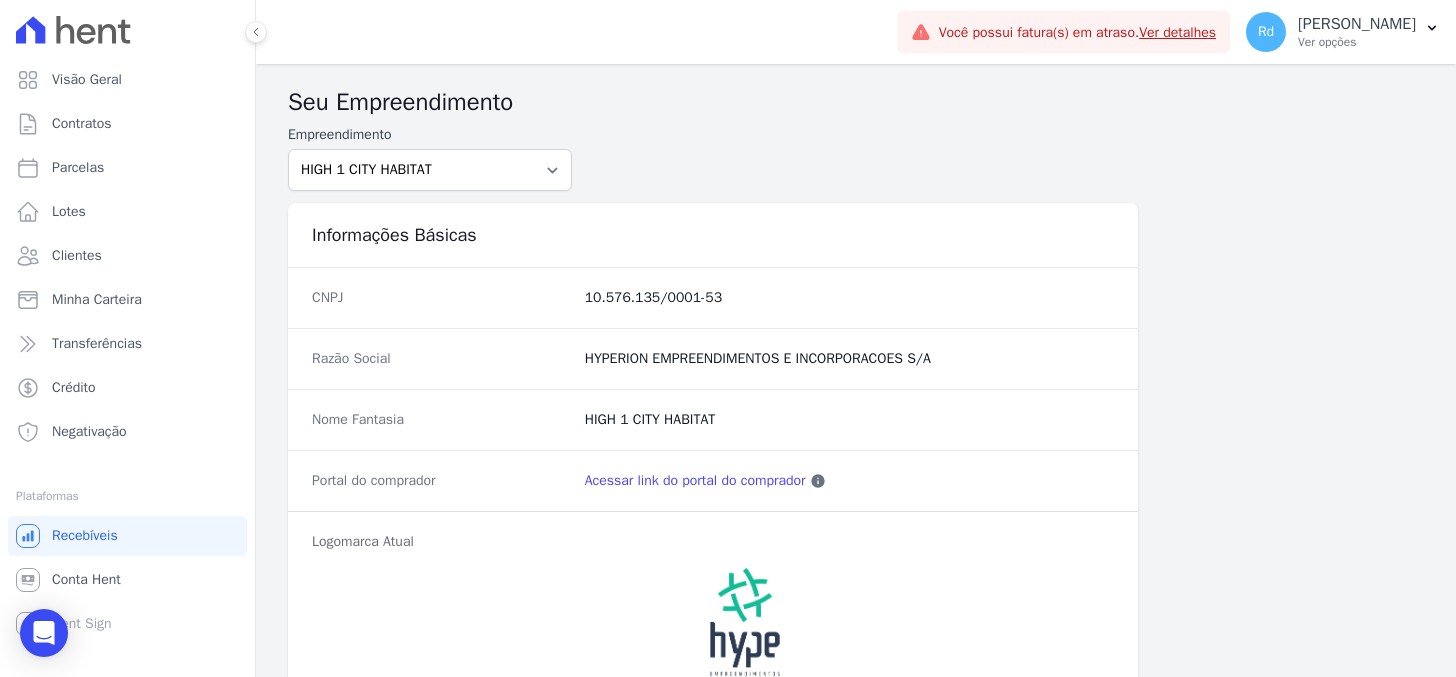 scroll, scrollTop: 0, scrollLeft: 0, axis: both 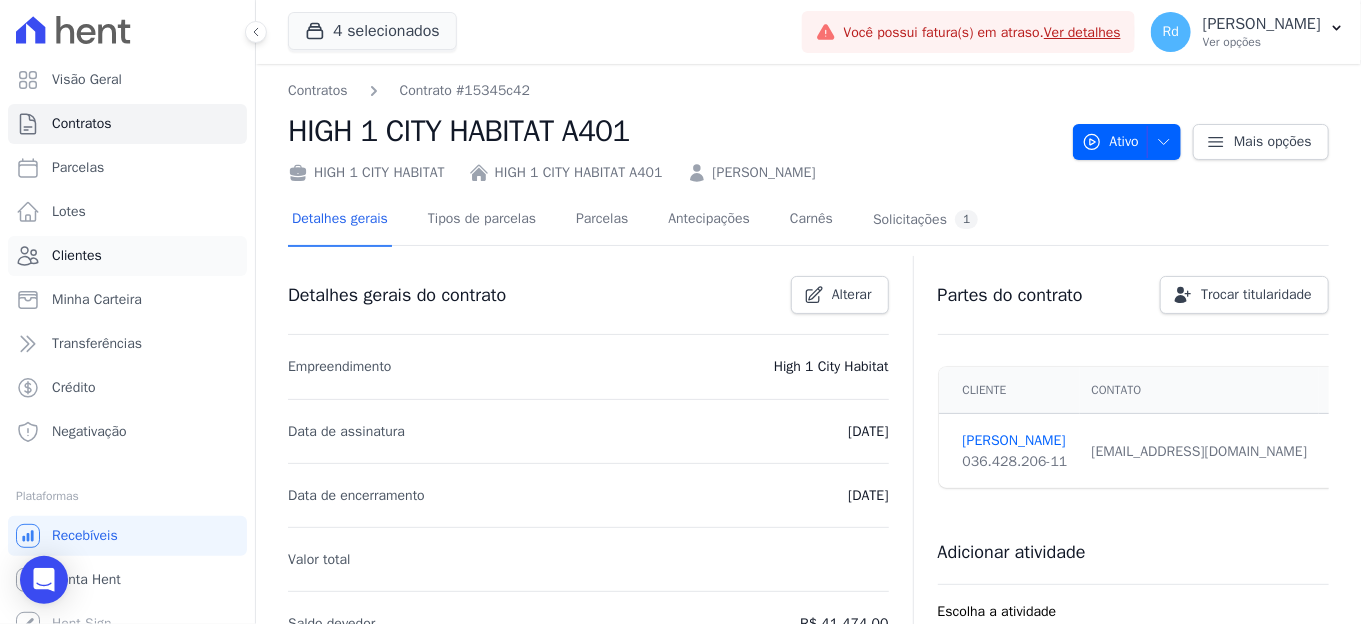 click on "Clientes" at bounding box center [77, 256] 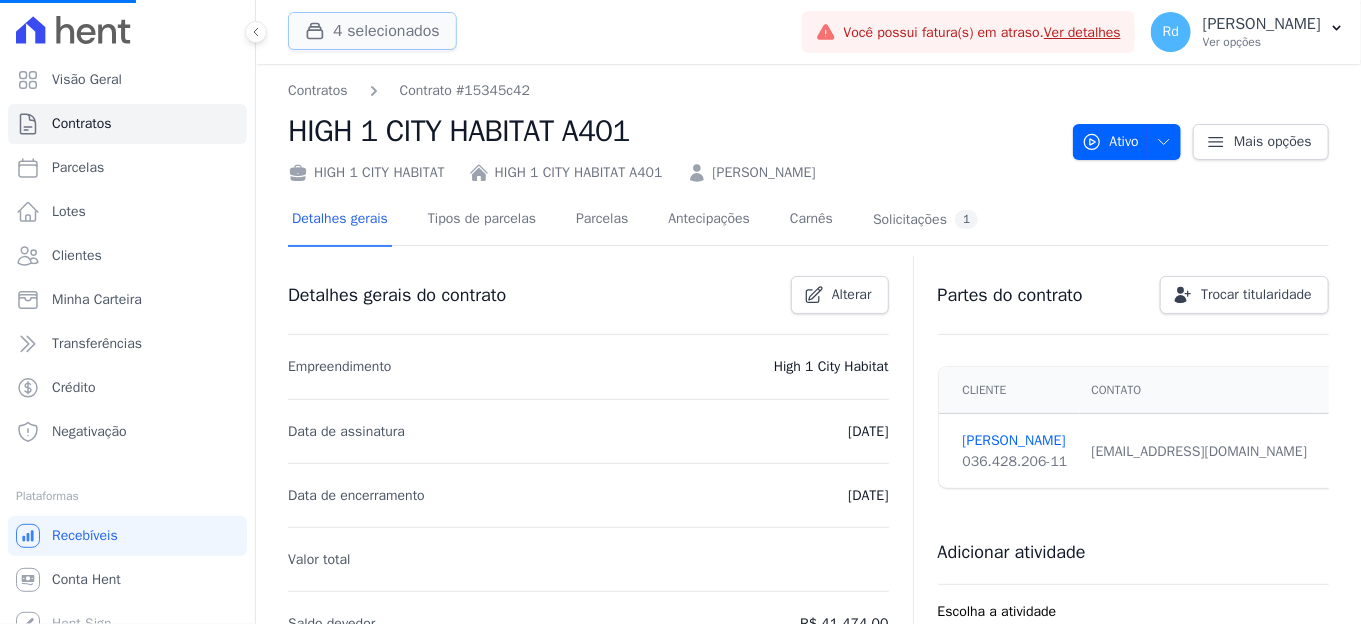 click on "4 selecionados" at bounding box center (372, 31) 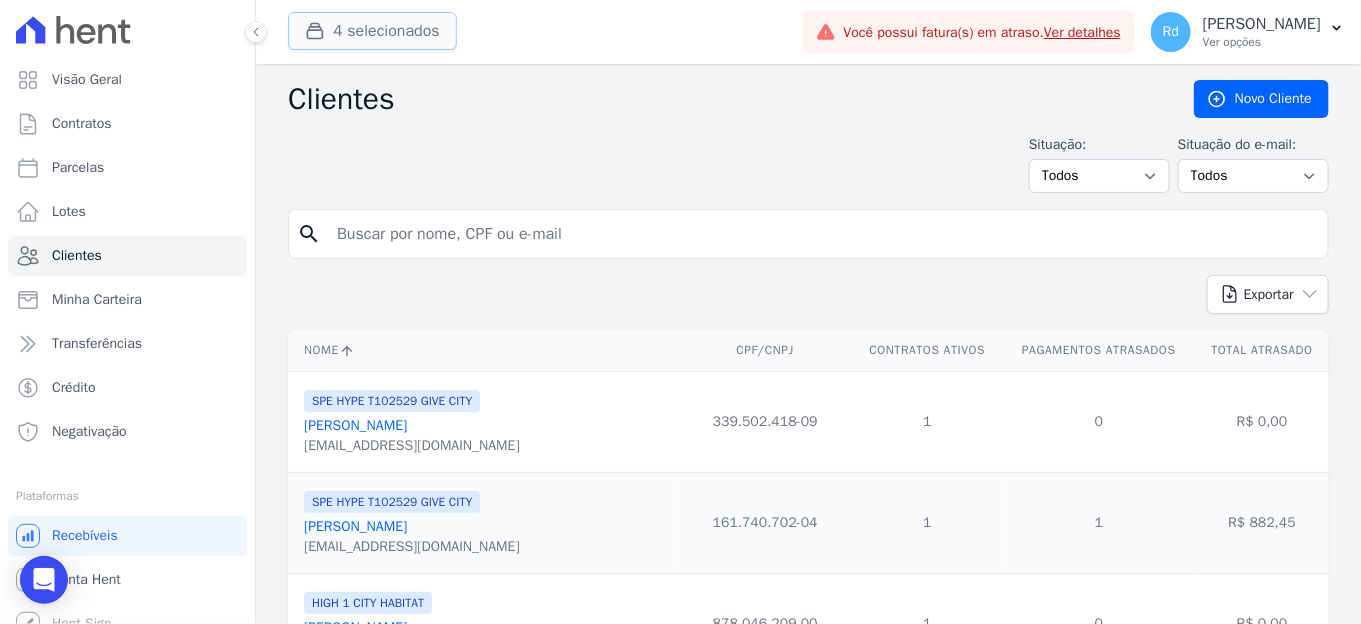 click at bounding box center [319, 31] 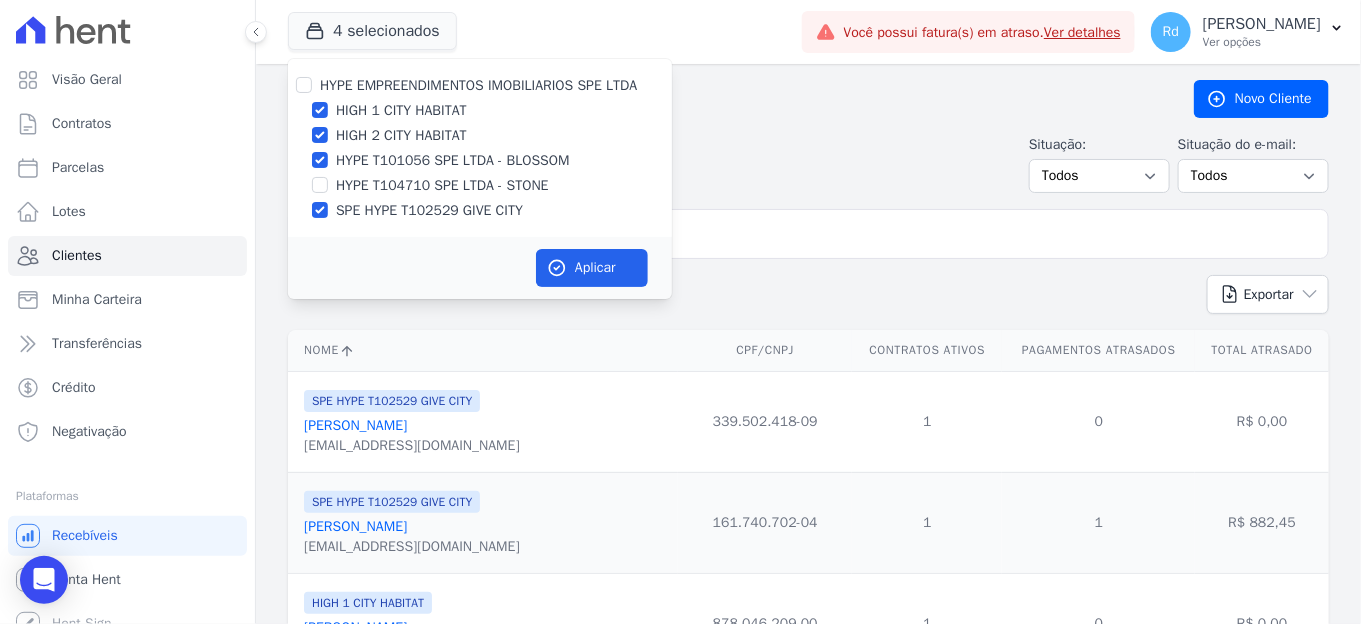 click on "HYPE T104710 SPE LTDA - STONE" at bounding box center (442, 185) 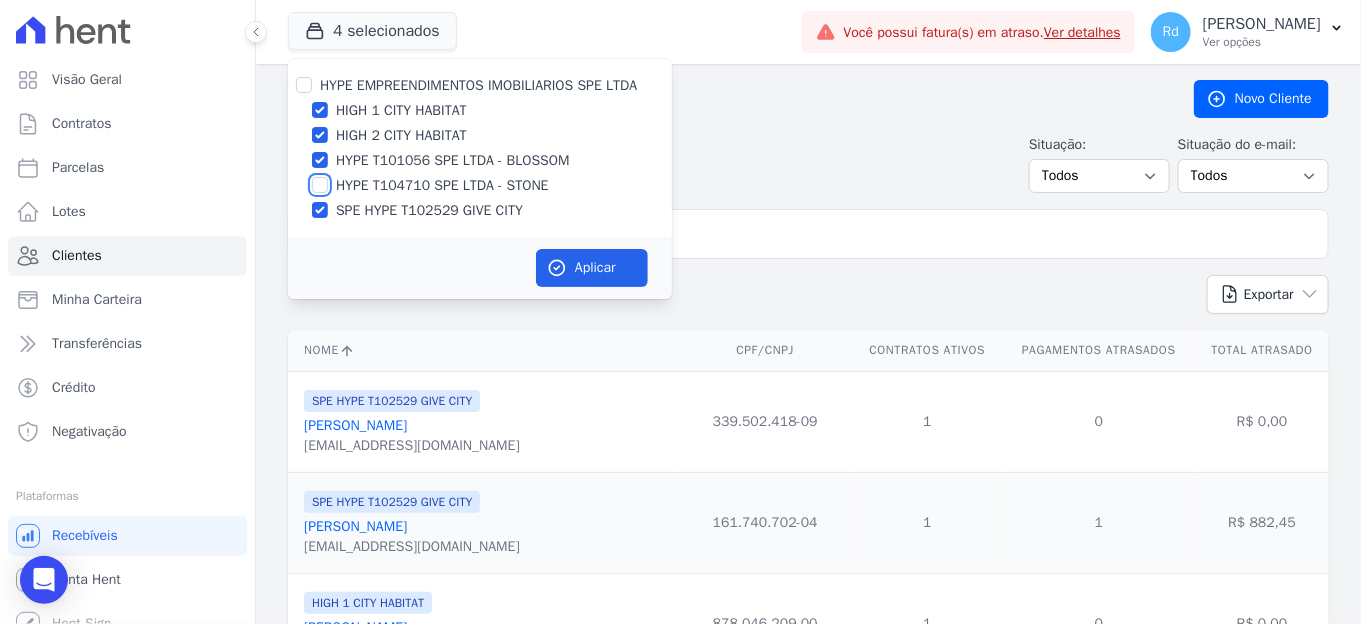 click on "HYPE T104710 SPE LTDA - STONE" at bounding box center (320, 185) 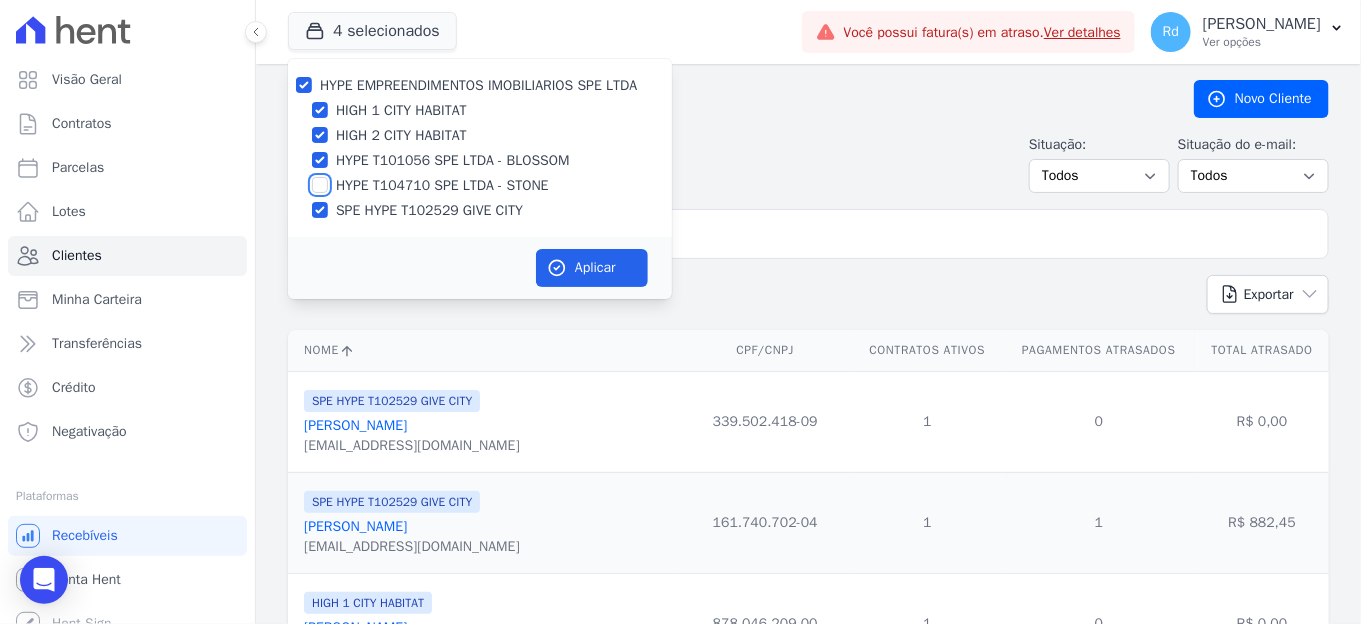 checkbox on "true" 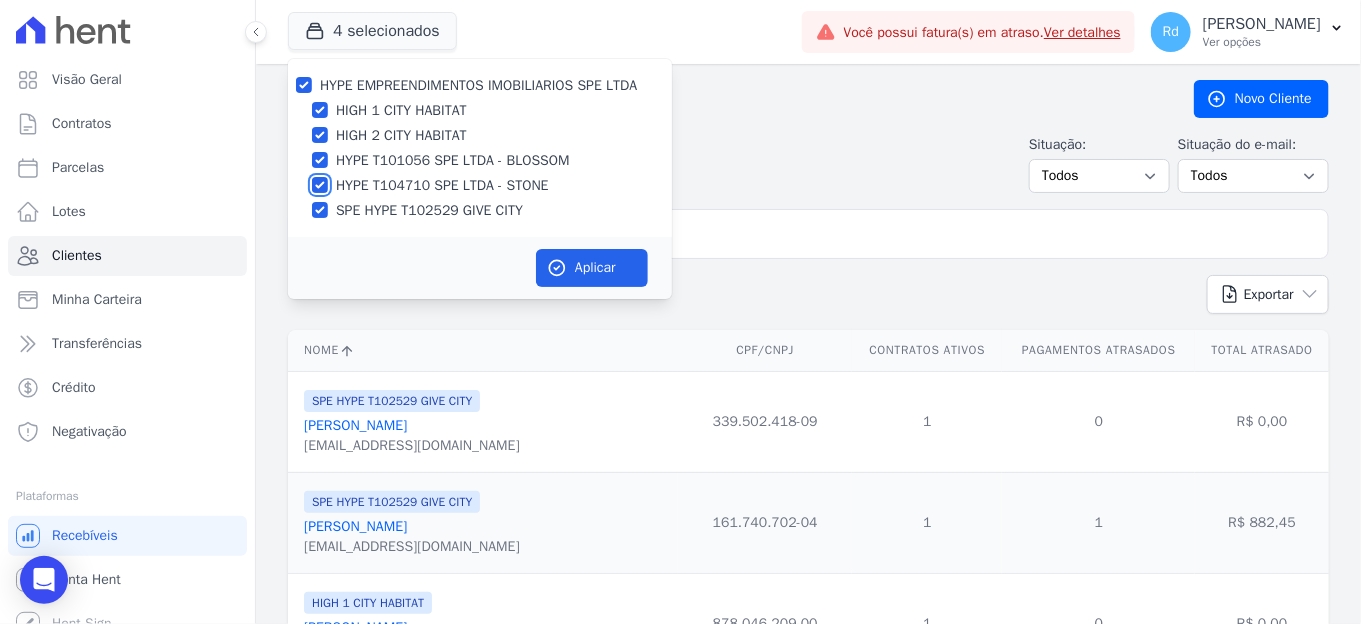 checkbox on "true" 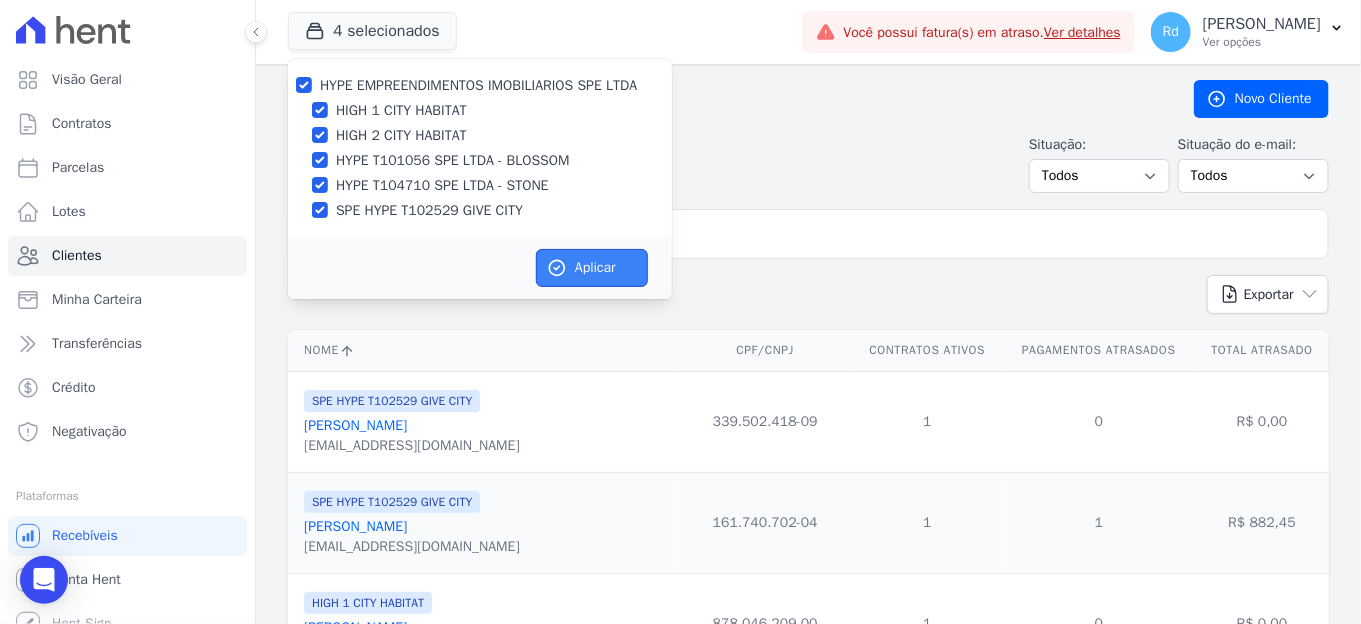 click on "Aplicar" at bounding box center (592, 268) 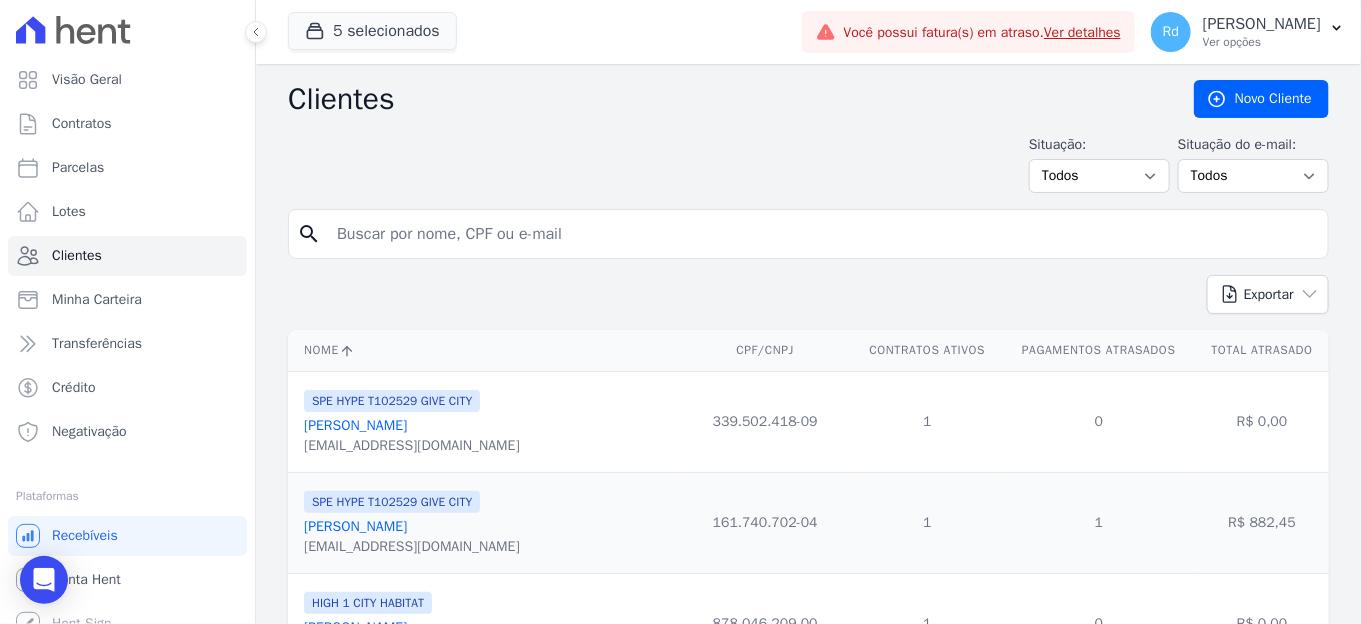 click at bounding box center [822, 234] 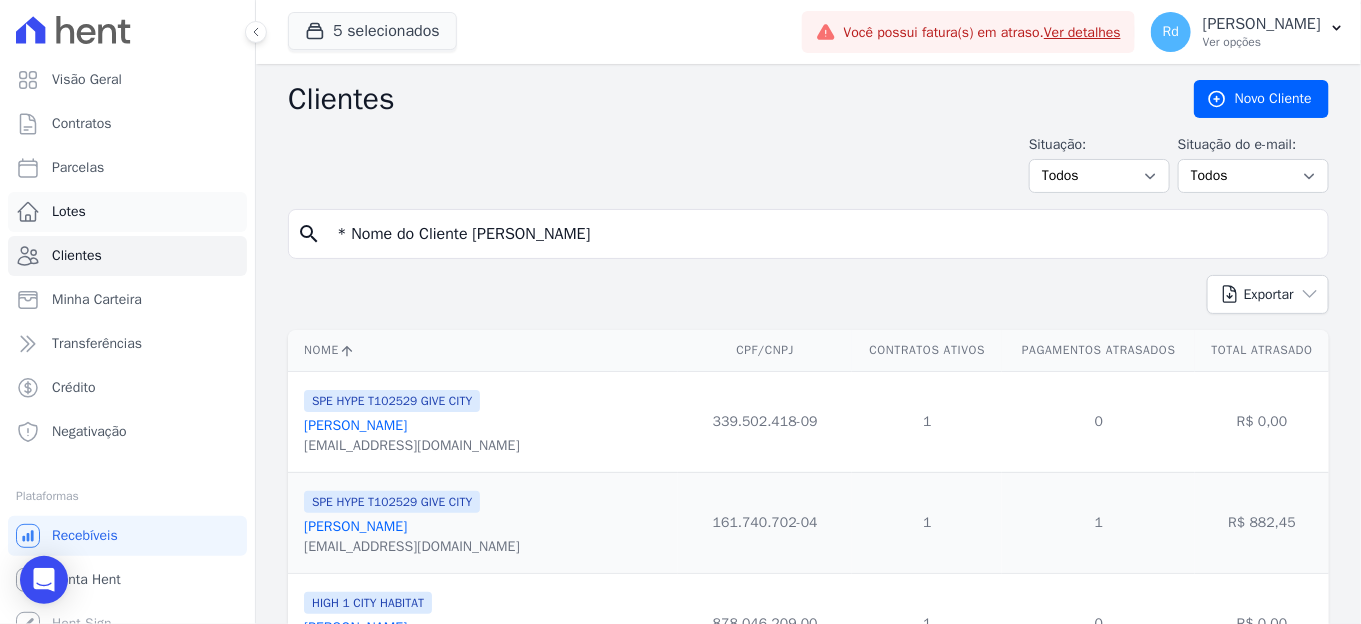 drag, startPoint x: 469, startPoint y: 232, endPoint x: 170, endPoint y: 229, distance: 299.01505 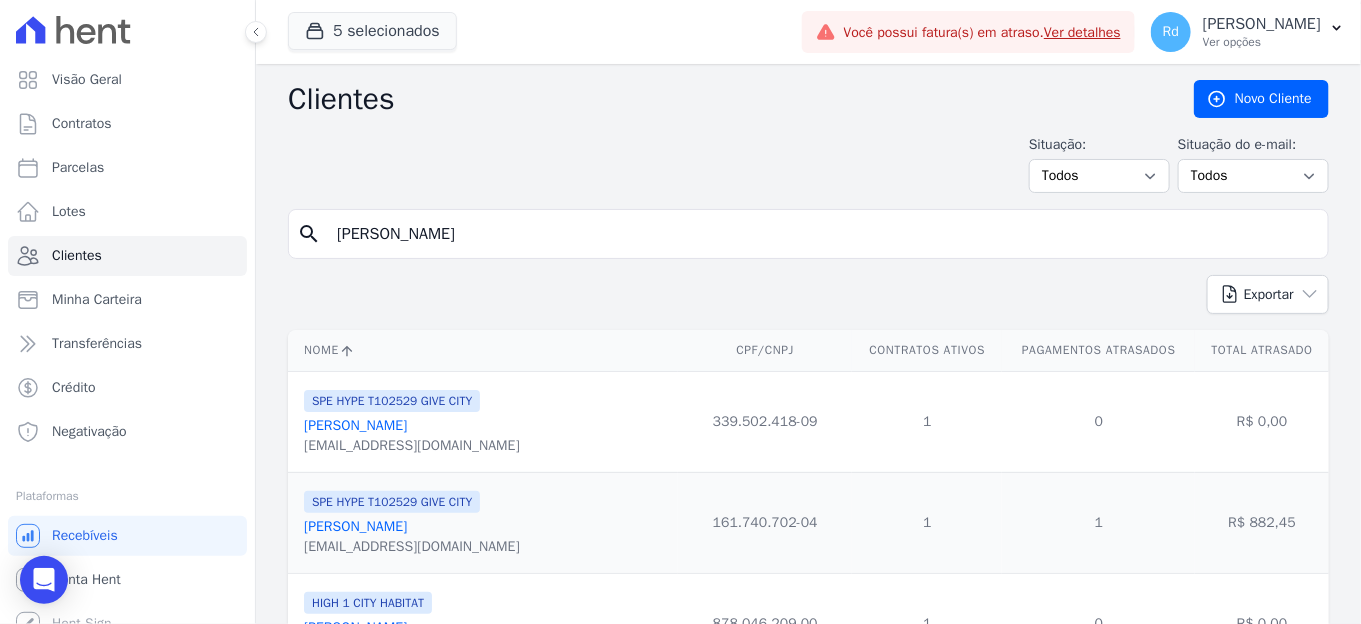 type on "Wildson Seguchi" 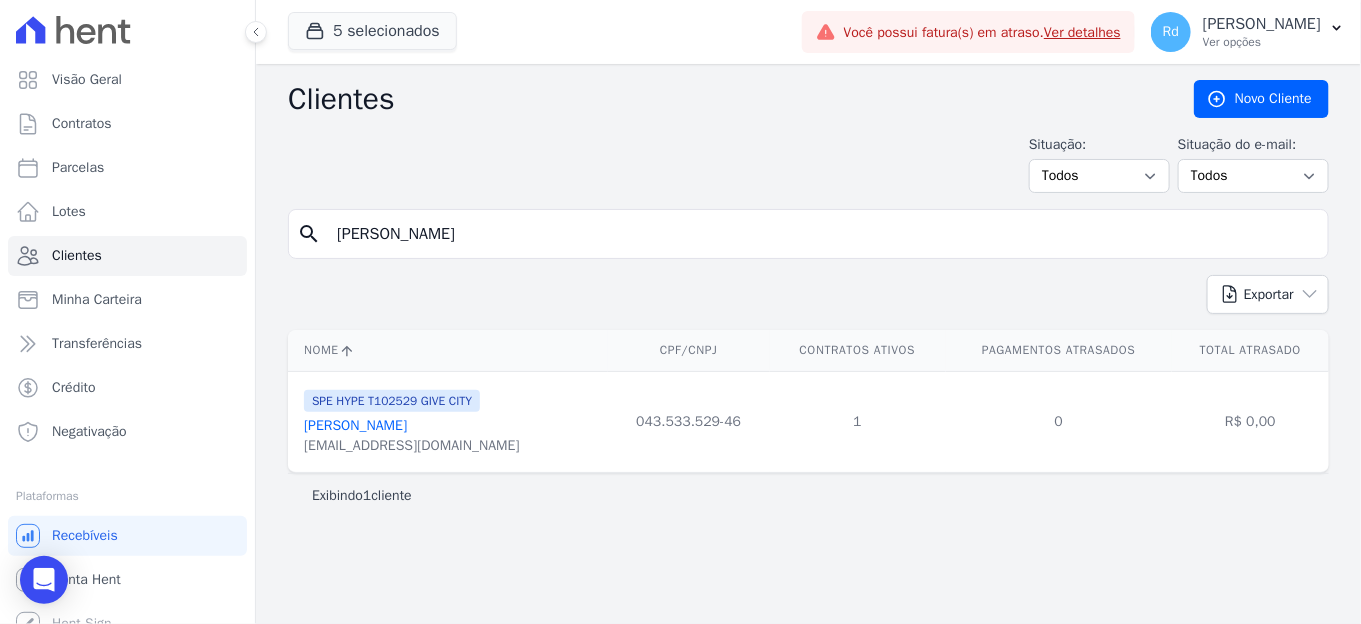 click on "Wildson Seguchi" at bounding box center (355, 425) 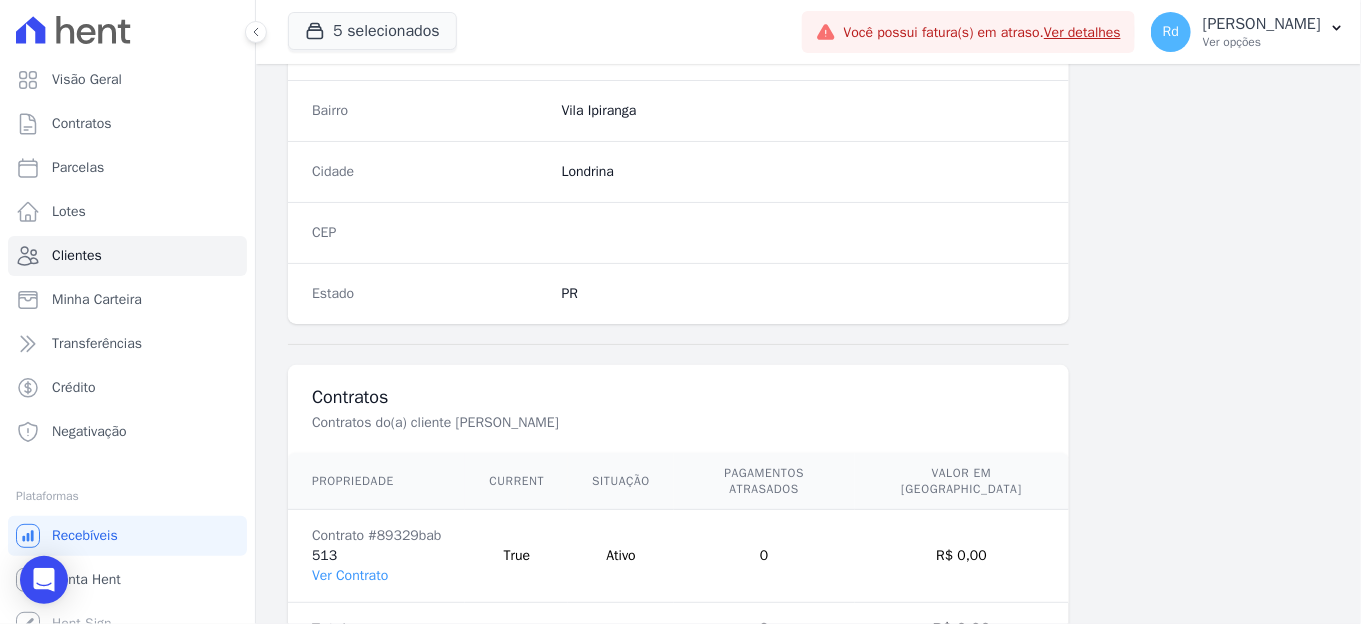 scroll, scrollTop: 1237, scrollLeft: 0, axis: vertical 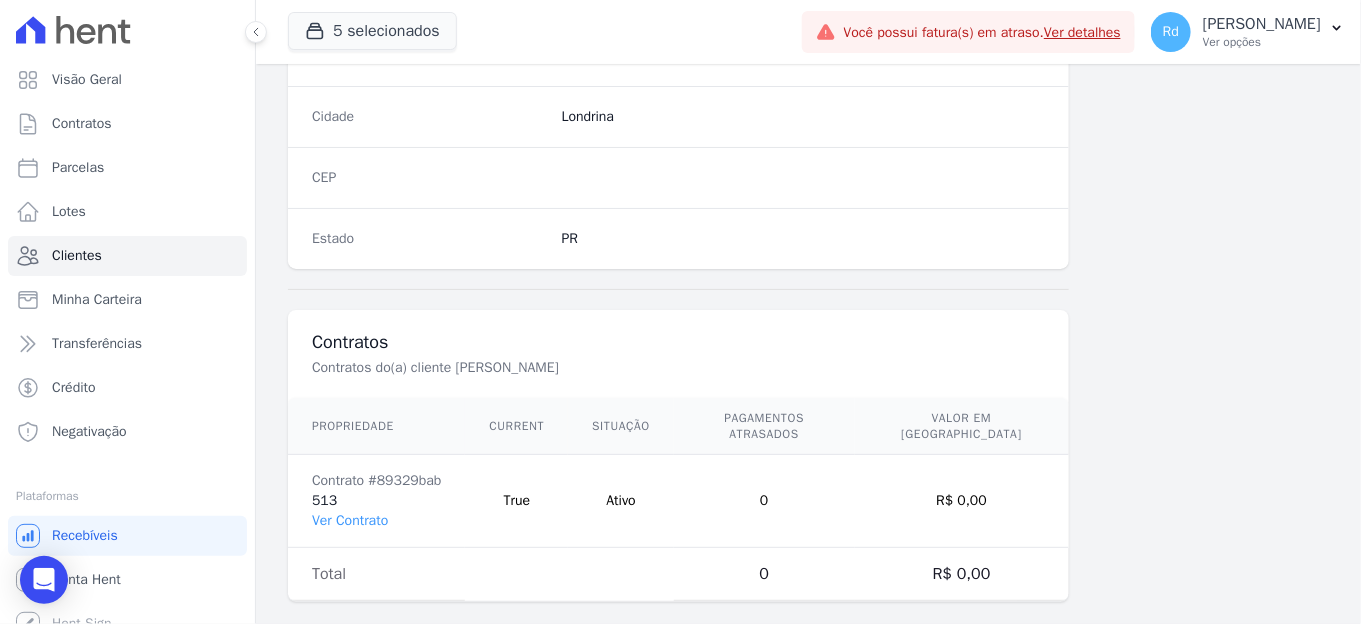 click on "Contrato #89329bab
513
Ver Contrato" at bounding box center [376, 501] 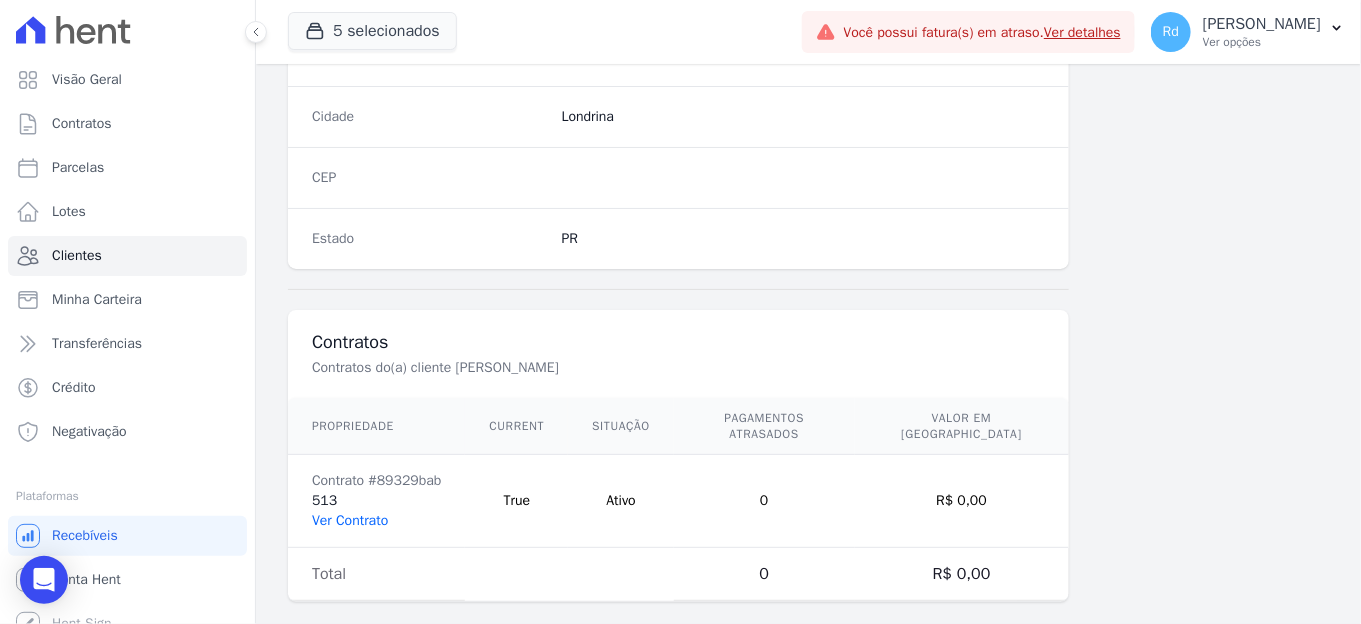click on "Ver Contrato" at bounding box center [350, 520] 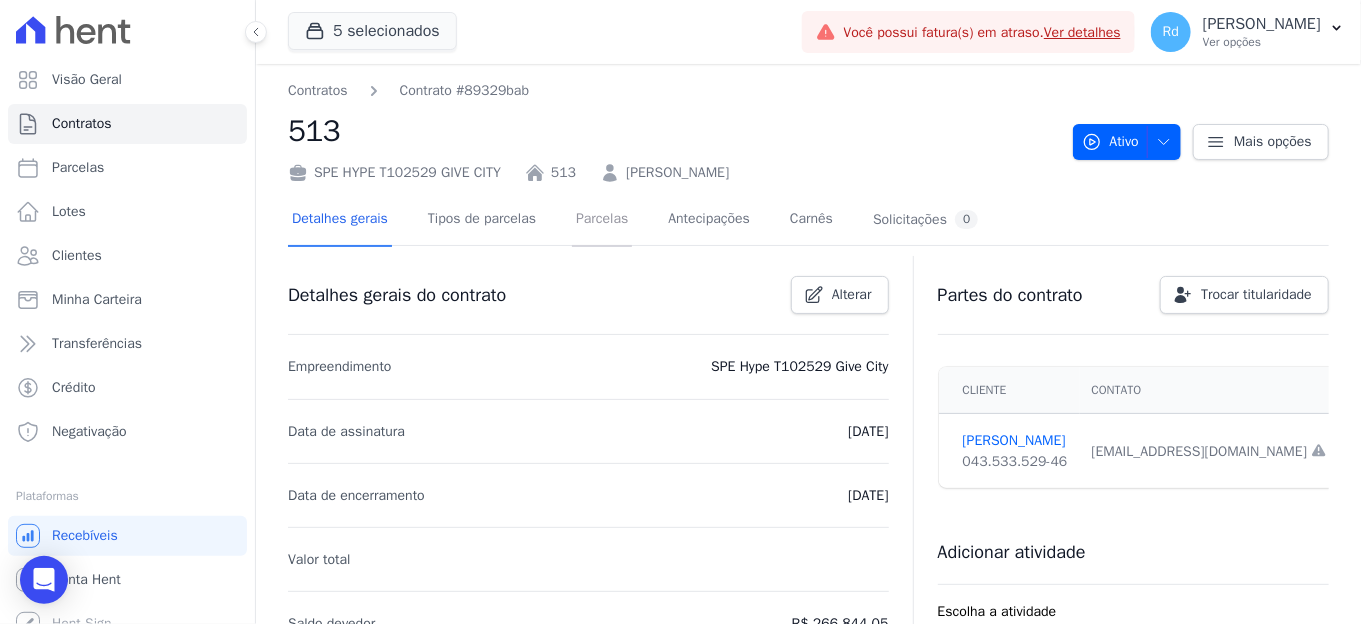 click on "Parcelas" at bounding box center (602, 220) 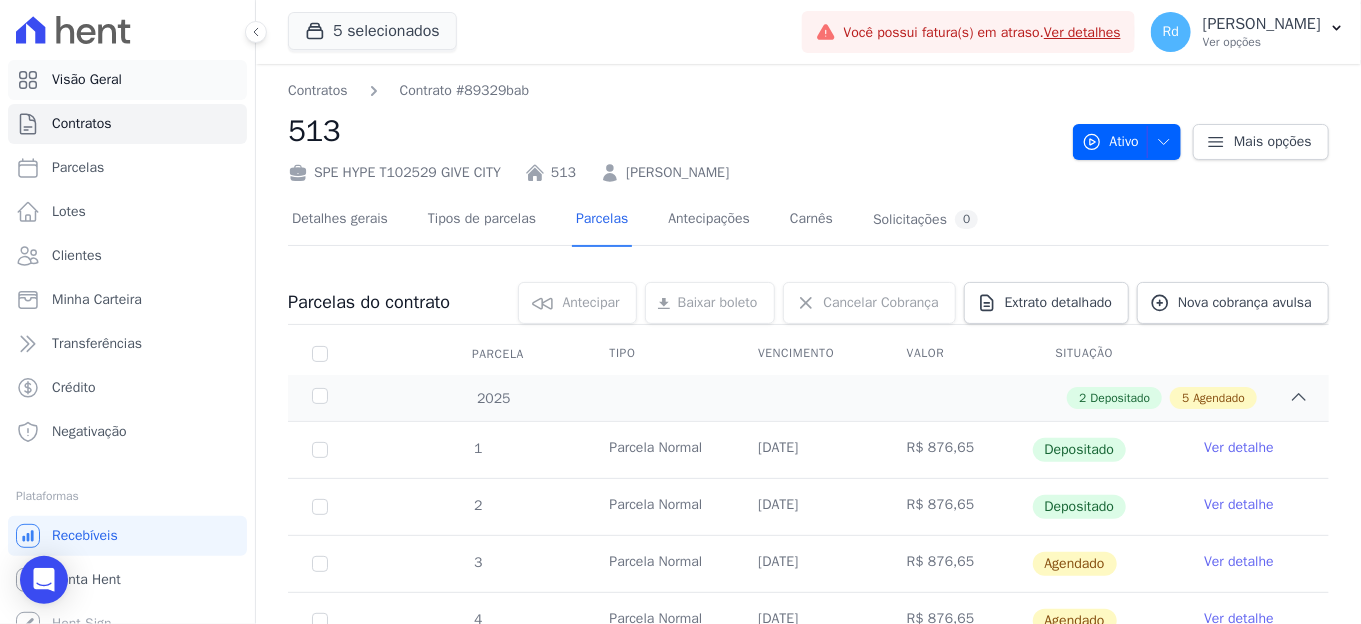 scroll, scrollTop: 19, scrollLeft: 0, axis: vertical 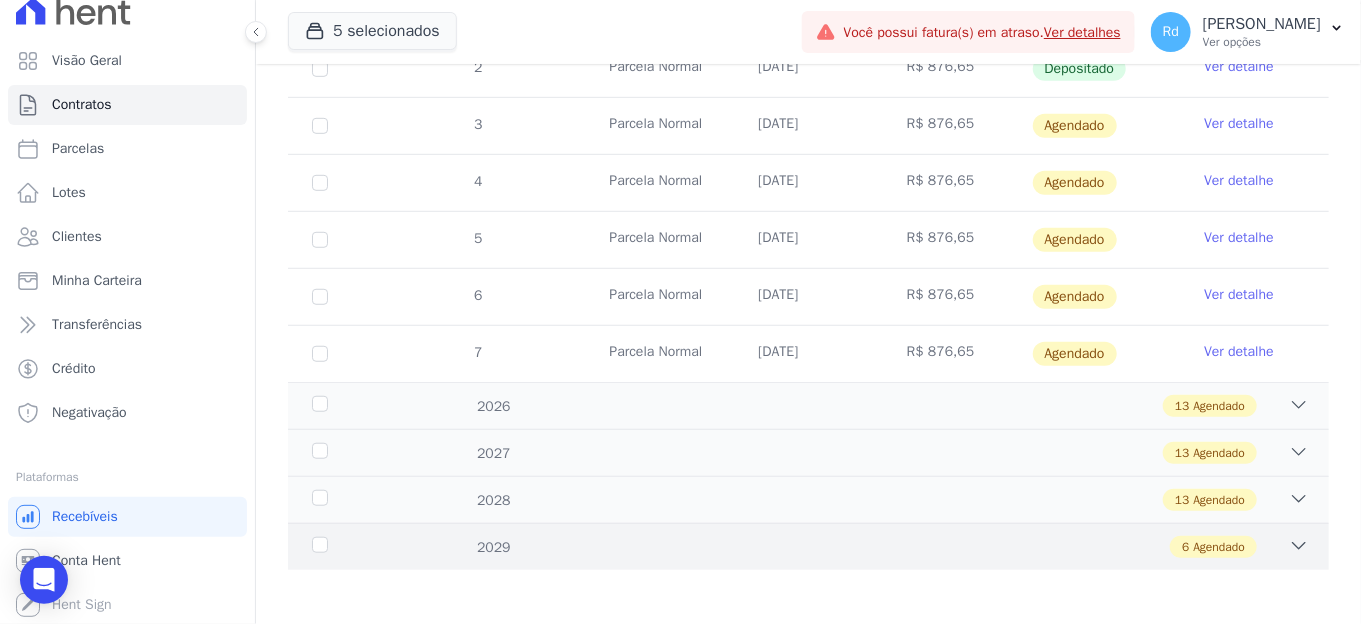 click on "2029
6
Agendado" at bounding box center [808, 546] 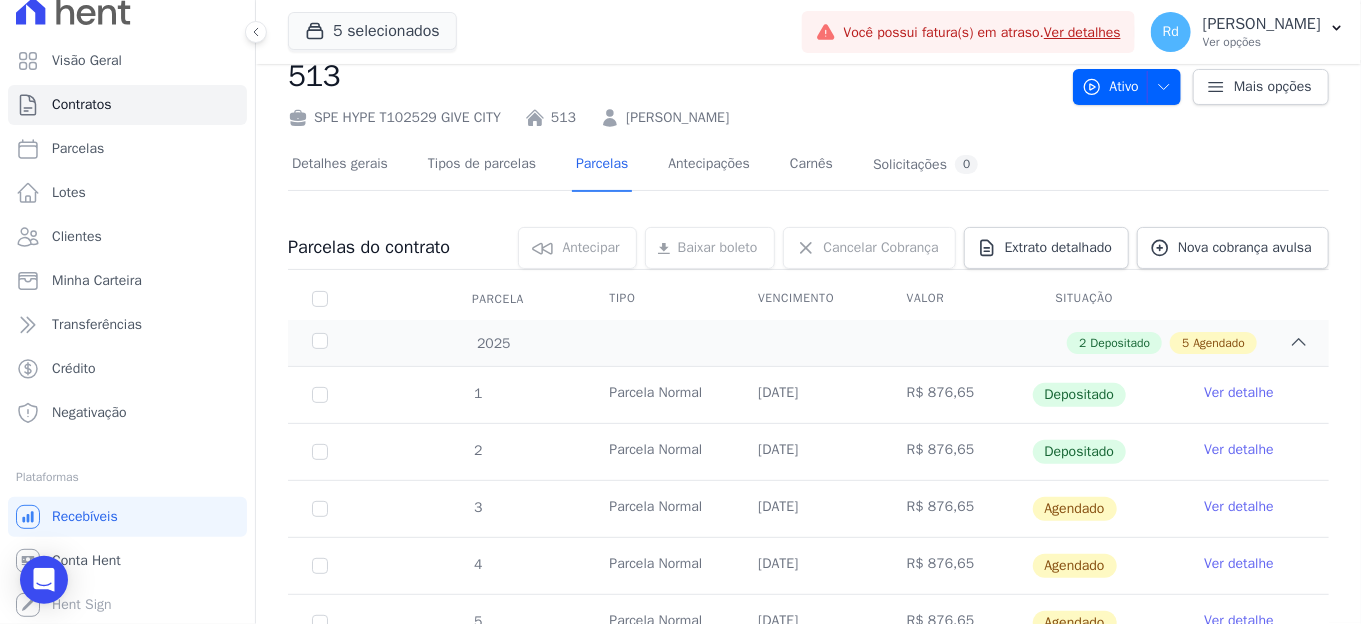 scroll, scrollTop: 0, scrollLeft: 0, axis: both 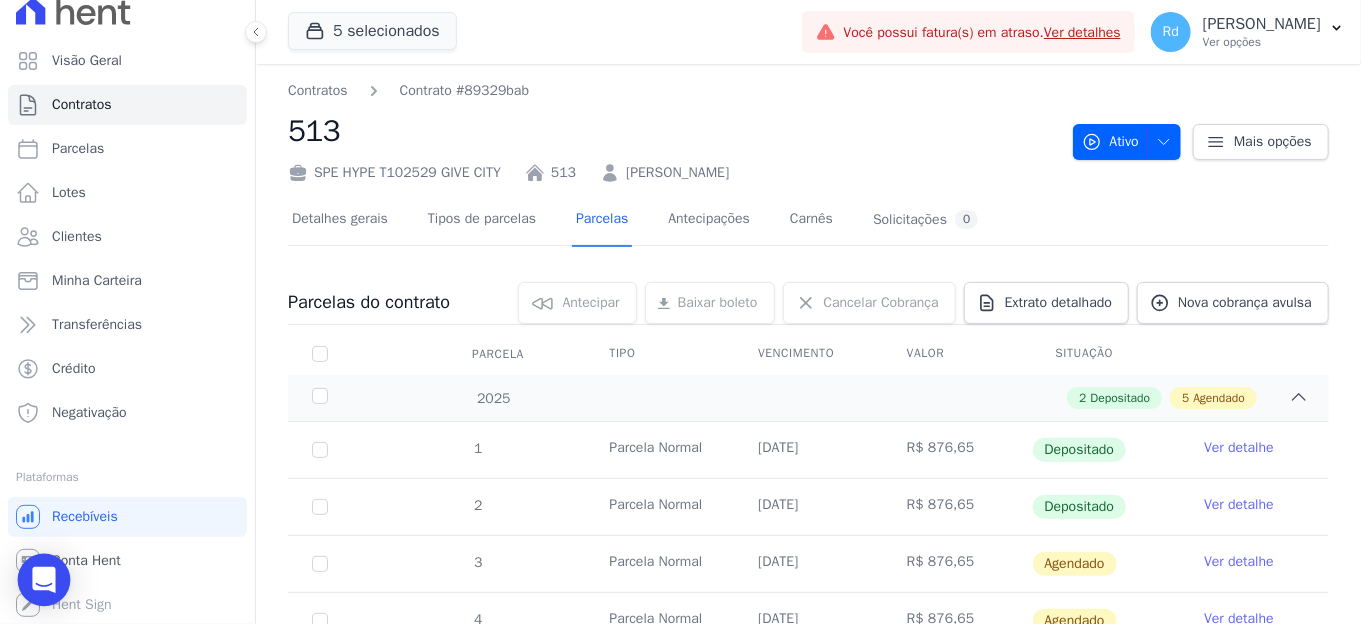 click 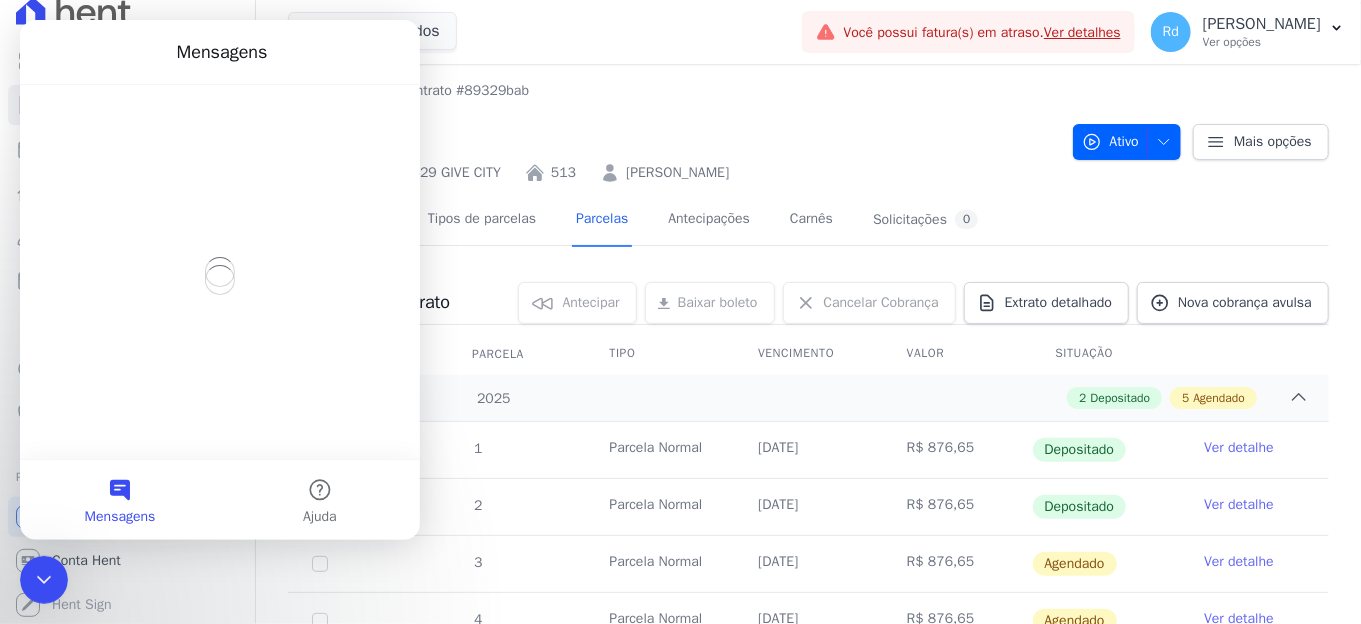 scroll, scrollTop: 0, scrollLeft: 0, axis: both 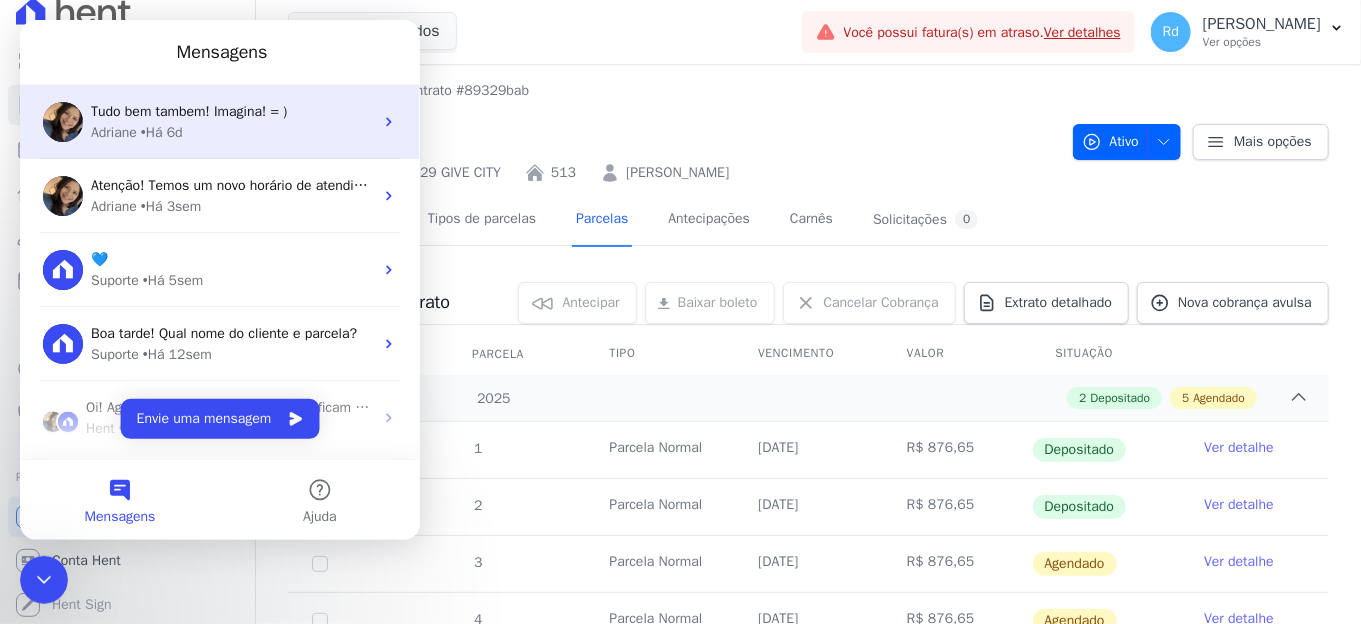 click on "[PERSON_NAME] •  Há 6d" at bounding box center (232, 132) 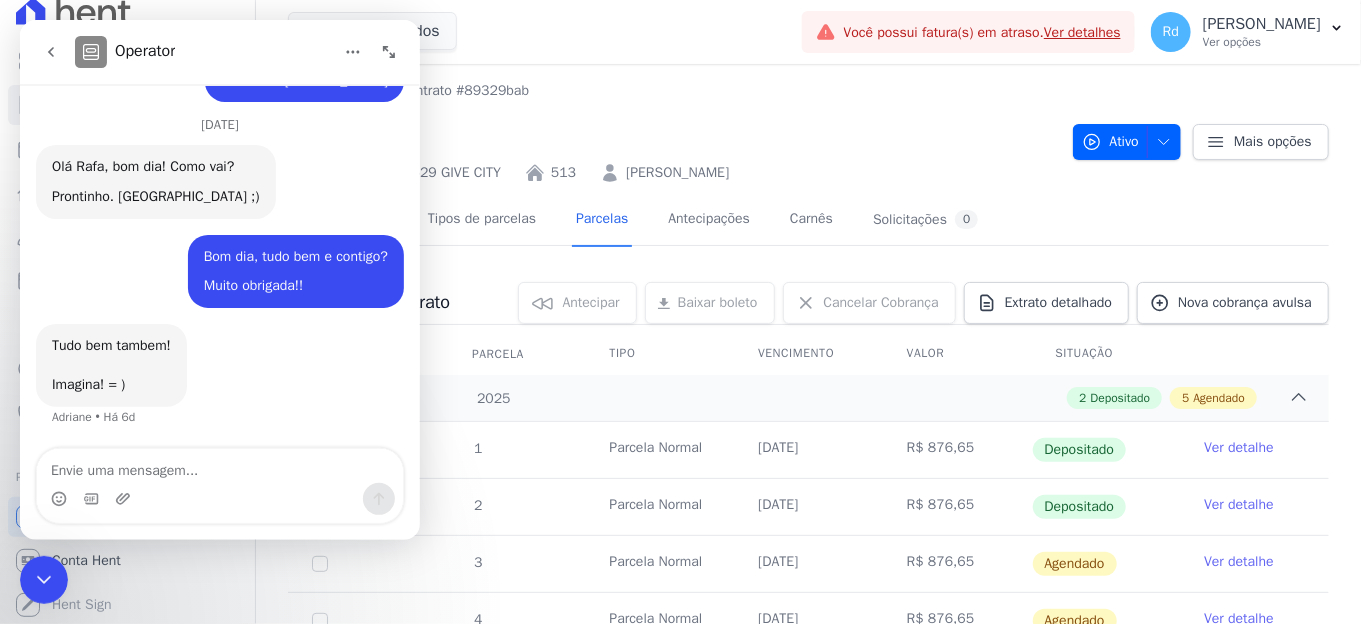 scroll, scrollTop: 22062, scrollLeft: 0, axis: vertical 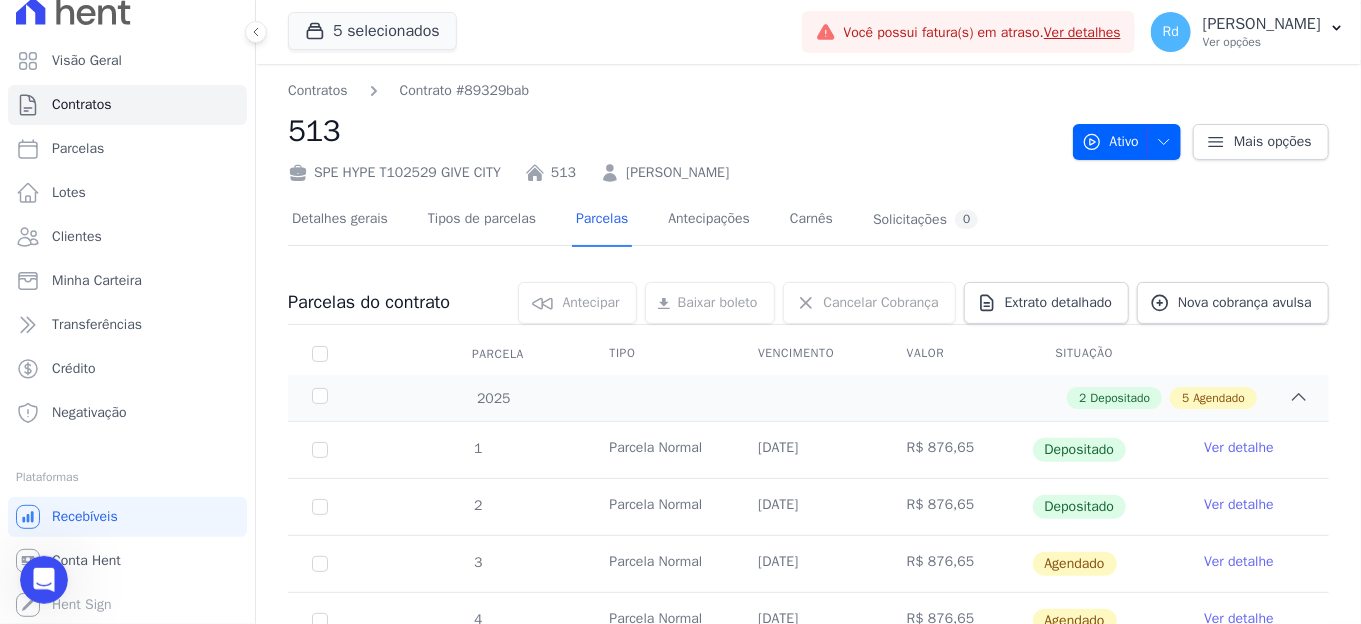 drag, startPoint x: 732, startPoint y: 165, endPoint x: 36, endPoint y: 97, distance: 699.31396 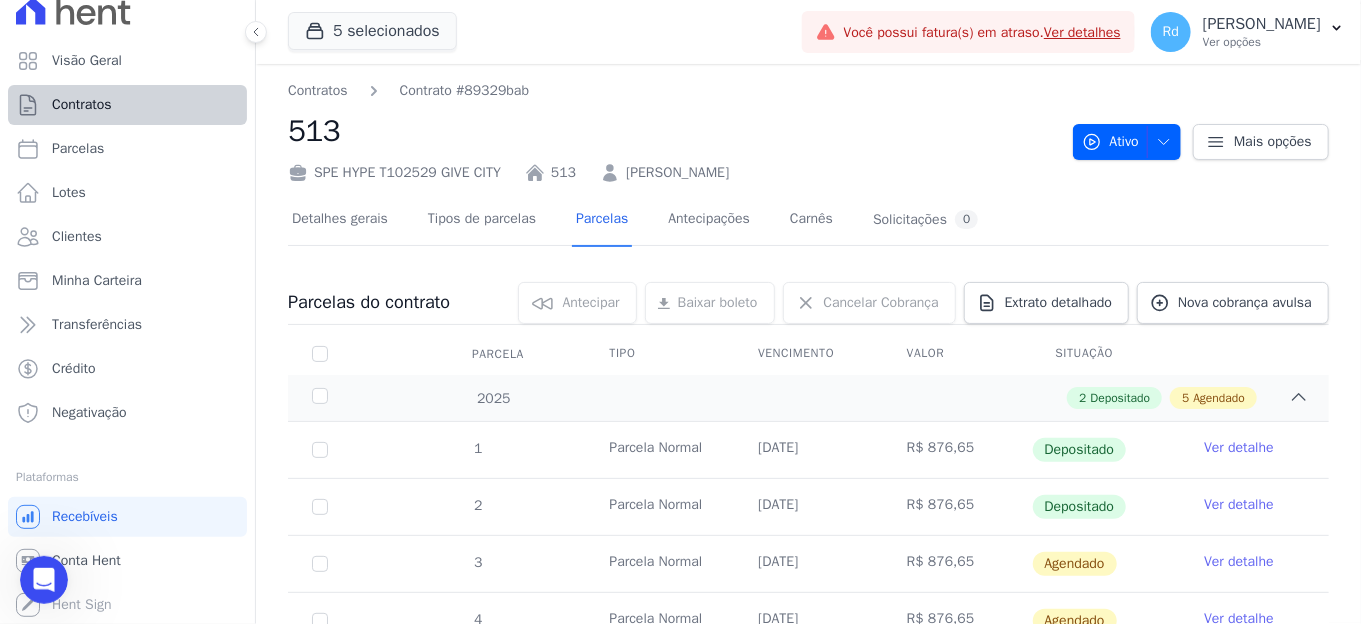 copy on "Wildson Seguchi" 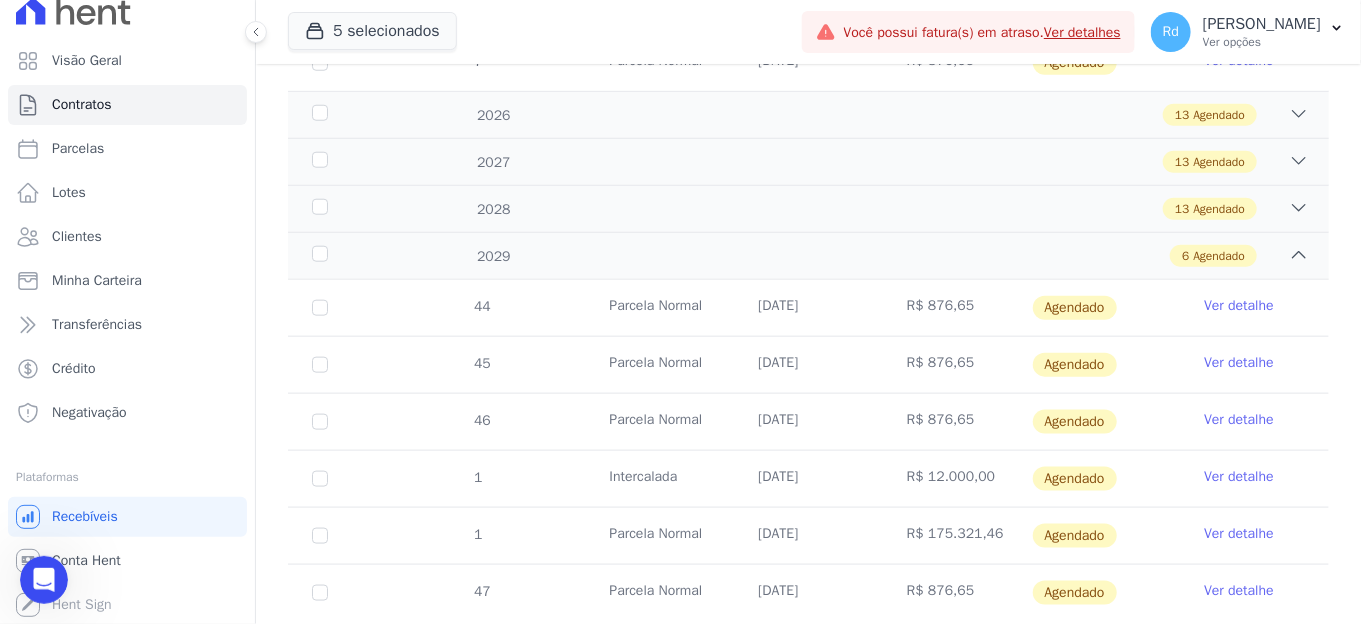 scroll, scrollTop: 778, scrollLeft: 0, axis: vertical 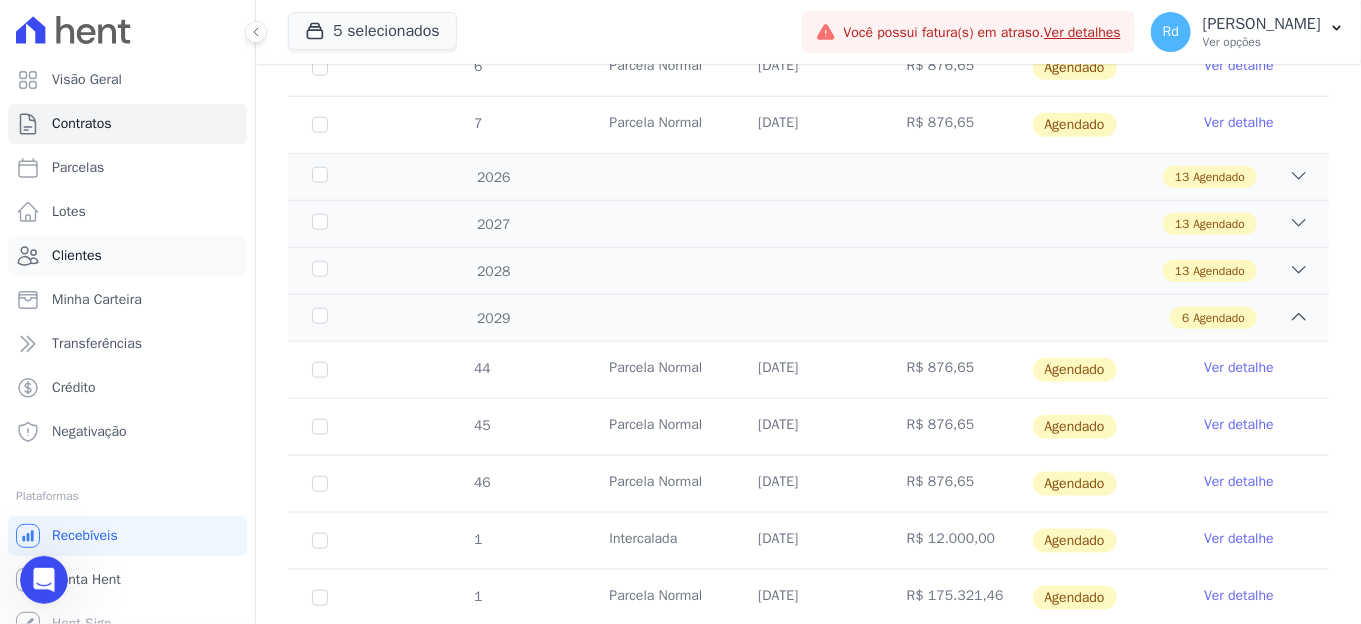 click on "Clientes" at bounding box center [127, 256] 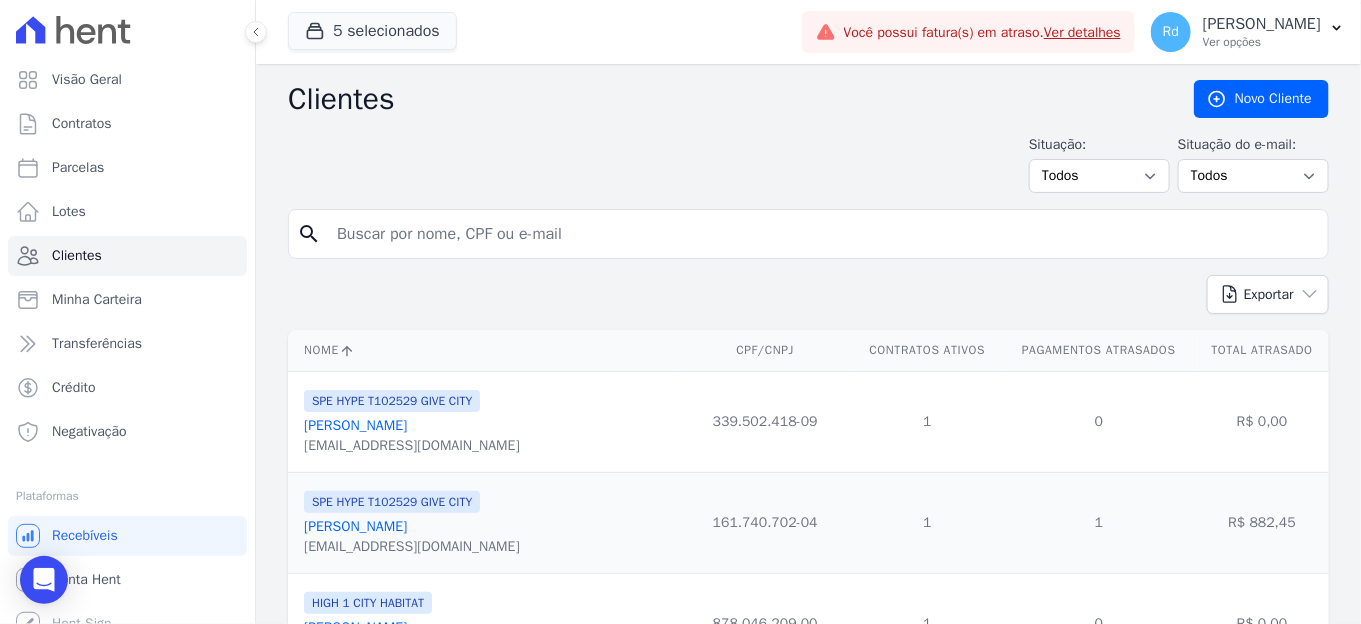 click at bounding box center [822, 234] 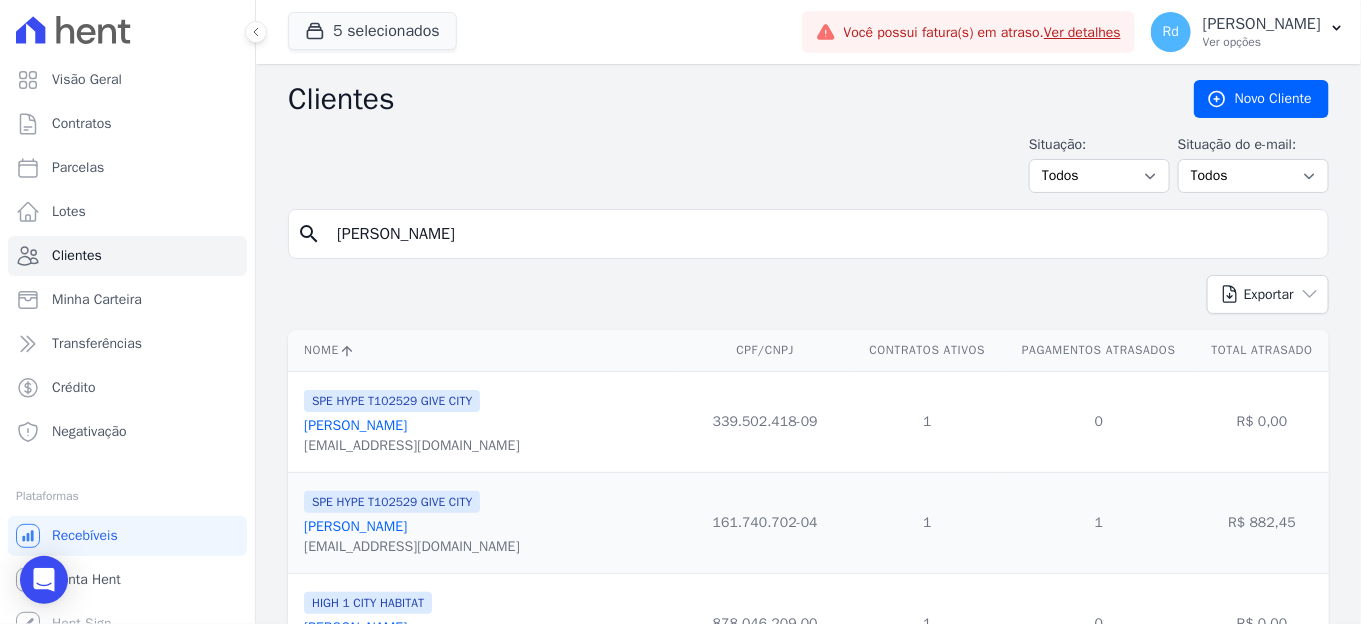 type on "Renata Augusta de Miranda" 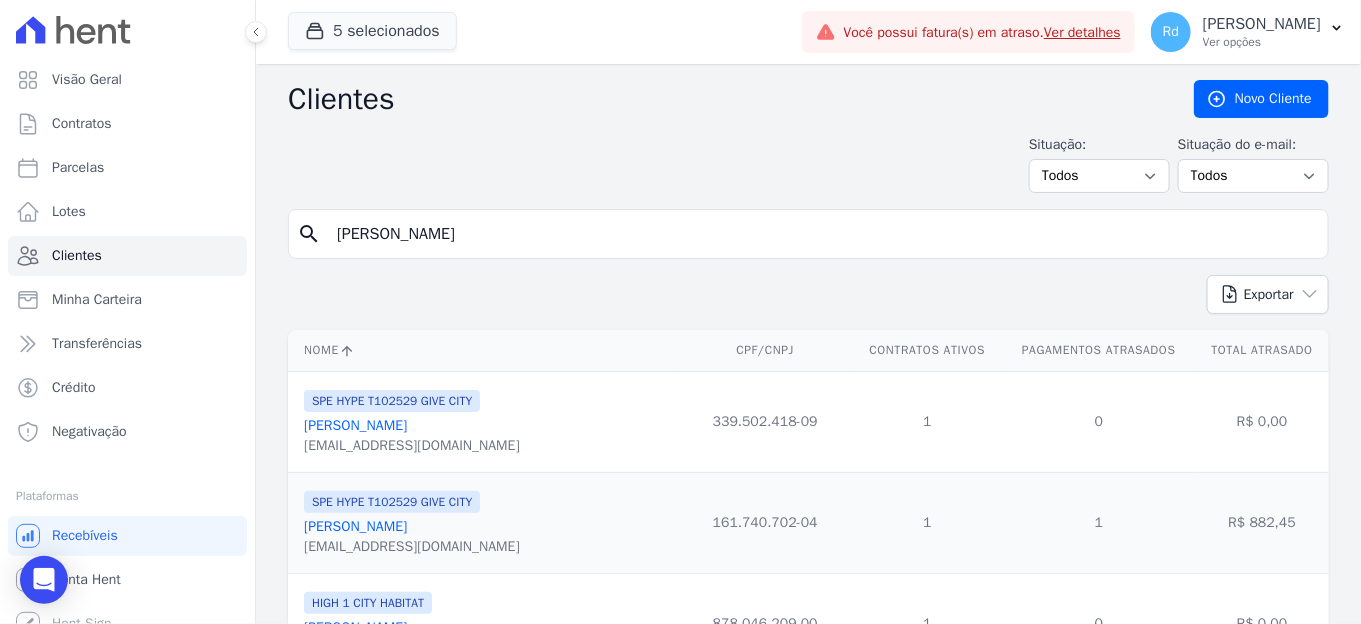 click on "Renata Augusta de Miranda" at bounding box center (822, 234) 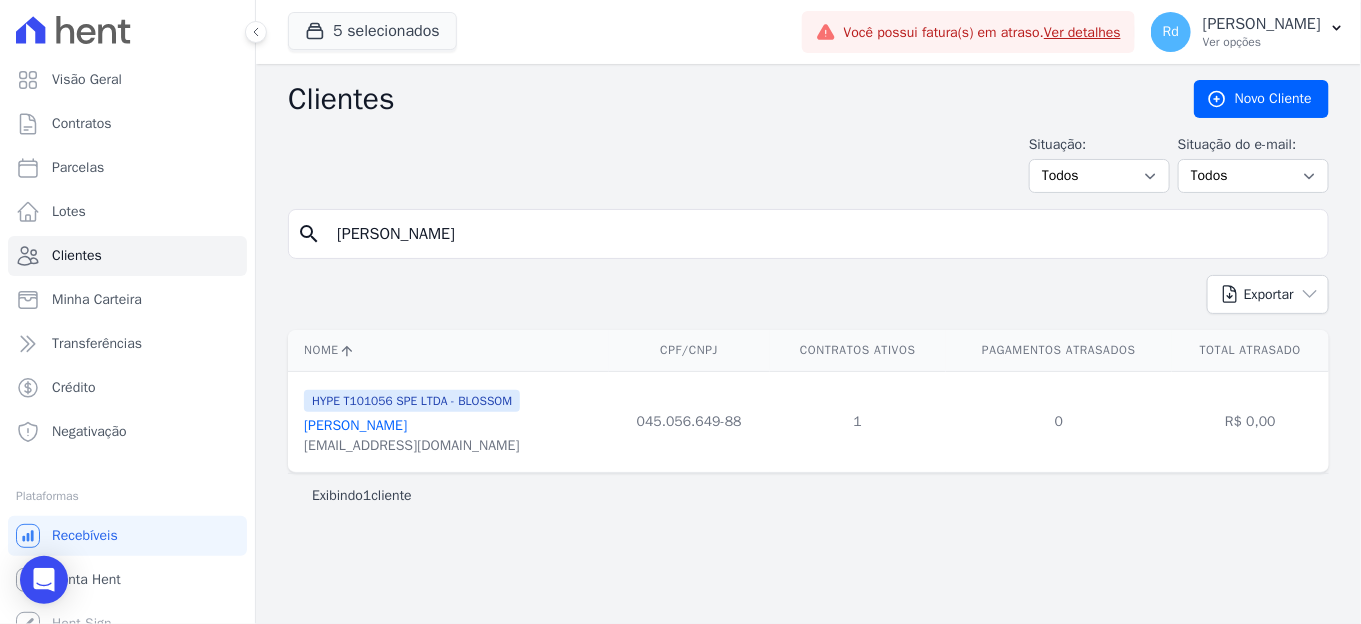 click on "Renata Augusta De Miranda" at bounding box center [355, 425] 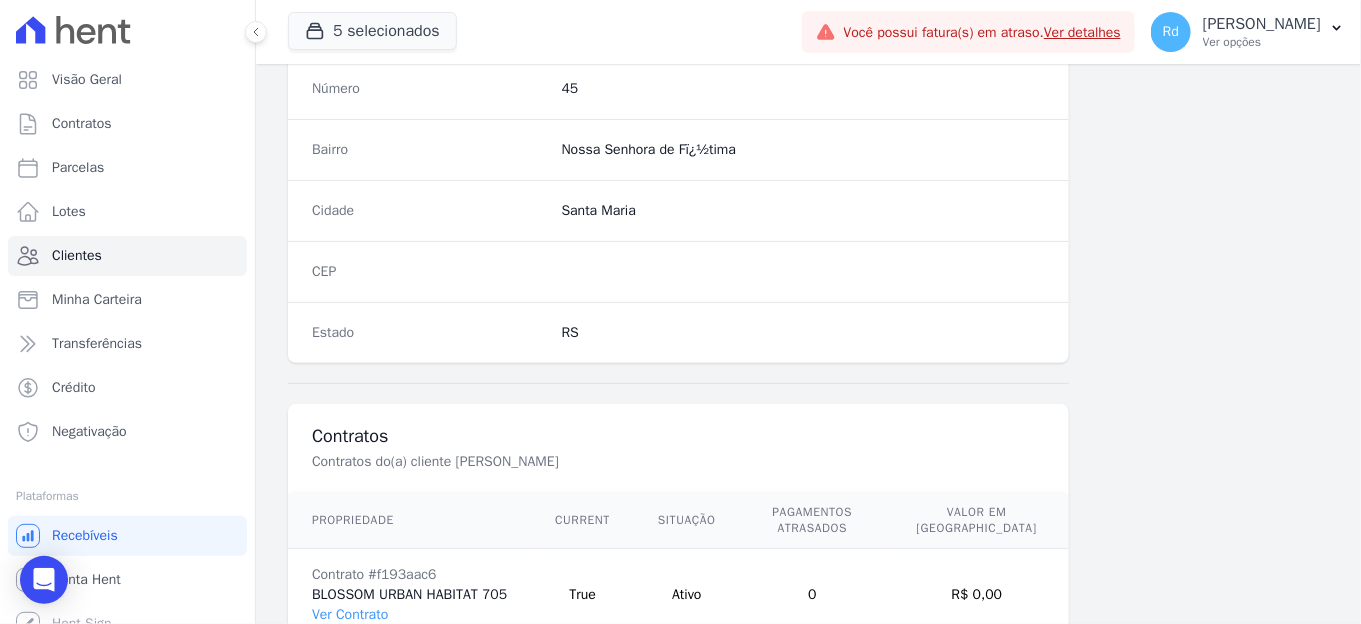 scroll, scrollTop: 1254, scrollLeft: 0, axis: vertical 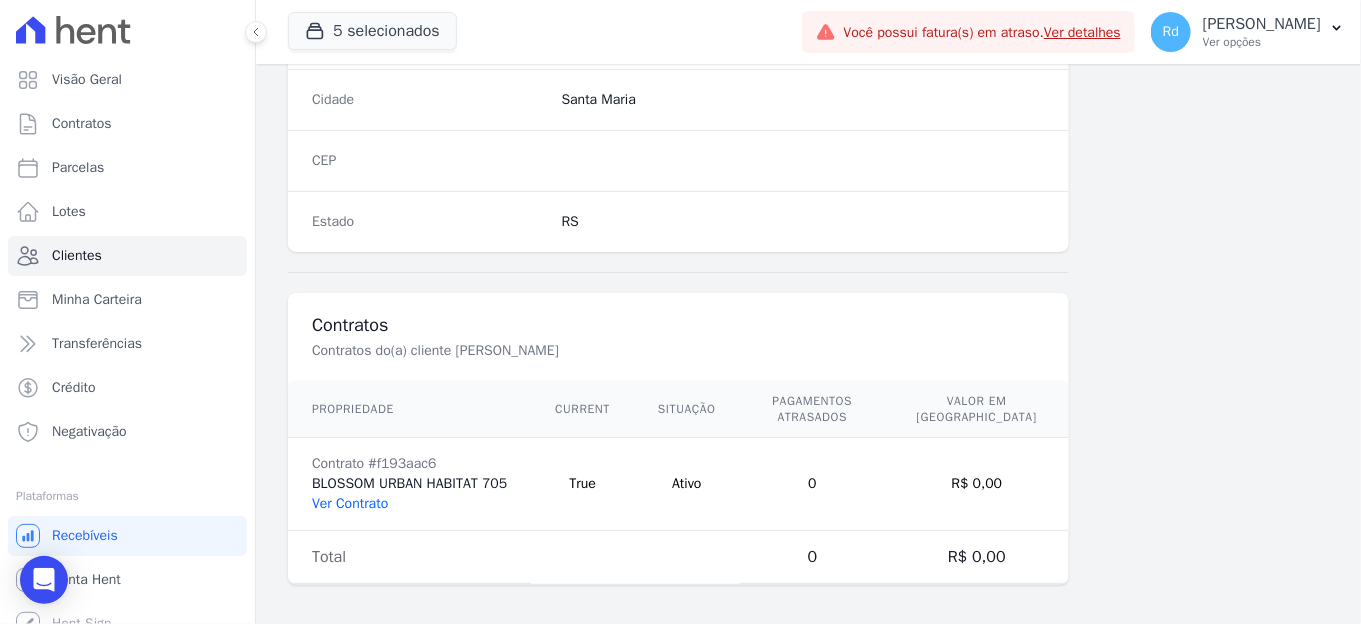 click on "Ver Contrato" at bounding box center (350, 503) 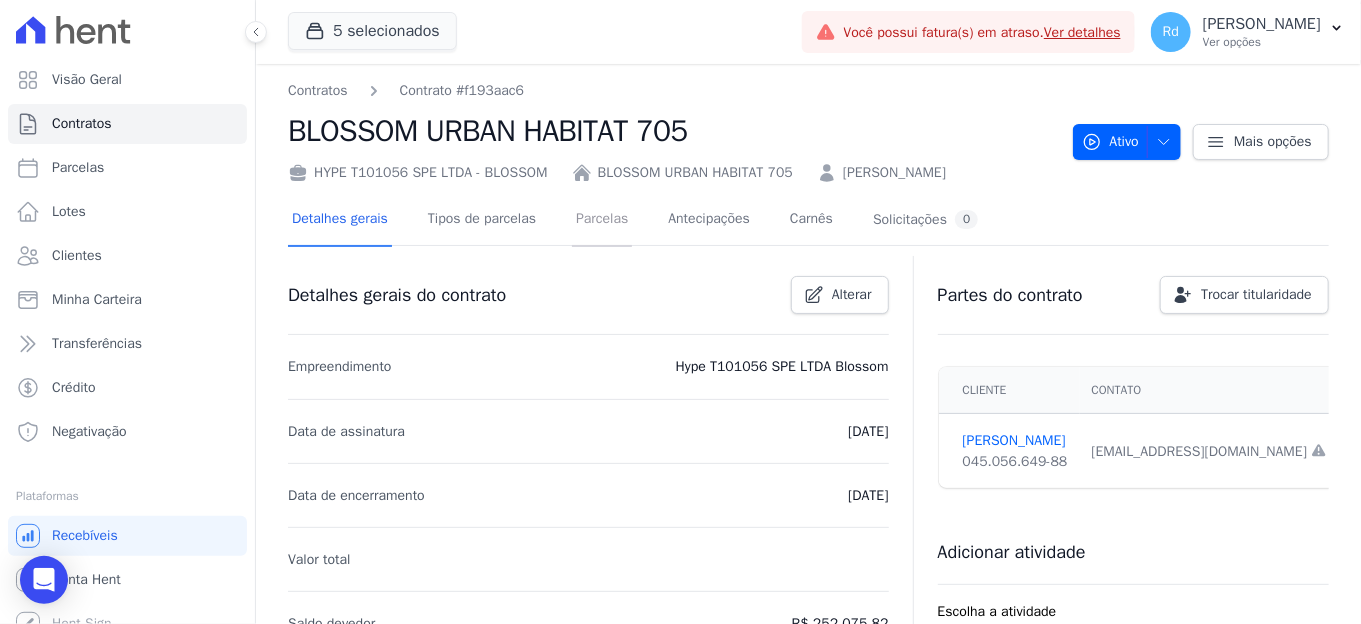 click on "Parcelas" at bounding box center [602, 220] 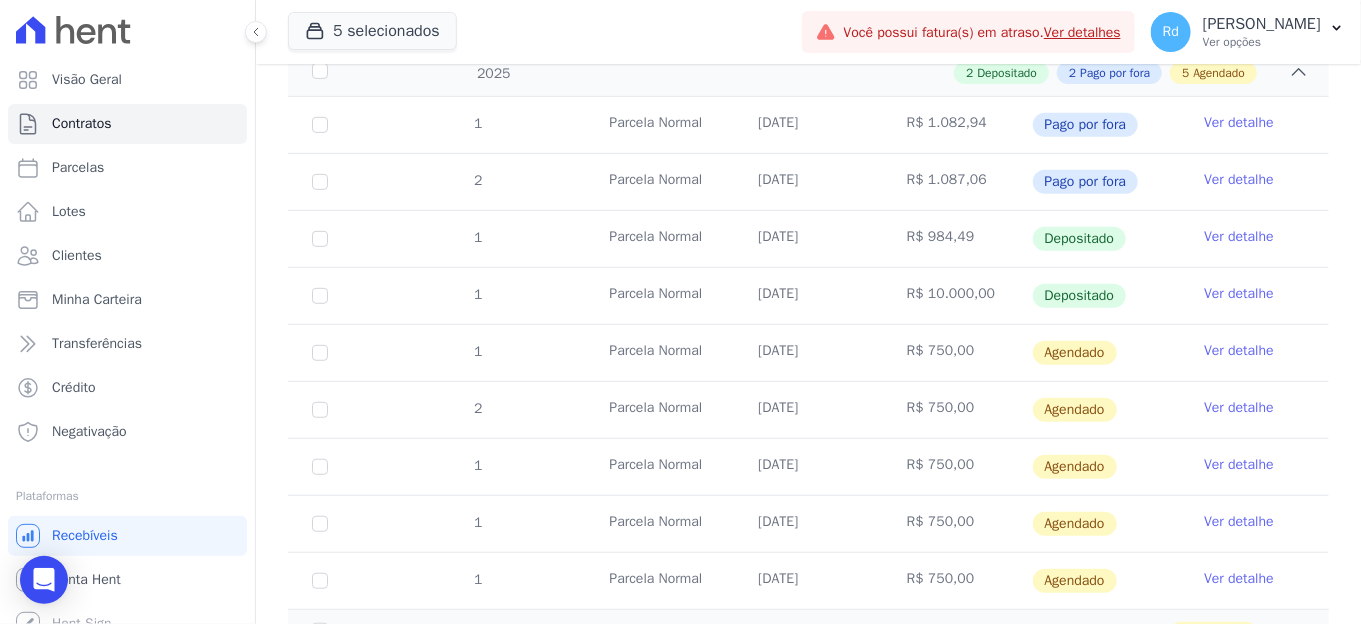 scroll, scrollTop: 411, scrollLeft: 0, axis: vertical 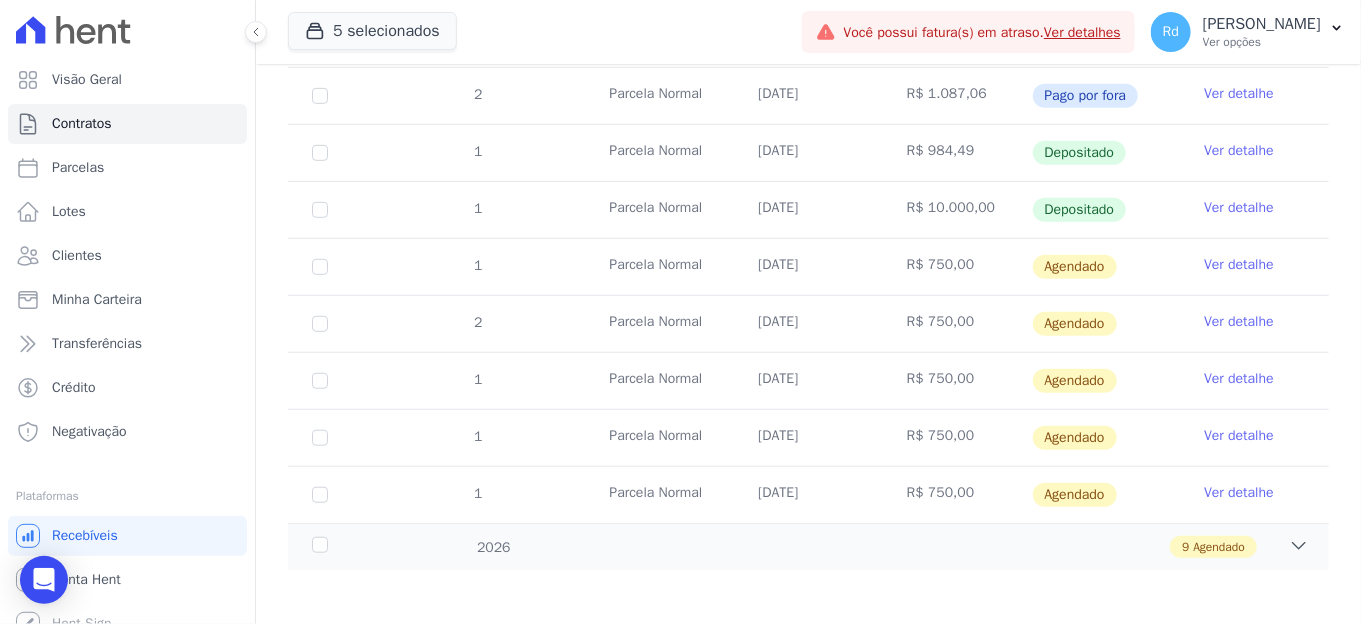 click on "Ver detalhe" at bounding box center (1254, 495) 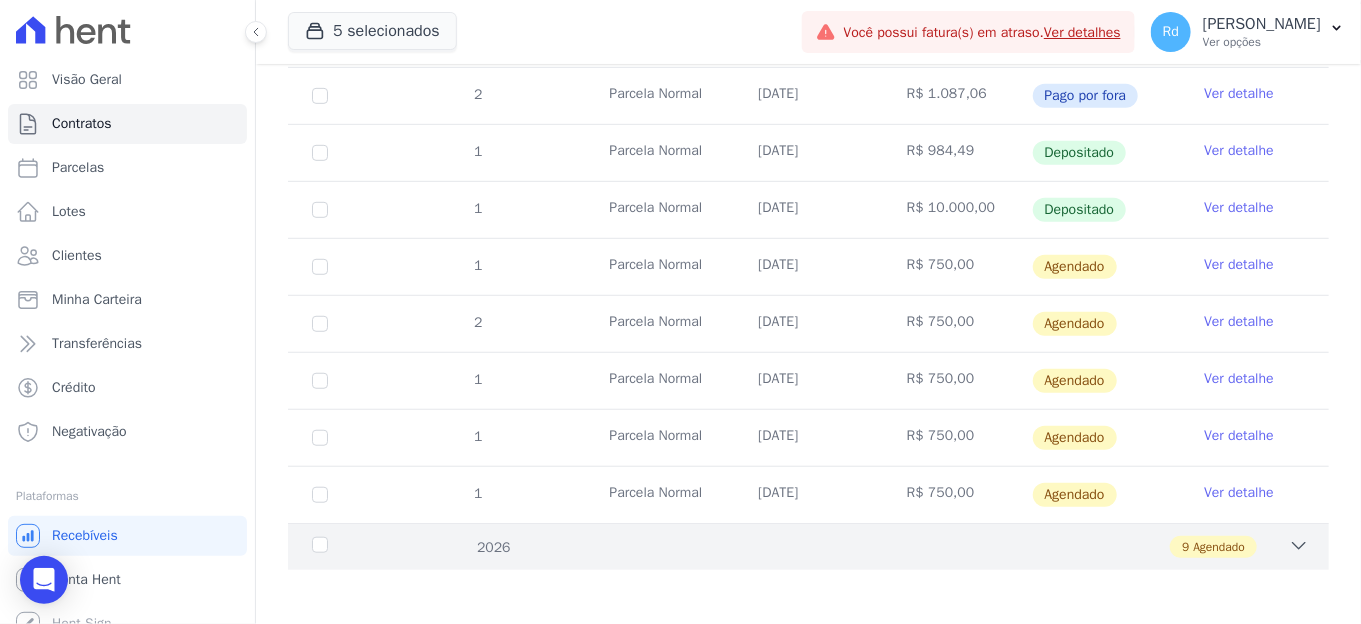 click on "2026
9
Agendado" at bounding box center [808, 546] 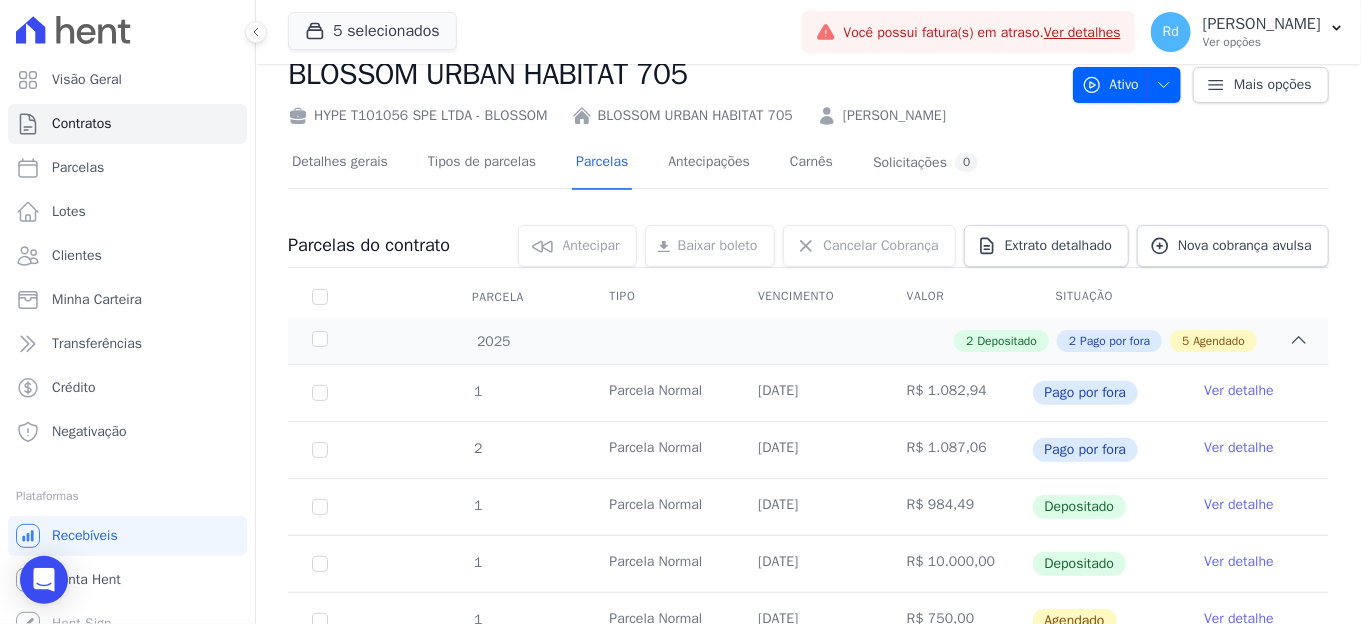 scroll, scrollTop: 0, scrollLeft: 0, axis: both 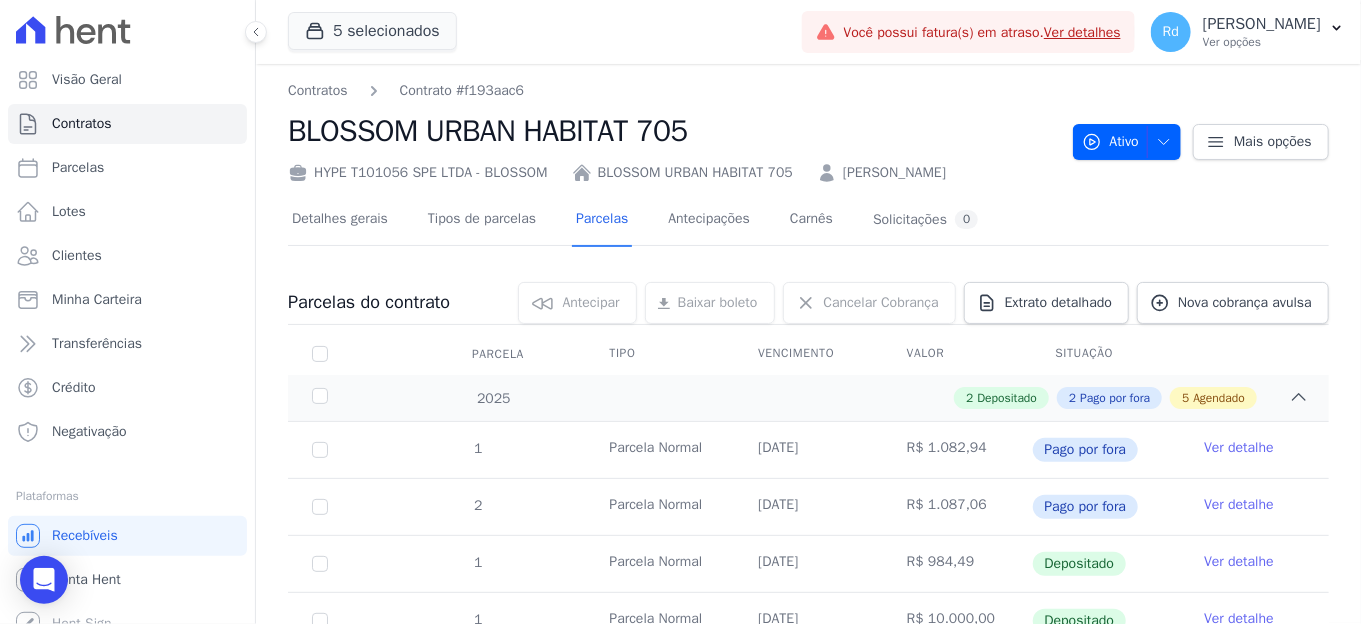 drag, startPoint x: 1018, startPoint y: 166, endPoint x: 832, endPoint y: 167, distance: 186.00269 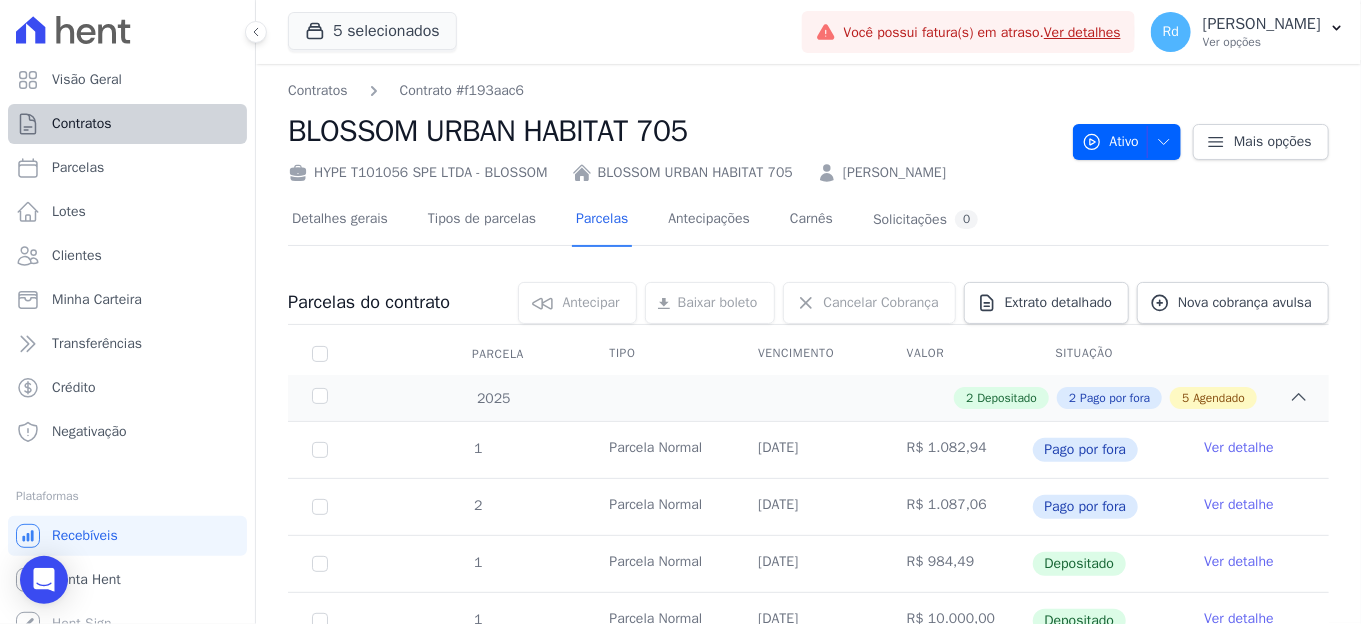 copy on "Renata Augusta de Miranda" 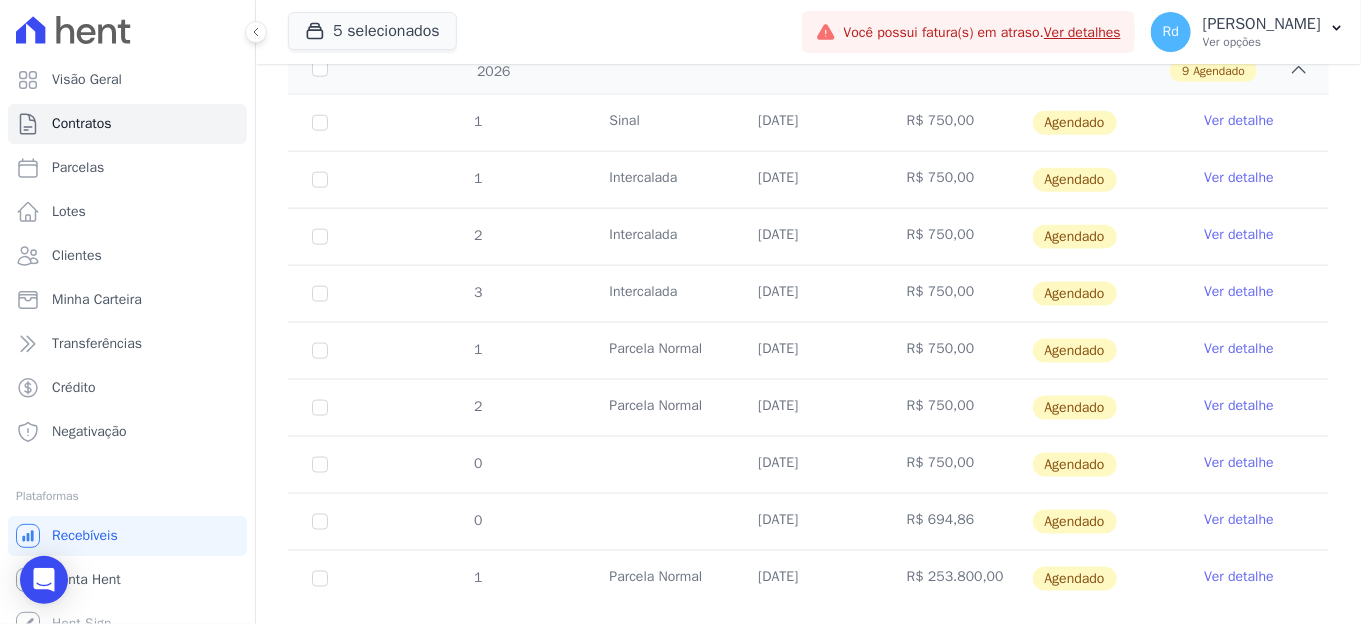 scroll, scrollTop: 922, scrollLeft: 0, axis: vertical 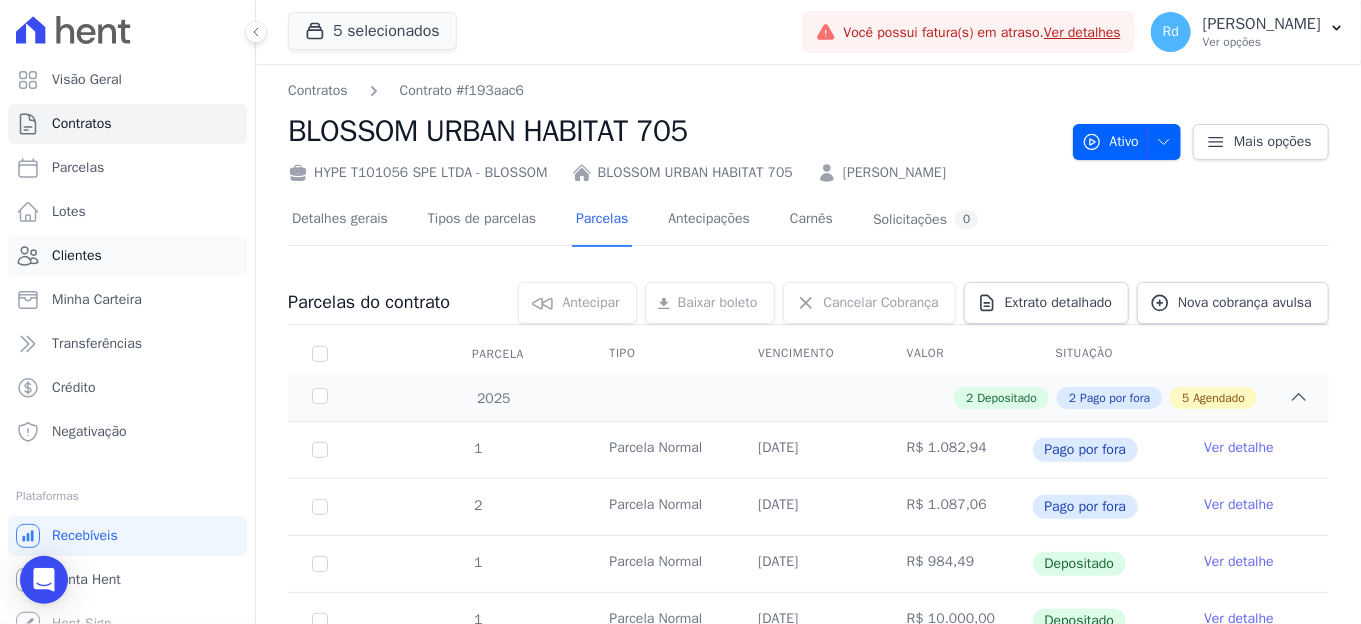 click on "Clientes" at bounding box center [127, 256] 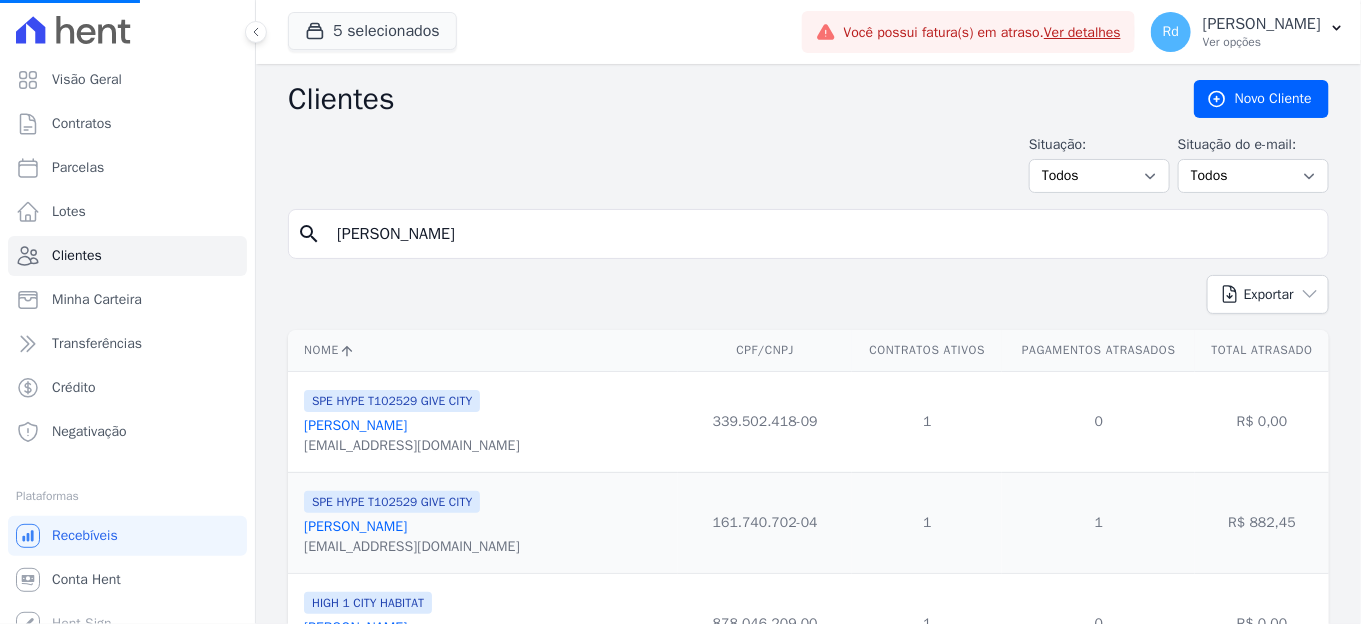 click on "Renata Augusta de Miranda" at bounding box center (822, 234) 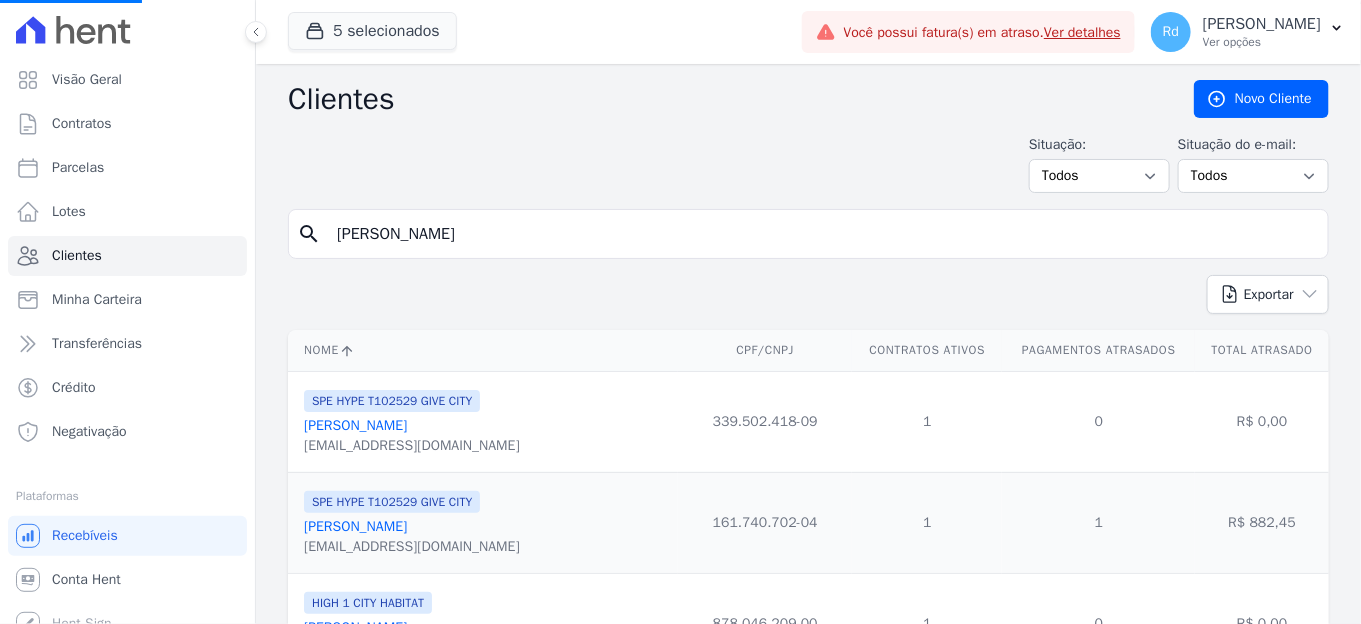 click on "Renata Augusta de Miranda" at bounding box center [822, 234] 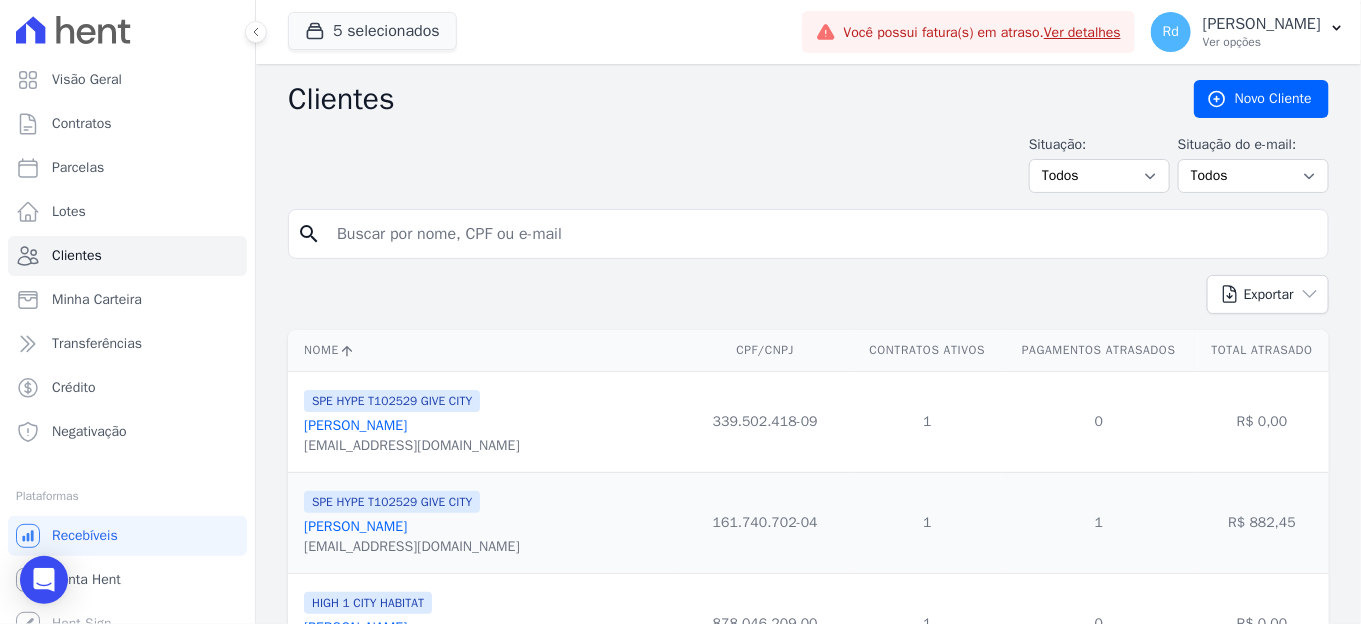 click at bounding box center (822, 234) 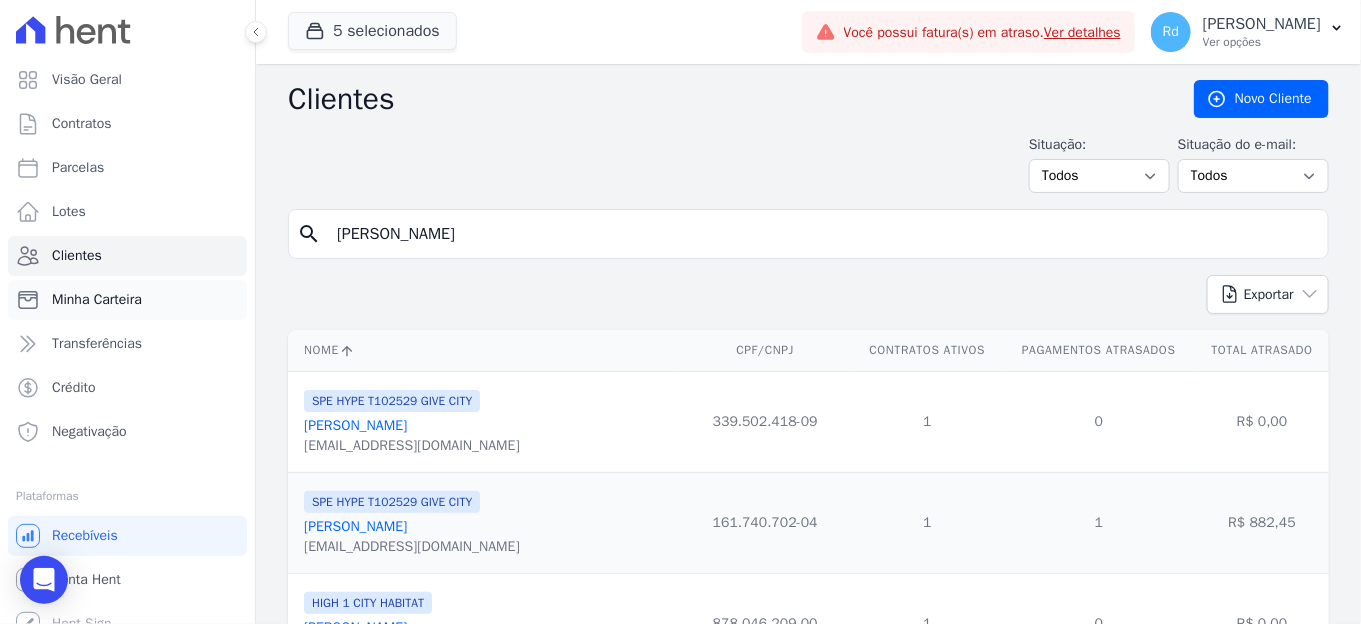 type on "ANTONIO CÉSAR DOS SANTOS JÚNIOR" 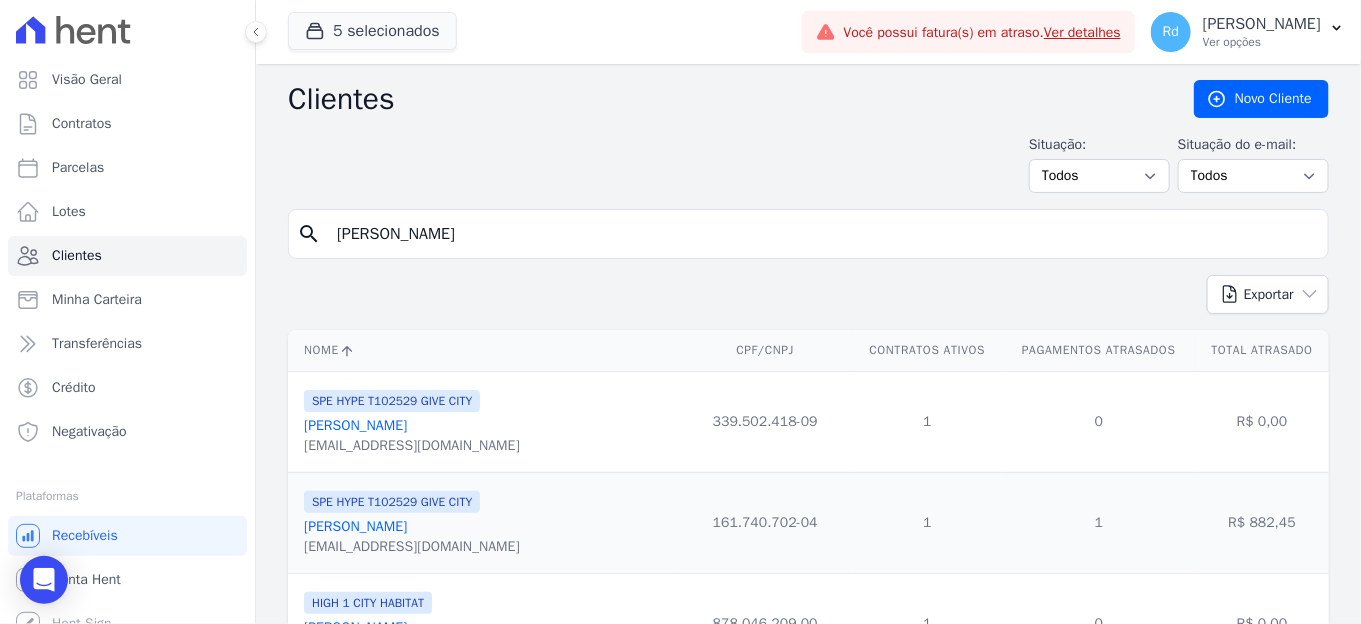 click on "ANTONIO CÉSAR DOS SANTOS JÚNIOR" at bounding box center (822, 234) 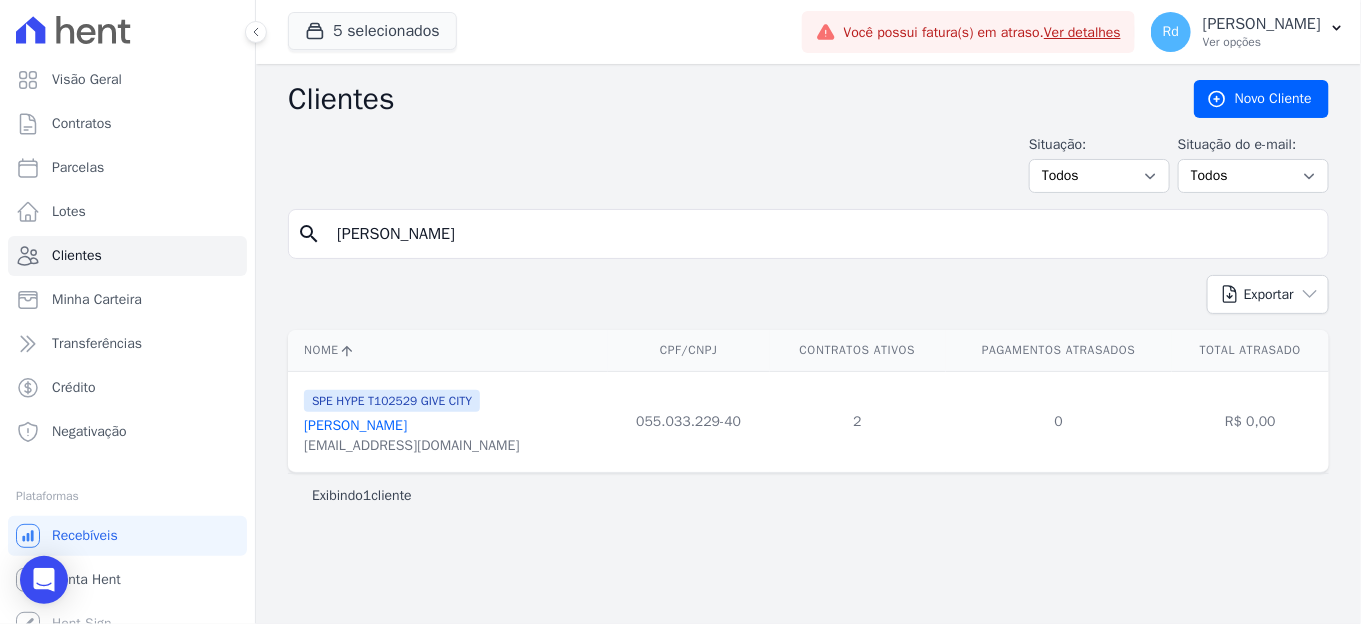 click on "[PERSON_NAME] Dos [PERSON_NAME]" at bounding box center [355, 425] 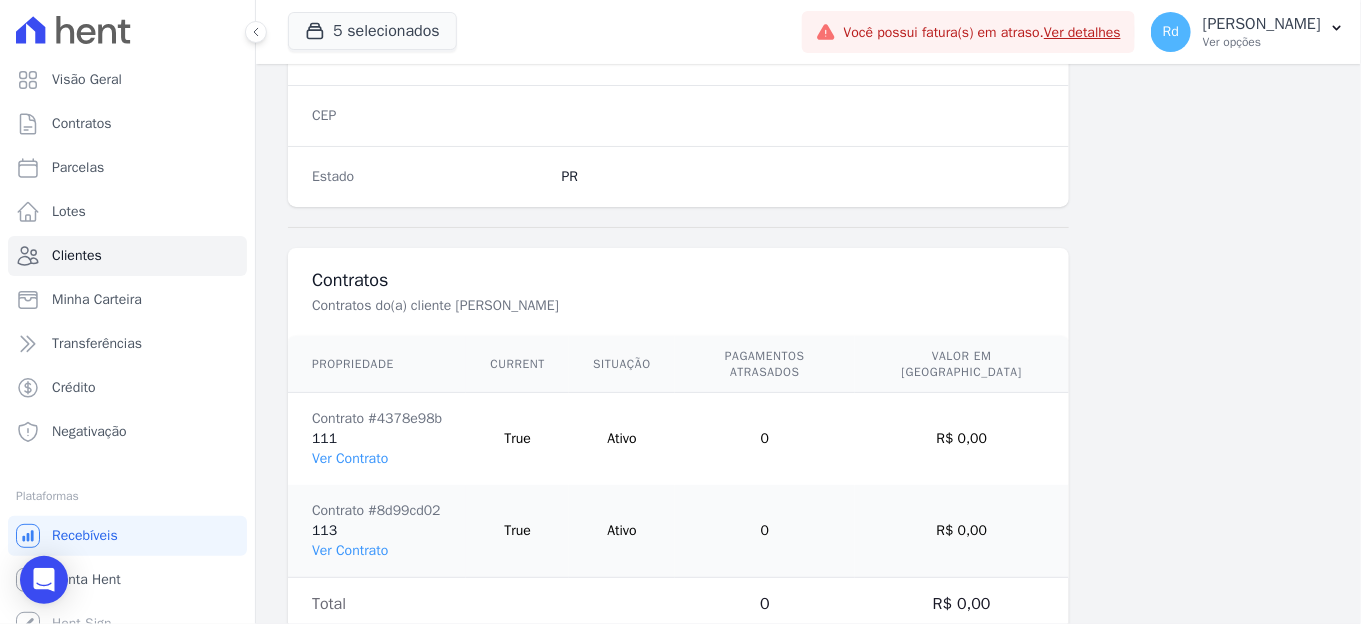 scroll, scrollTop: 1329, scrollLeft: 0, axis: vertical 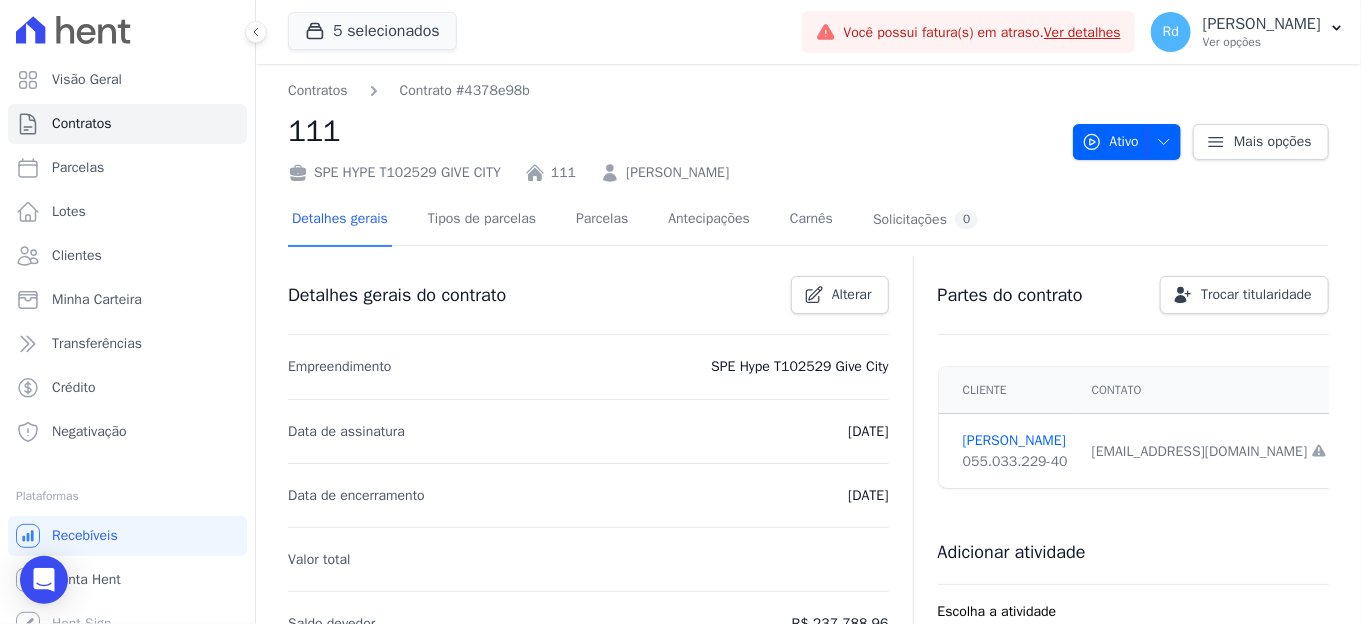 drag, startPoint x: 838, startPoint y: 168, endPoint x: 617, endPoint y: 177, distance: 221.18318 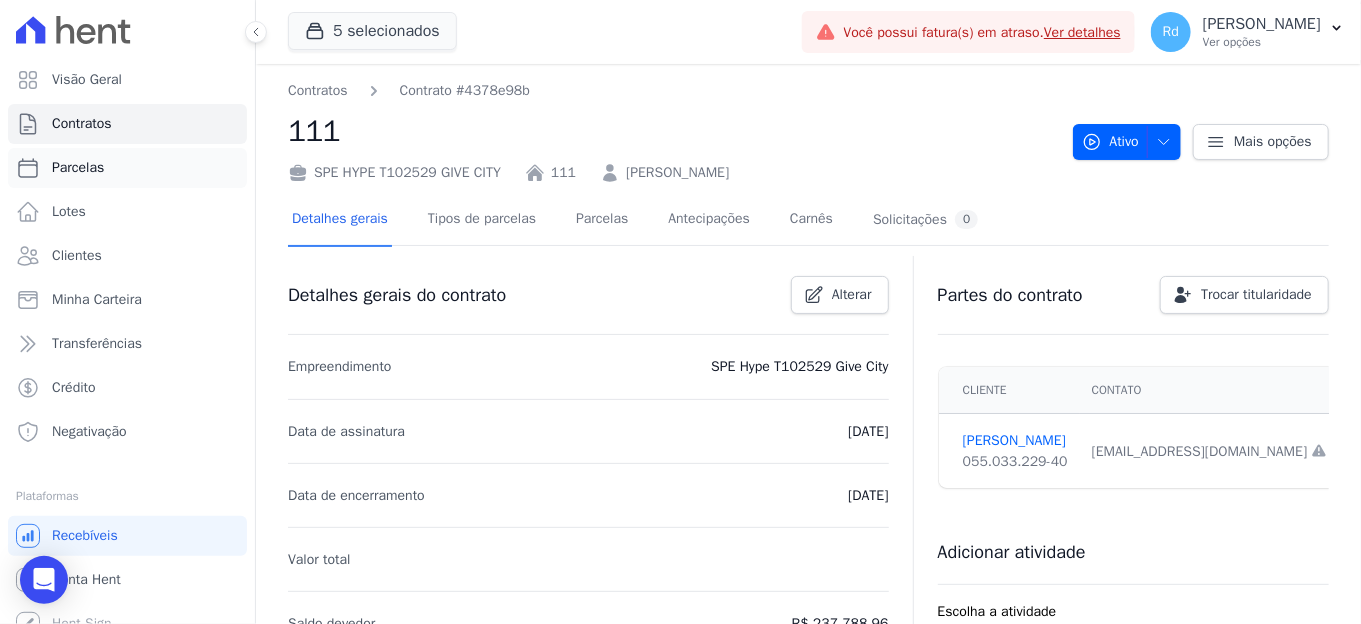 copy on "[PERSON_NAME] Dos [PERSON_NAME]" 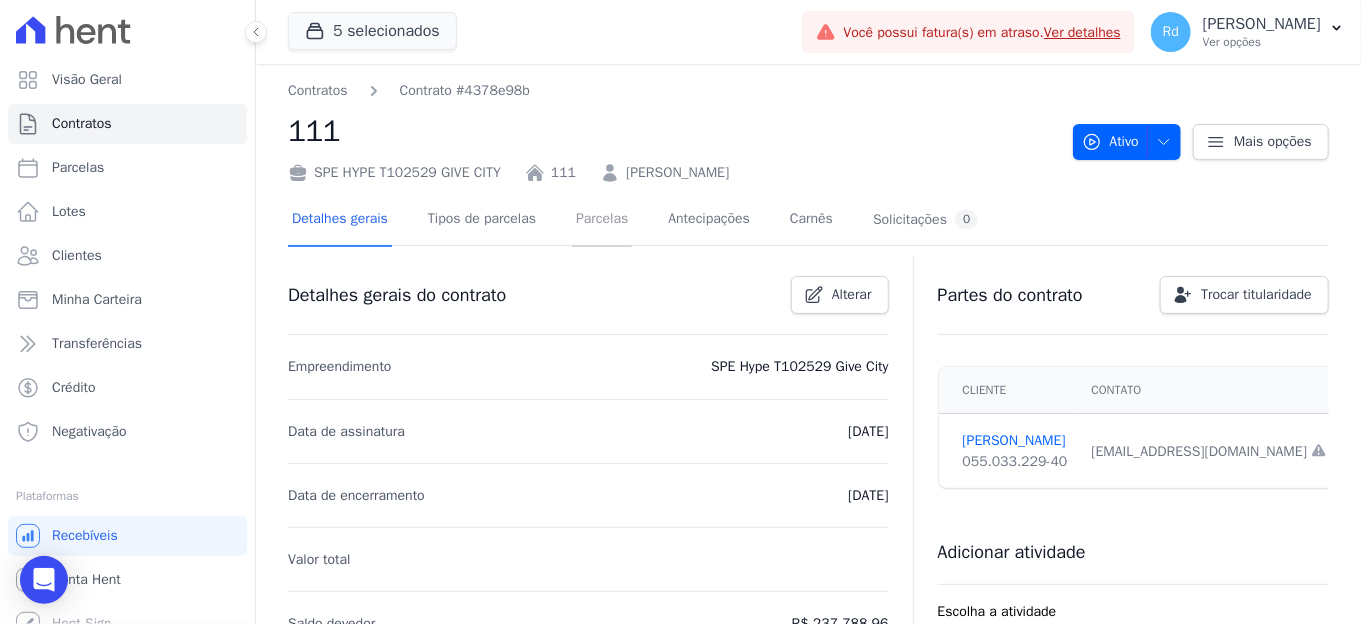 click on "Parcelas" at bounding box center [602, 220] 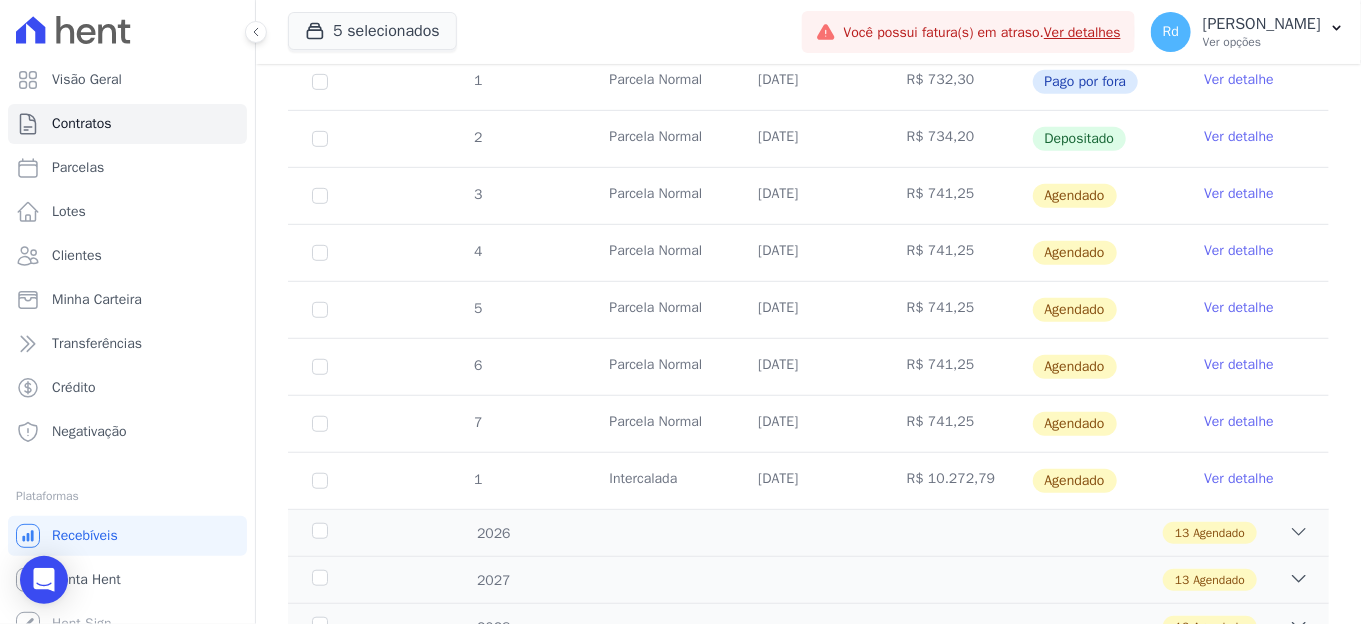 scroll, scrollTop: 494, scrollLeft: 0, axis: vertical 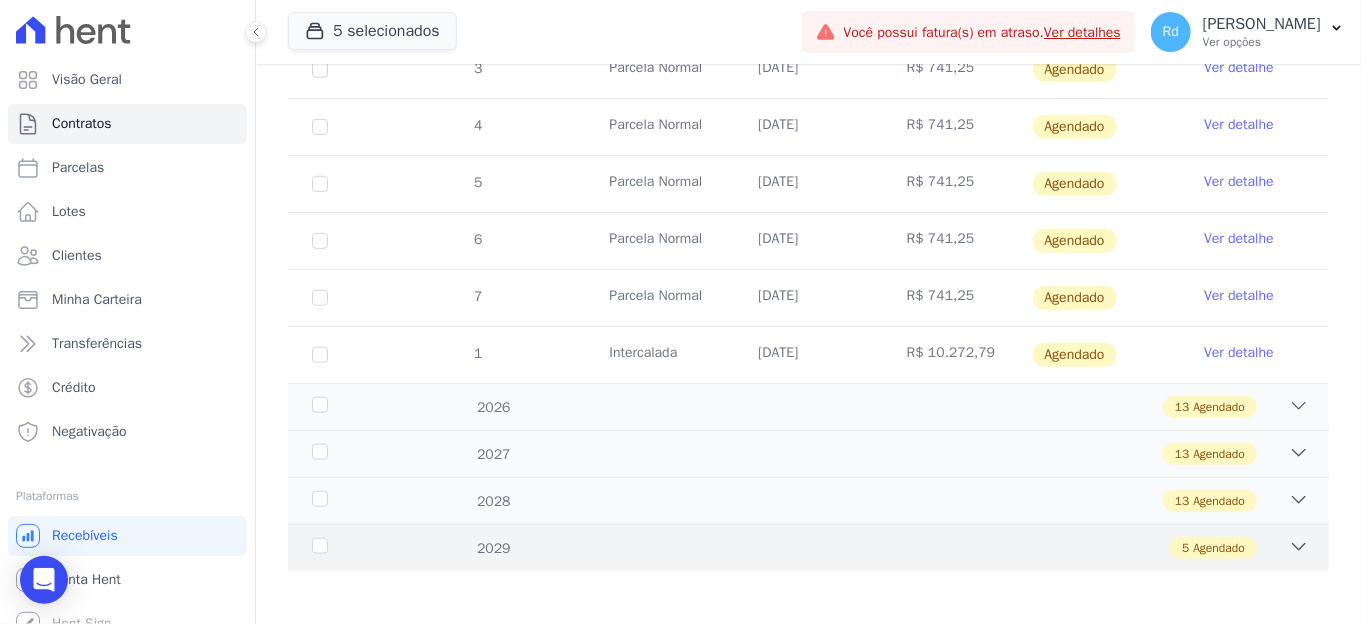 click on "2029
5
Agendado" at bounding box center (808, 547) 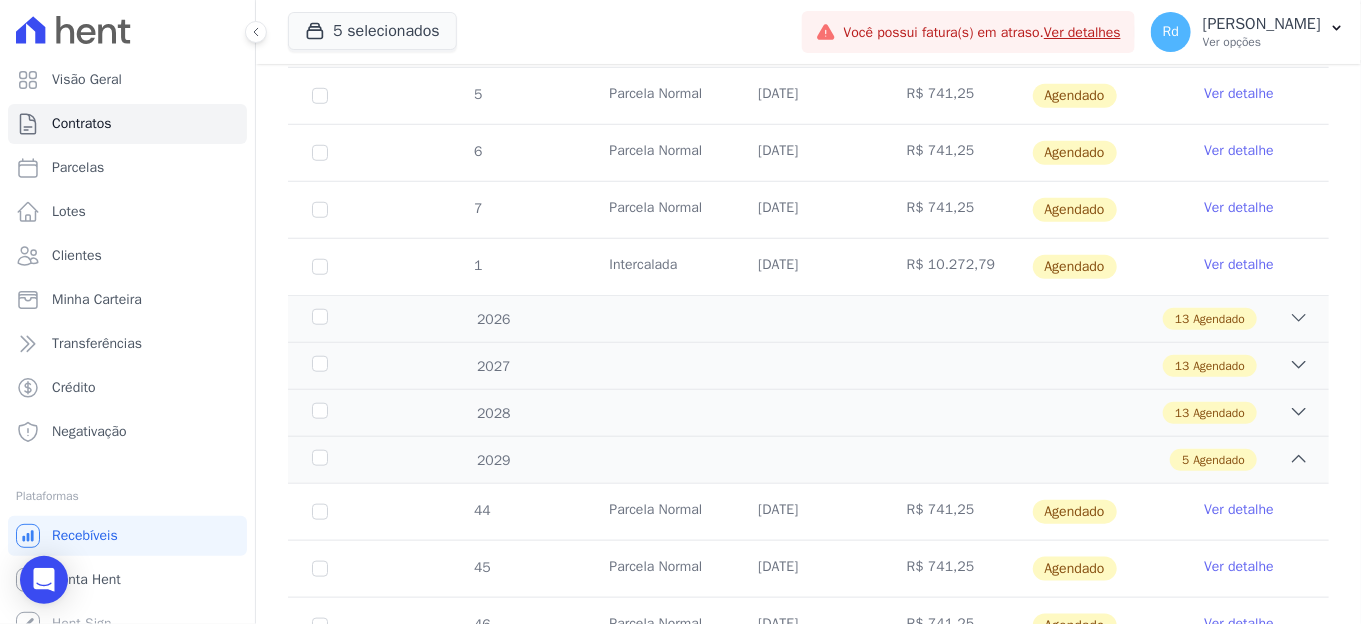 scroll, scrollTop: 778, scrollLeft: 0, axis: vertical 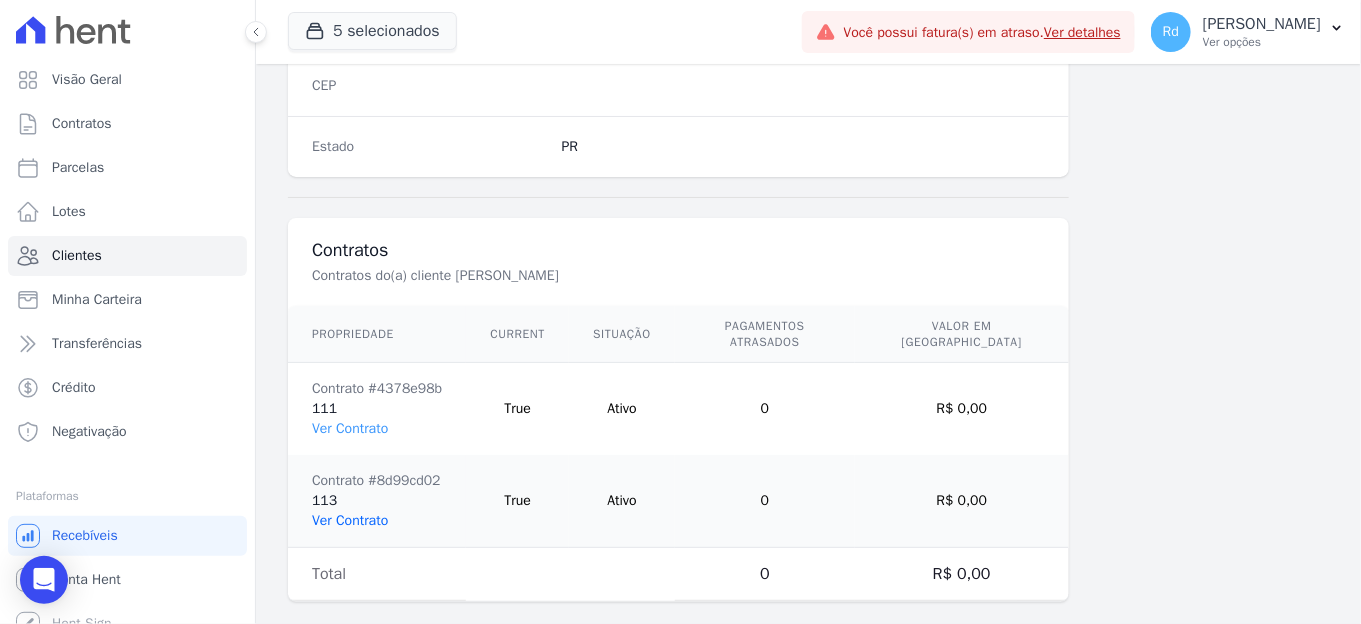 click on "Ver Contrato" at bounding box center [350, 520] 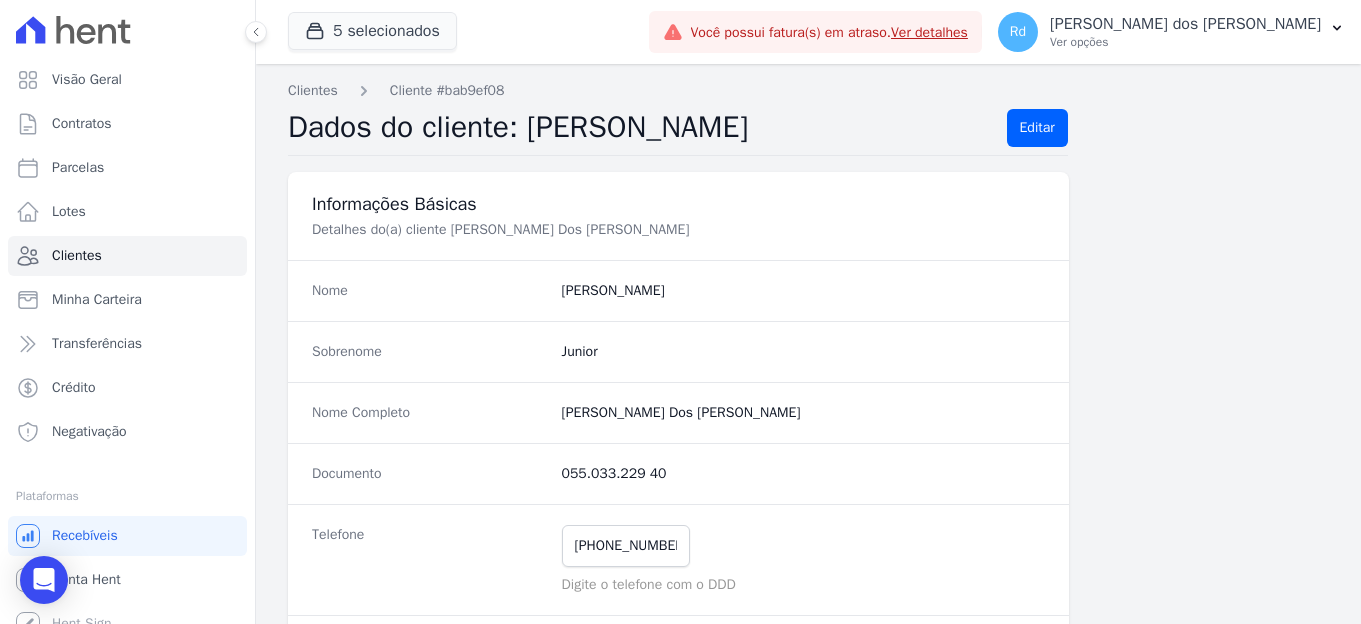 scroll, scrollTop: 0, scrollLeft: 0, axis: both 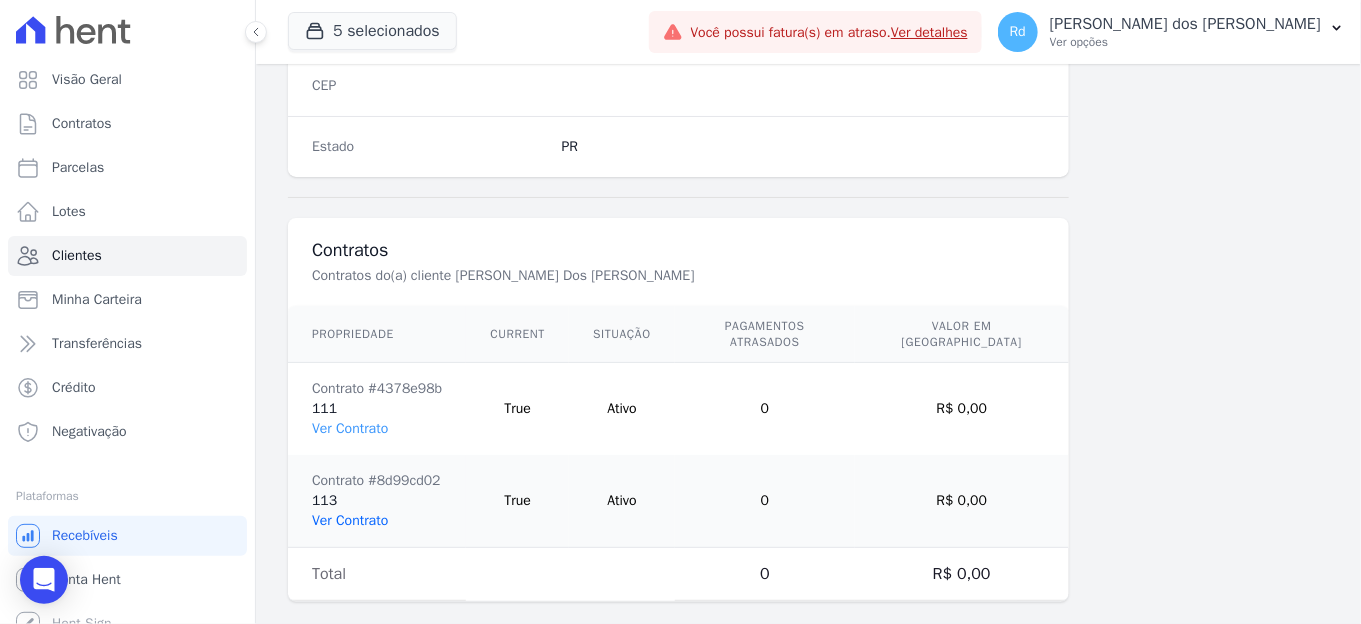 click on "Ver Contrato" at bounding box center (350, 520) 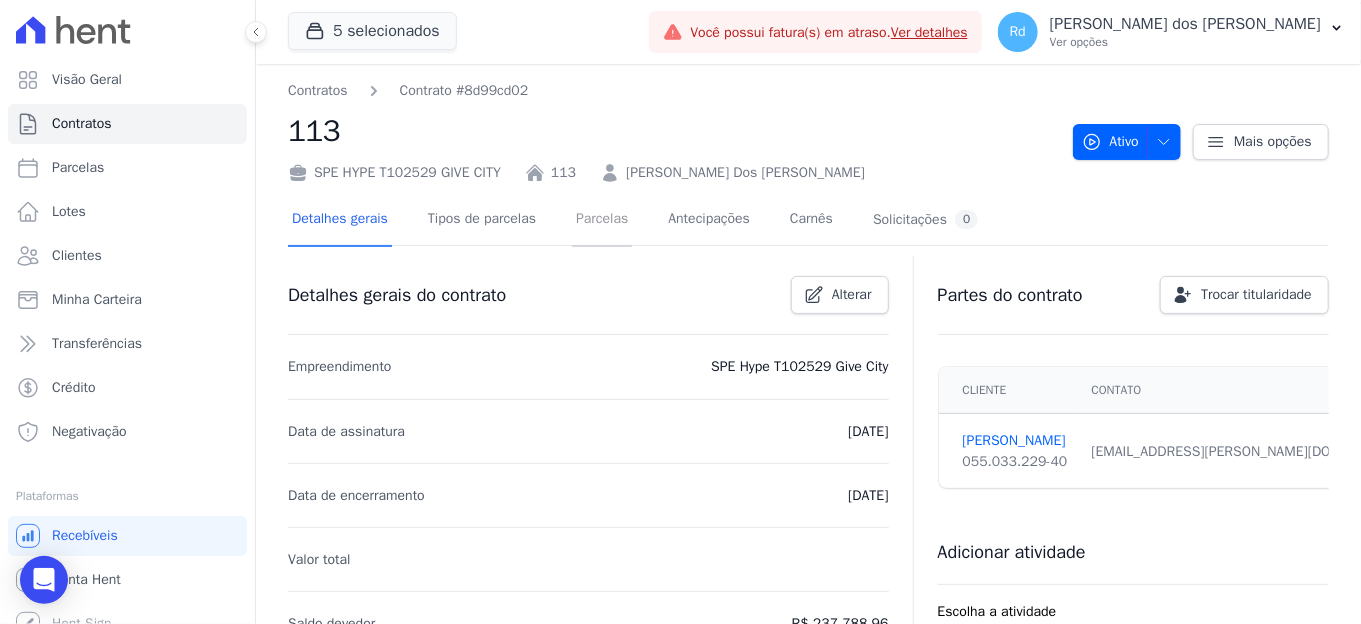 click on "Parcelas" at bounding box center [602, 220] 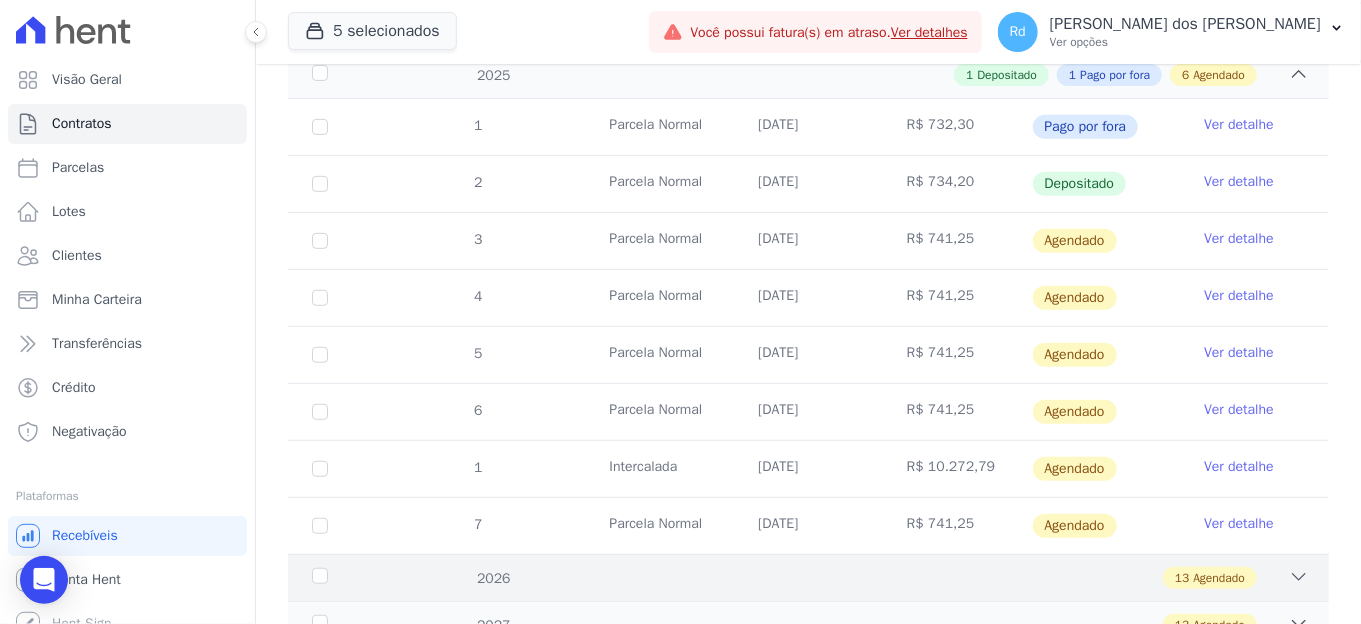 scroll, scrollTop: 494, scrollLeft: 0, axis: vertical 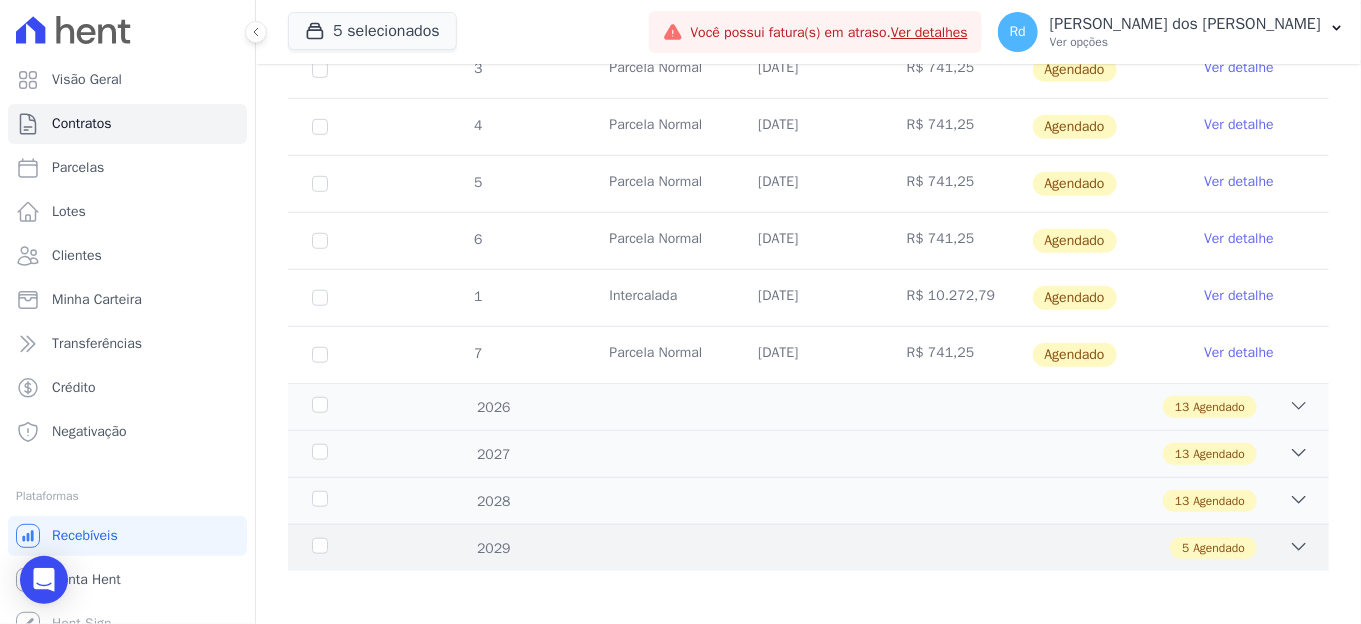 click 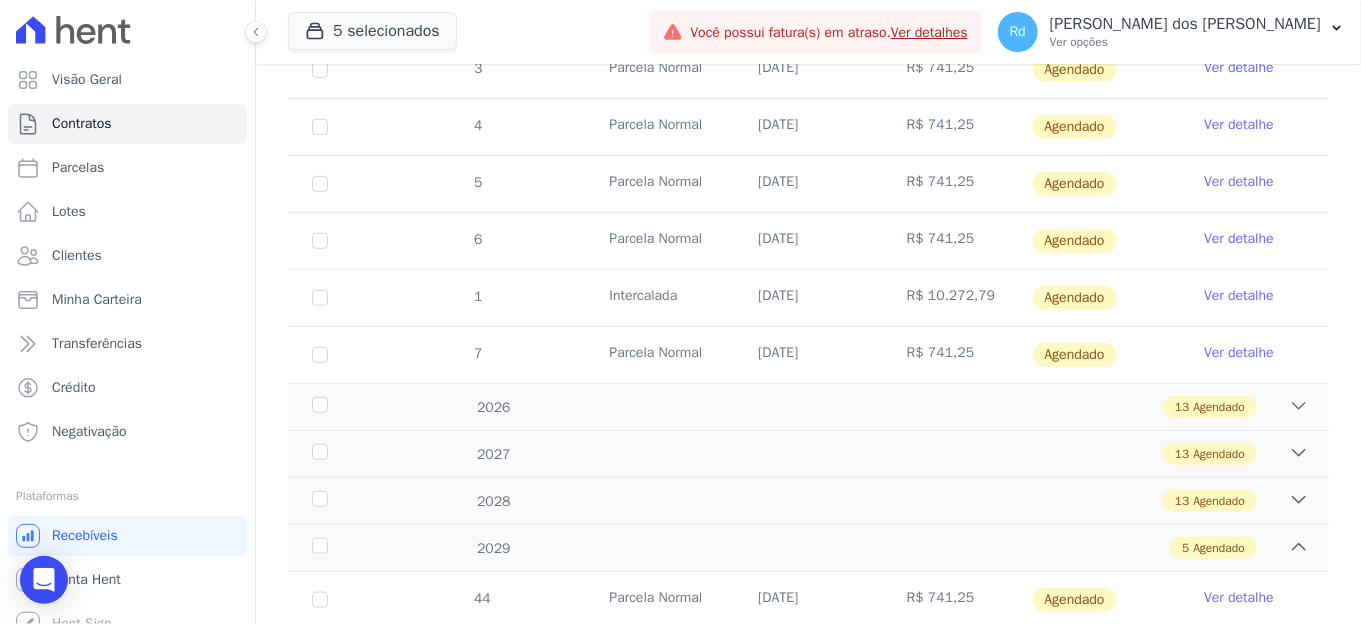 scroll, scrollTop: 778, scrollLeft: 0, axis: vertical 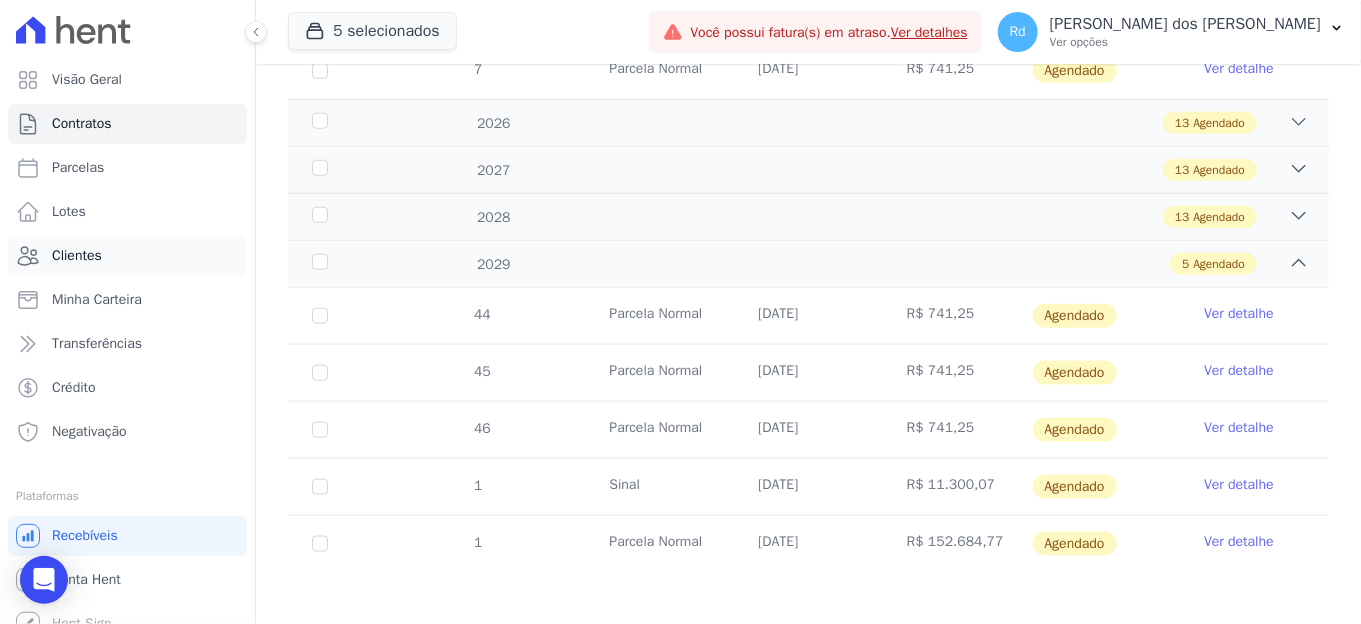 click on "Clientes" at bounding box center (77, 256) 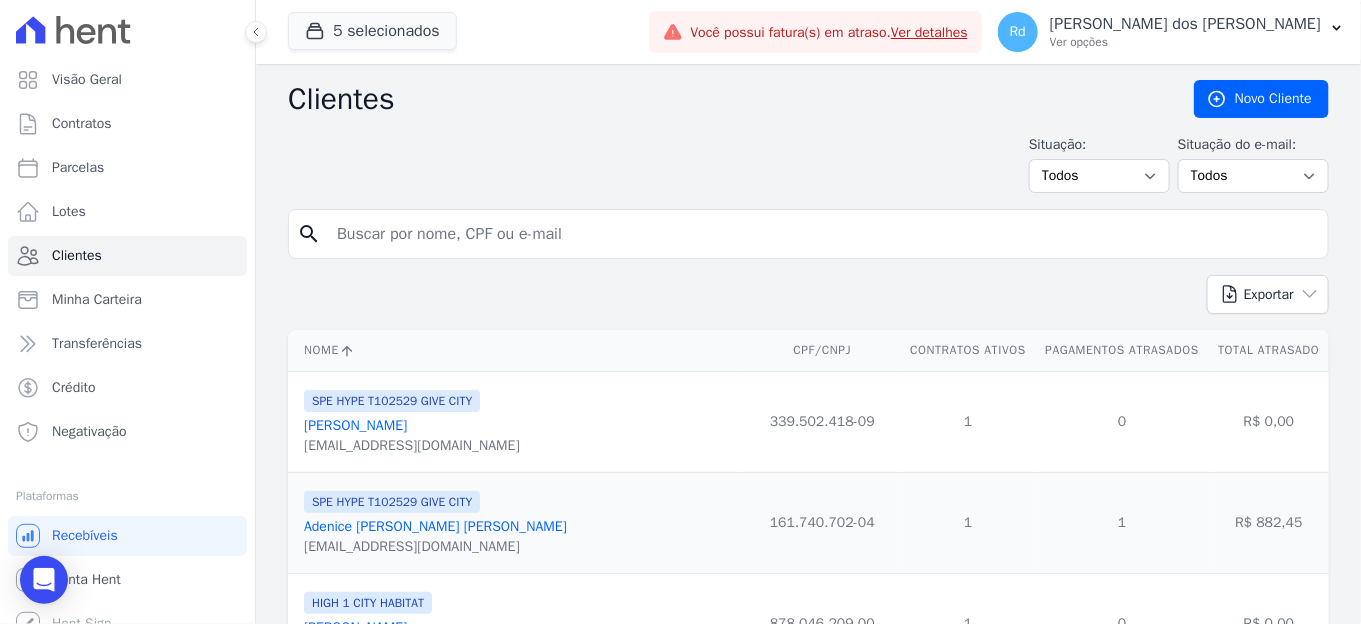 click at bounding box center [822, 234] 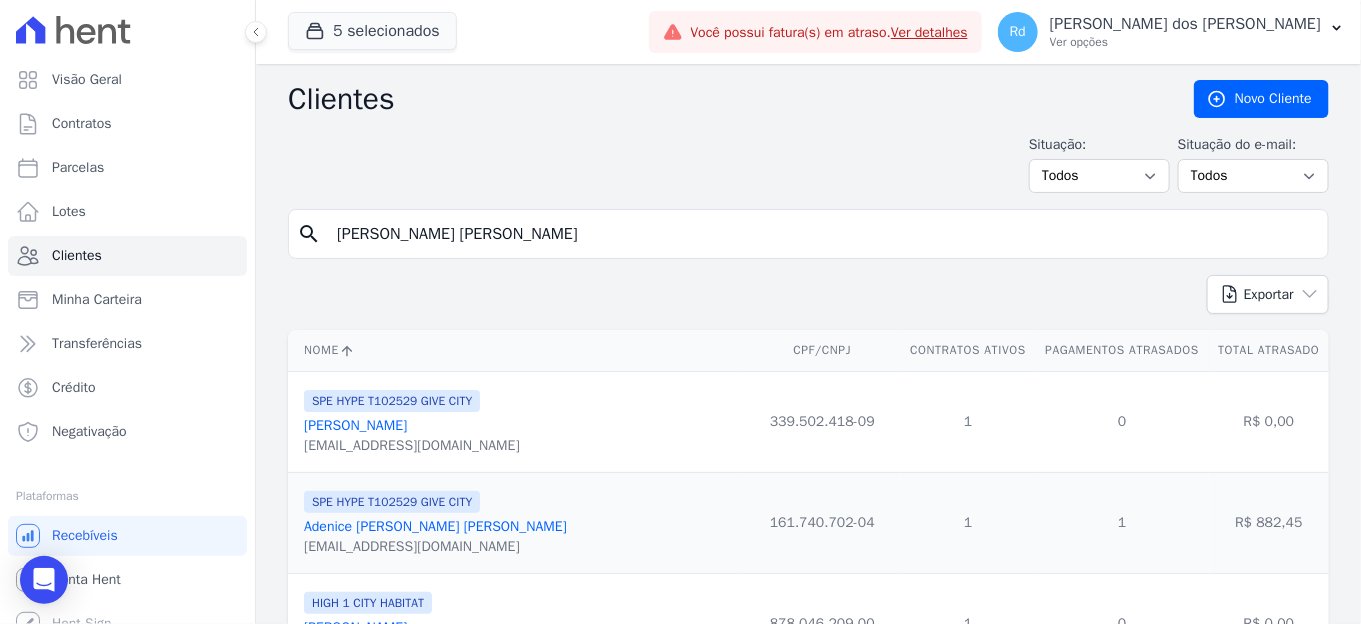 type on "[PERSON_NAME] [PERSON_NAME]" 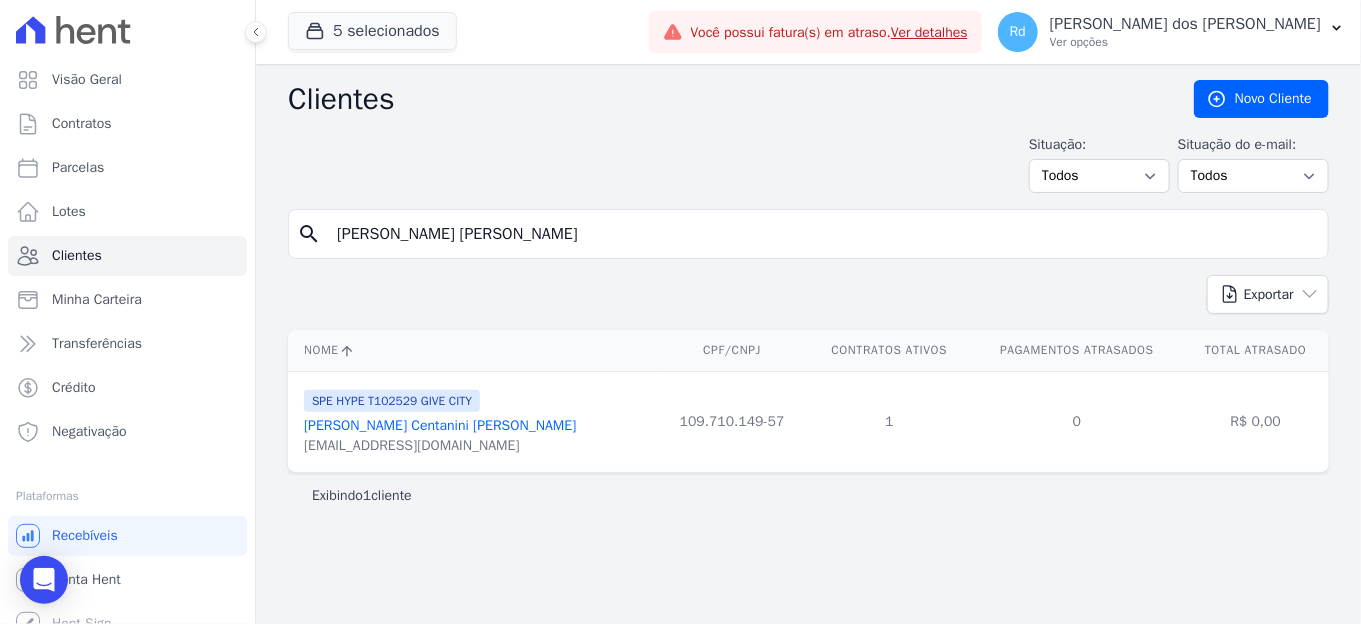 click on "[PERSON_NAME] Centanini [PERSON_NAME]" at bounding box center (440, 425) 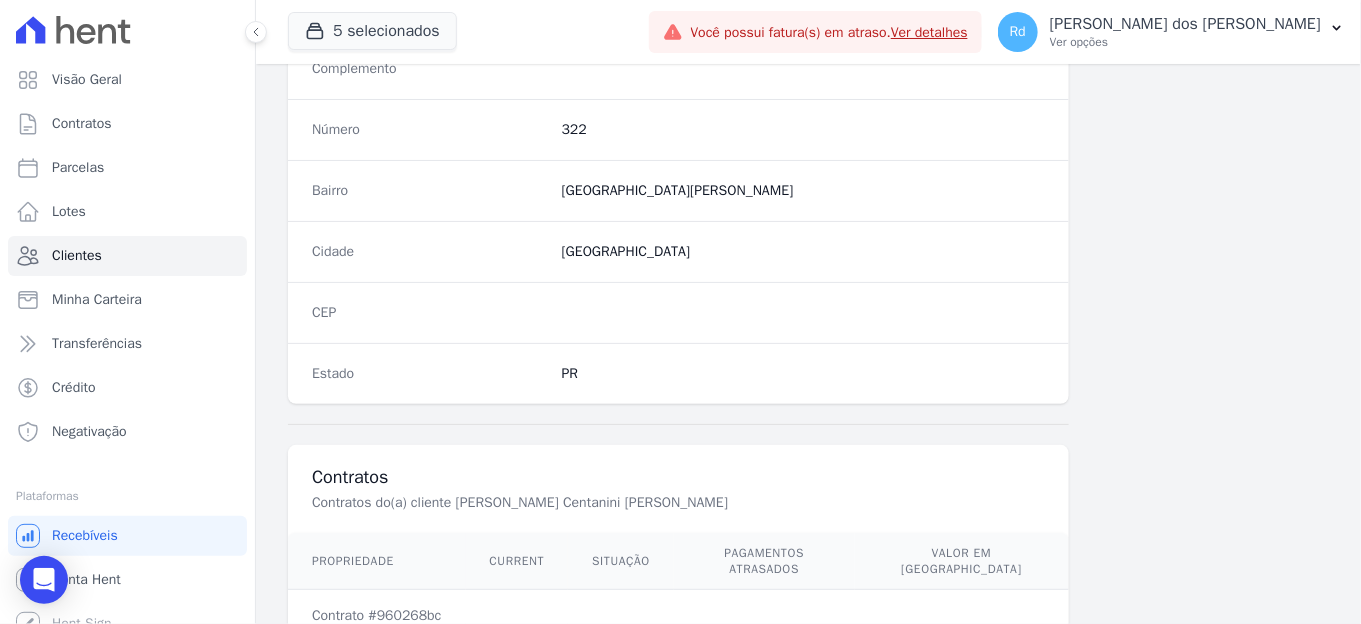 scroll, scrollTop: 1237, scrollLeft: 0, axis: vertical 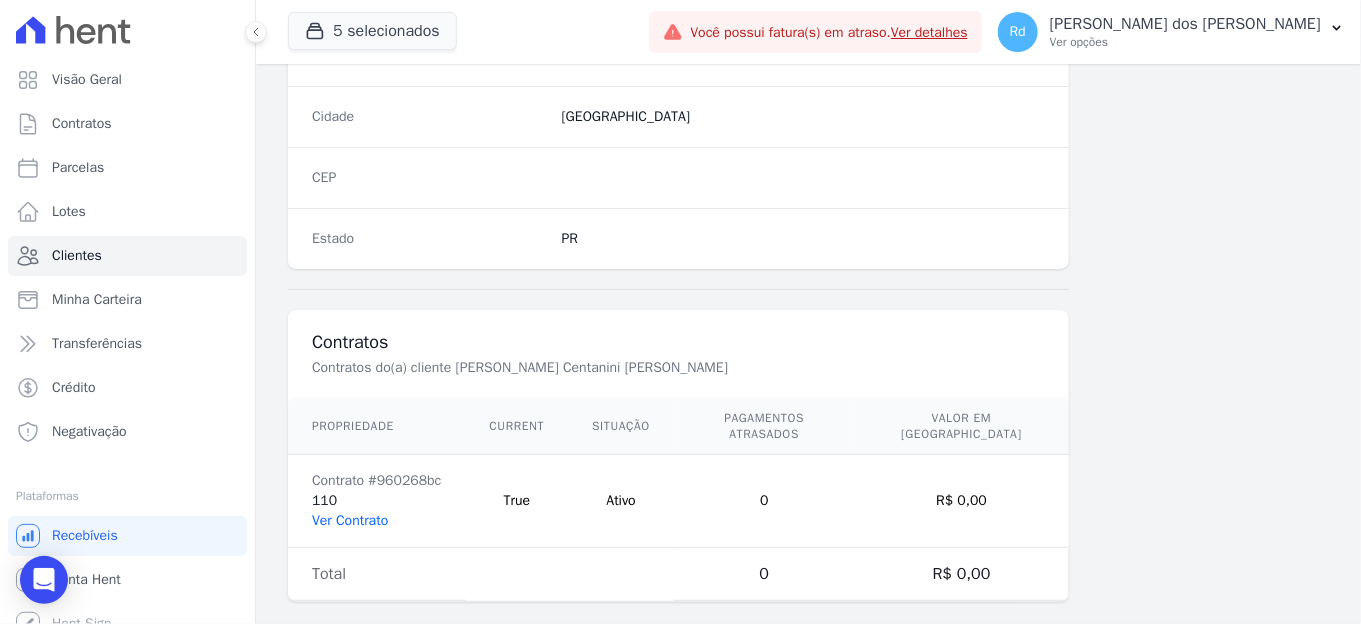 click on "Ver Contrato" at bounding box center [350, 520] 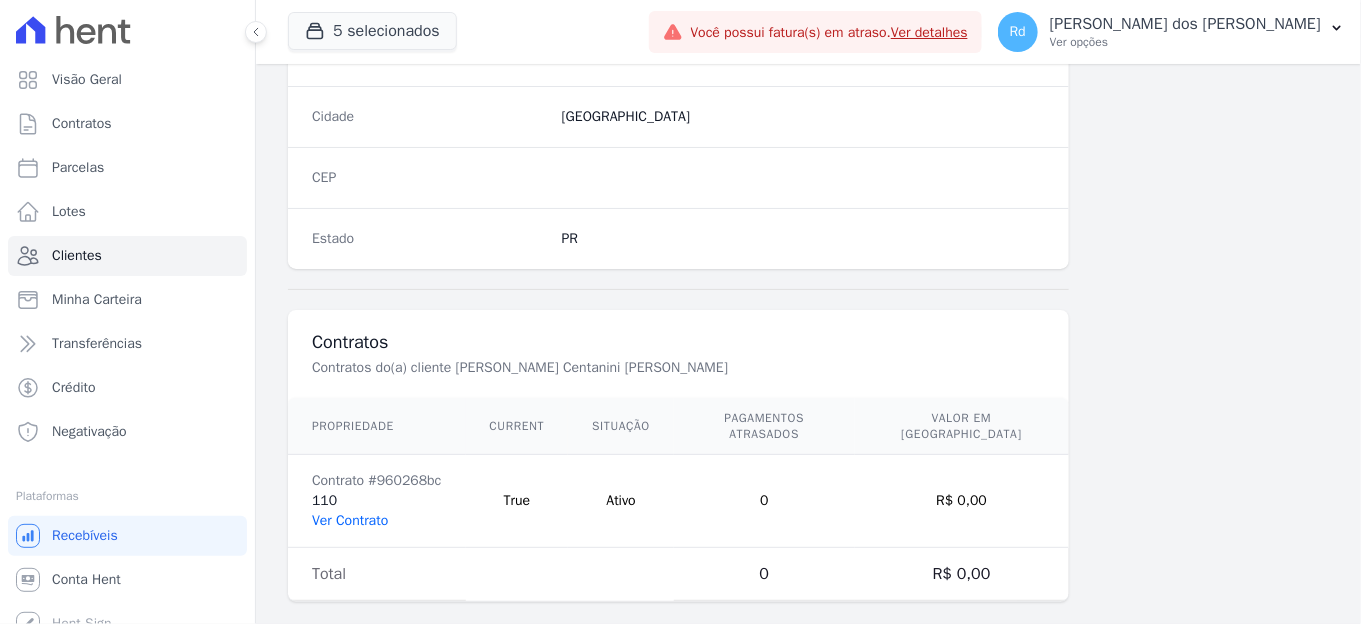 click on "Ver Contrato" at bounding box center [350, 520] 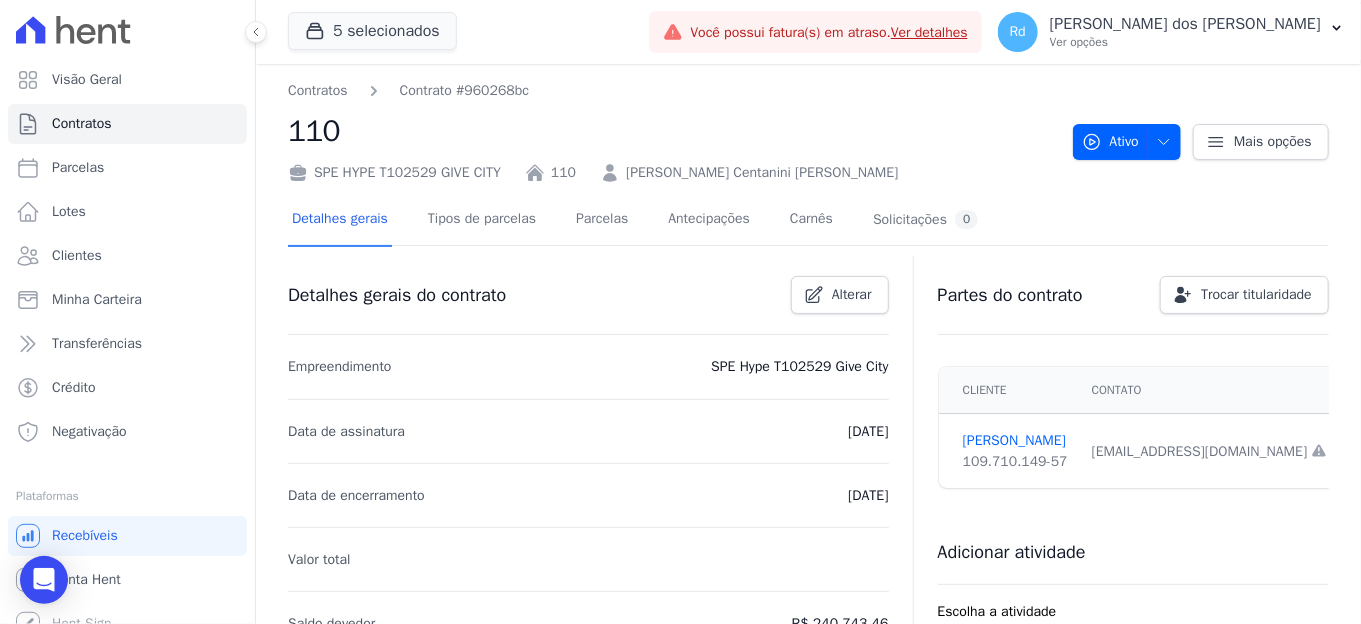 click on "Detalhes gerais
Tipos de parcelas
[GEOGRAPHIC_DATA]
Antecipações
[PERSON_NAME]
Solicitações
0" at bounding box center [635, 220] 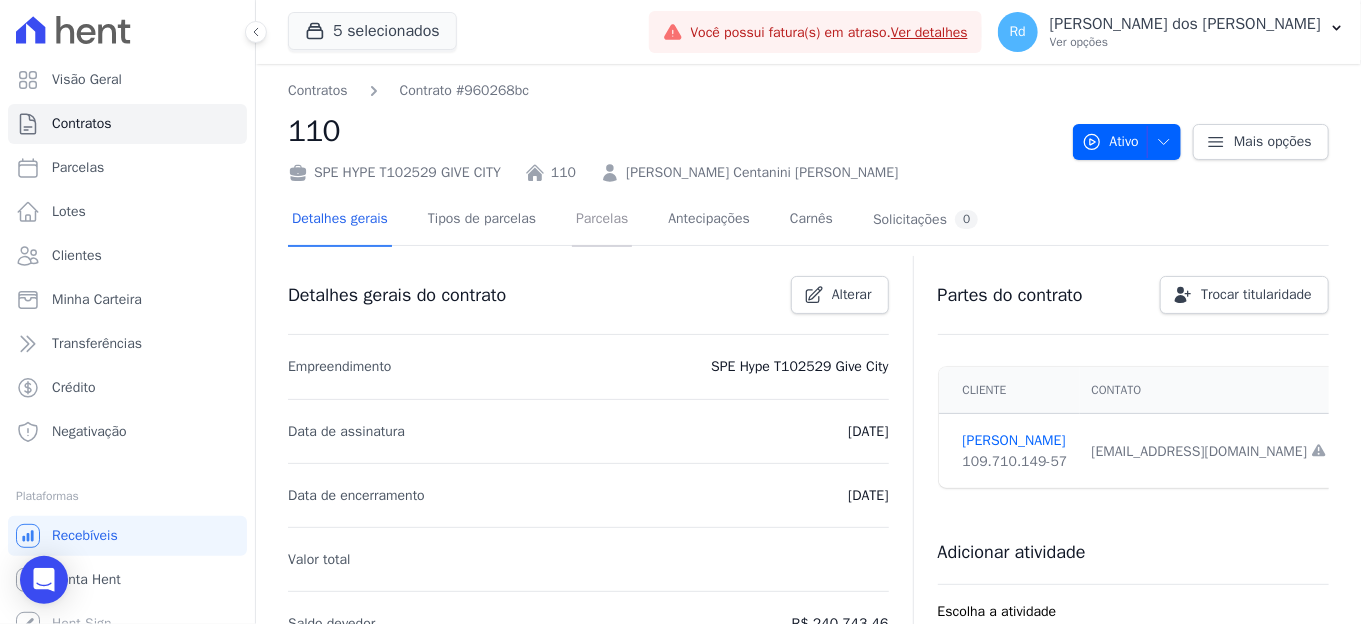 click on "Parcelas" at bounding box center (602, 220) 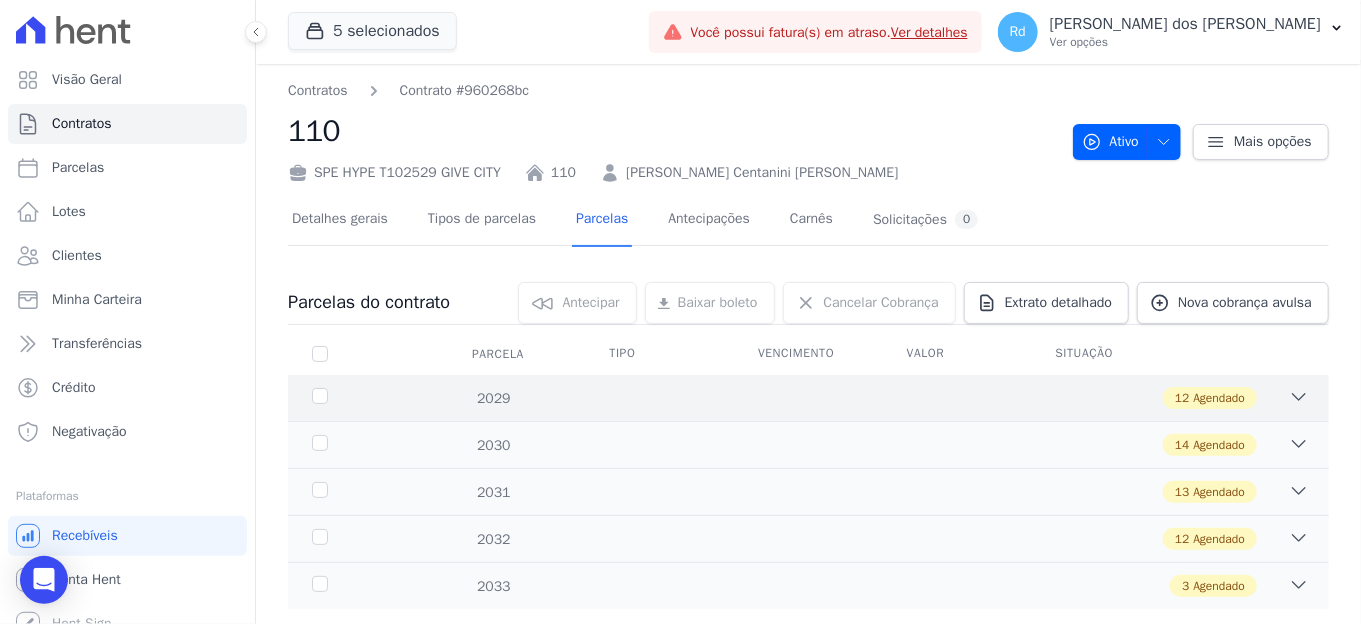 click 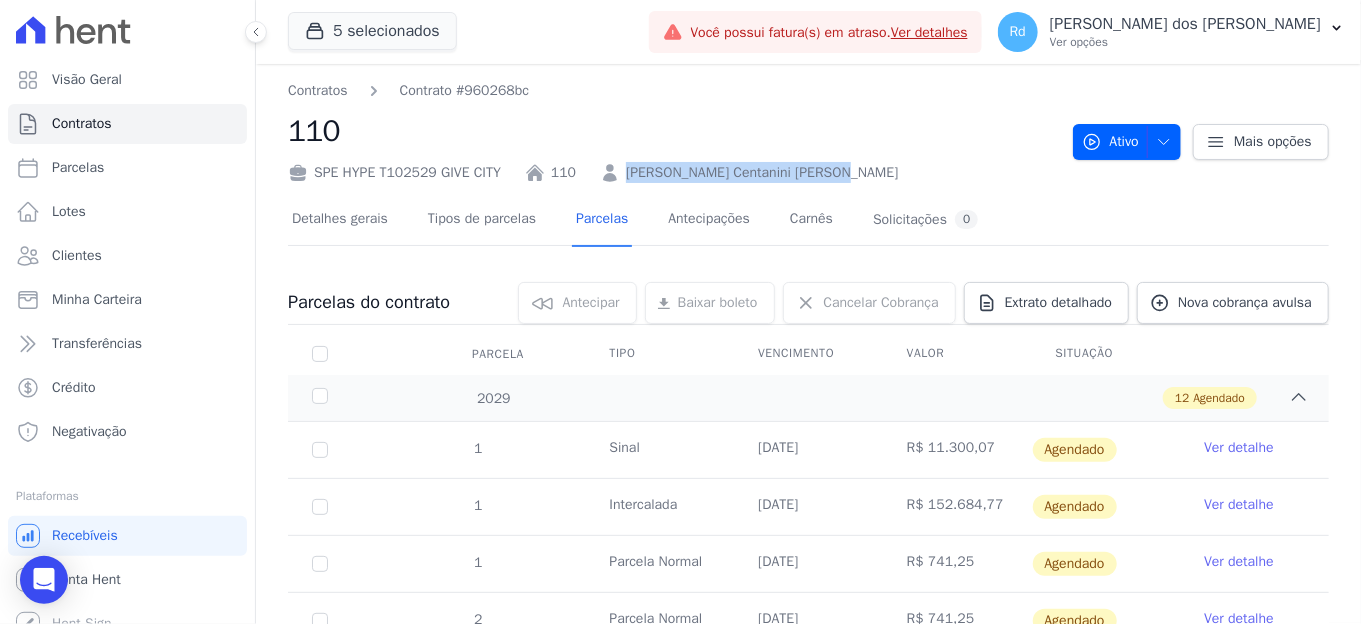 drag, startPoint x: 848, startPoint y: 180, endPoint x: 615, endPoint y: 168, distance: 233.3088 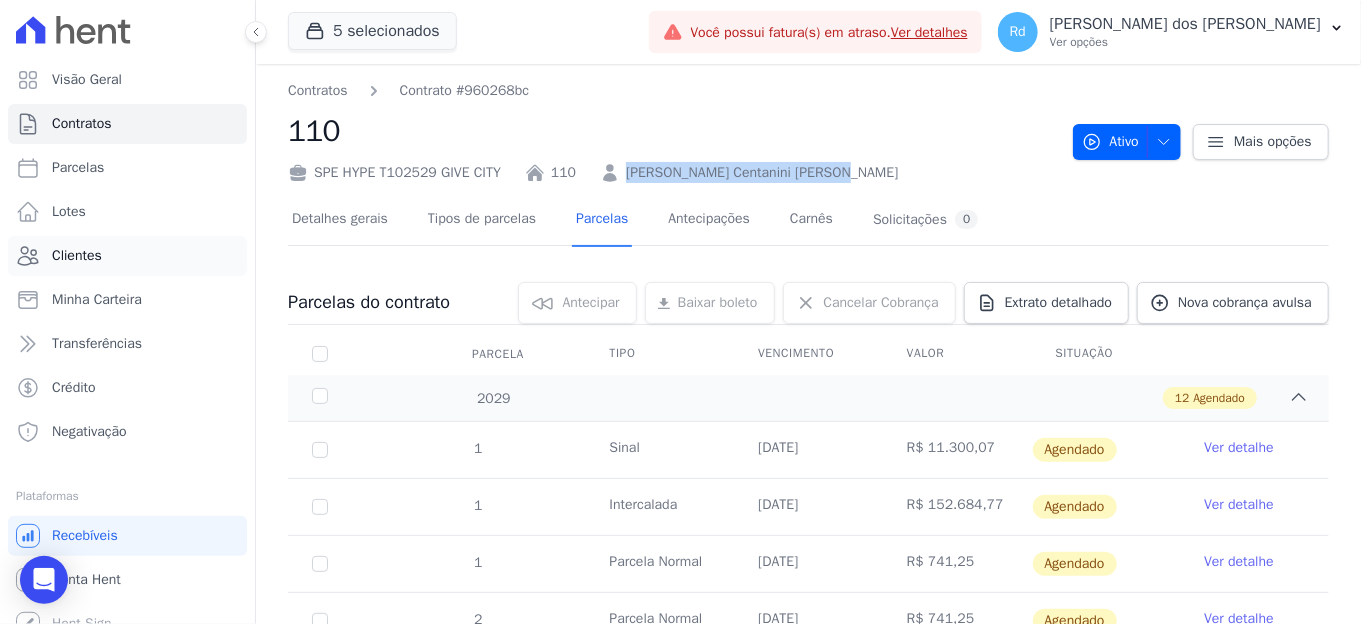 click on "Clientes" at bounding box center (127, 256) 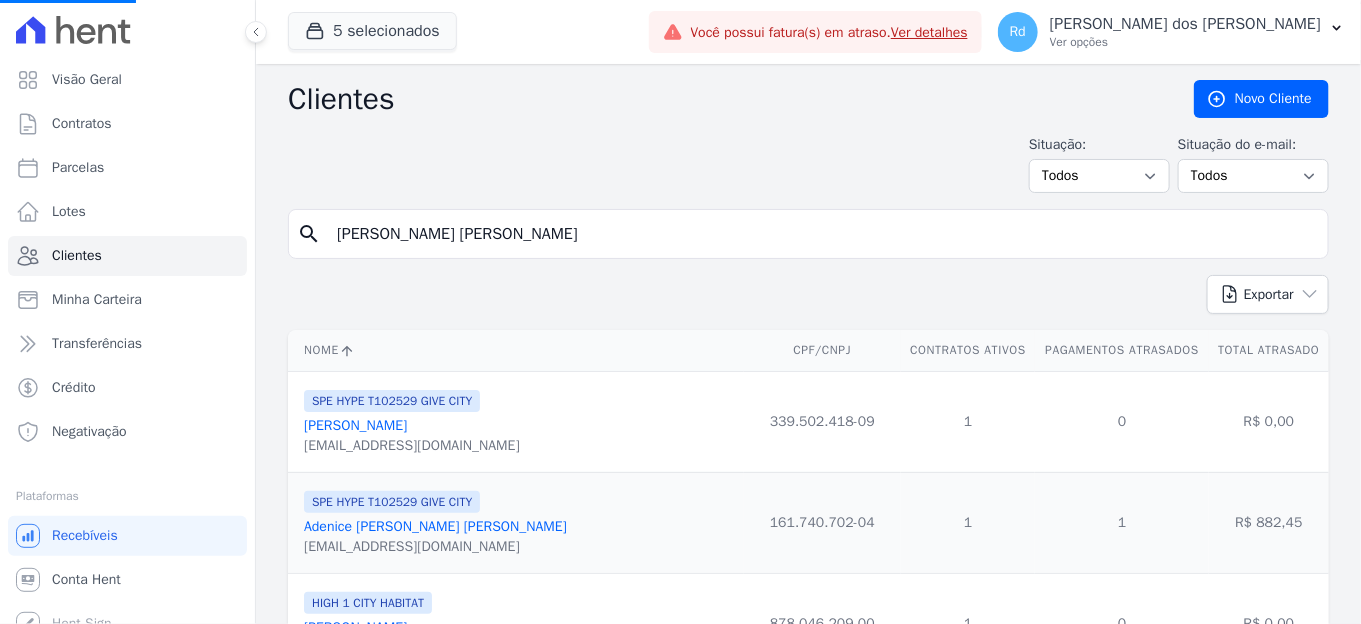 click on "[PERSON_NAME] [PERSON_NAME]" at bounding box center (822, 234) 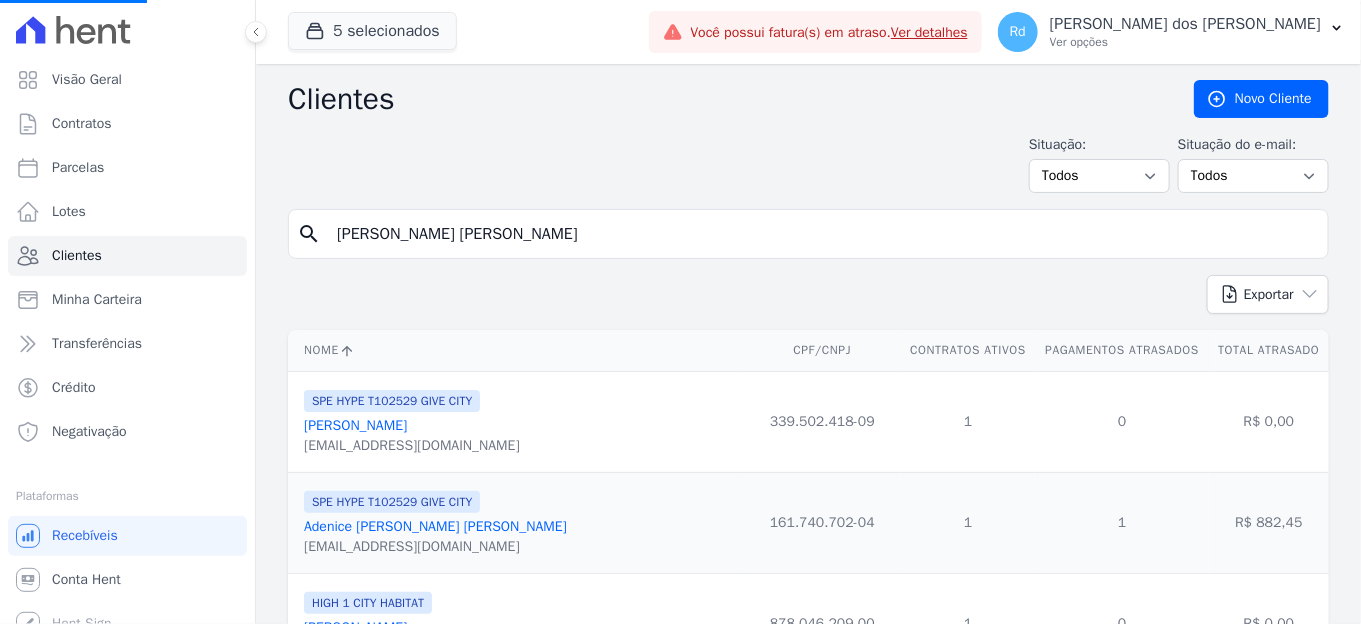click on "[PERSON_NAME] [PERSON_NAME]" at bounding box center (822, 234) 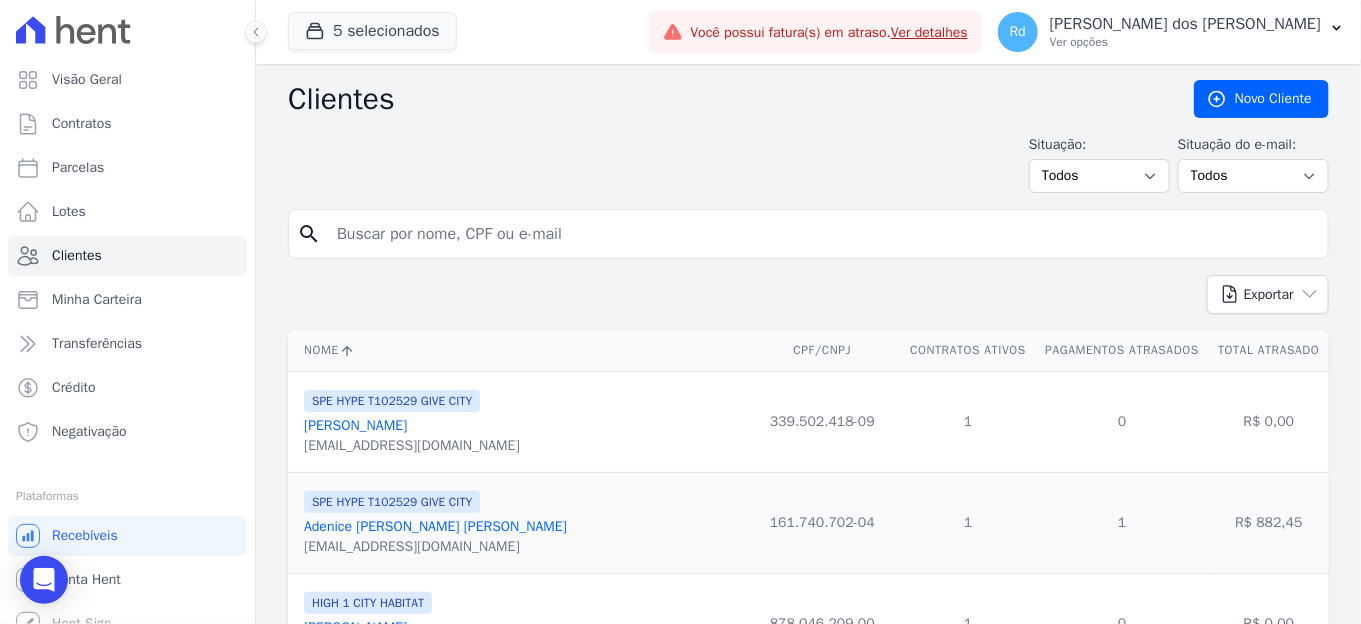click at bounding box center [822, 234] 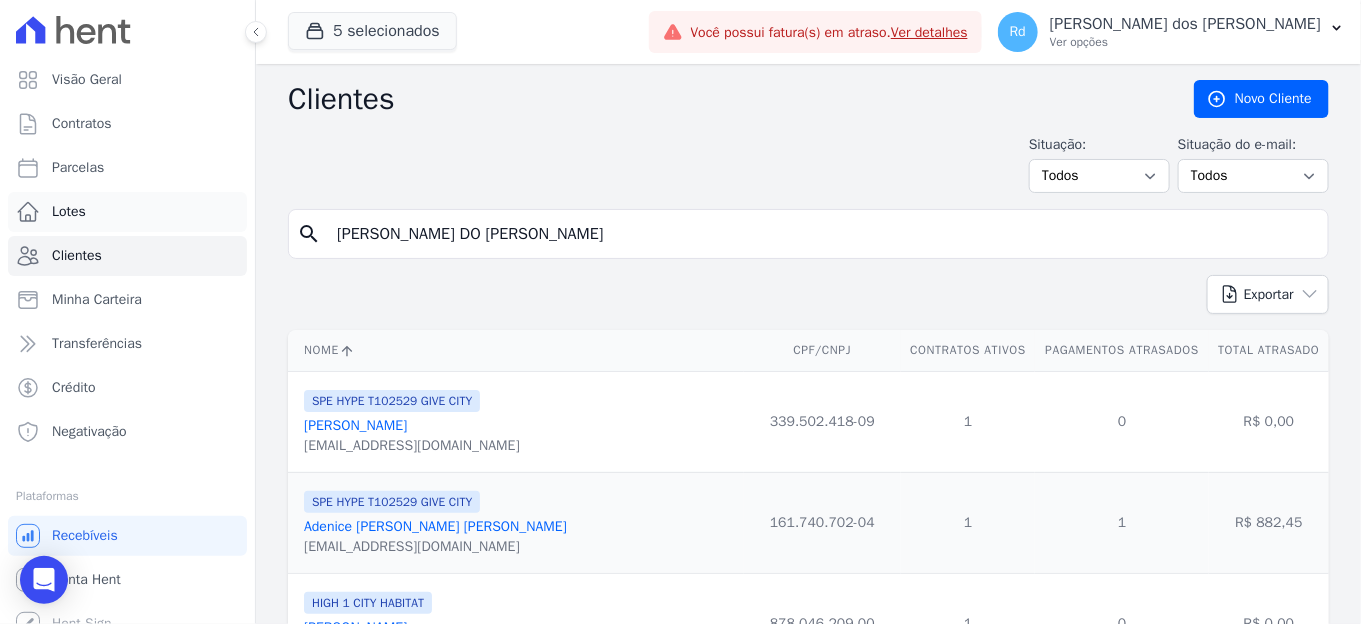 type on "[PERSON_NAME] DO [PERSON_NAME]" 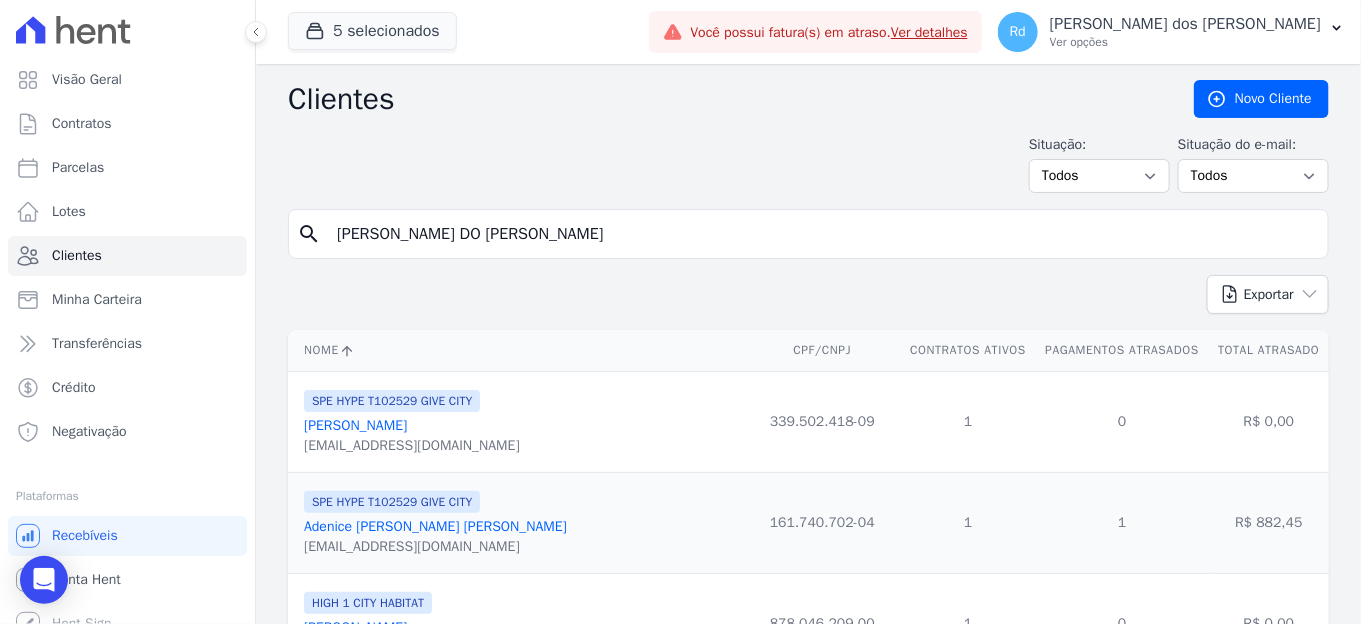 click on "search
[PERSON_NAME] DO [PERSON_NAME]" at bounding box center (808, 234) 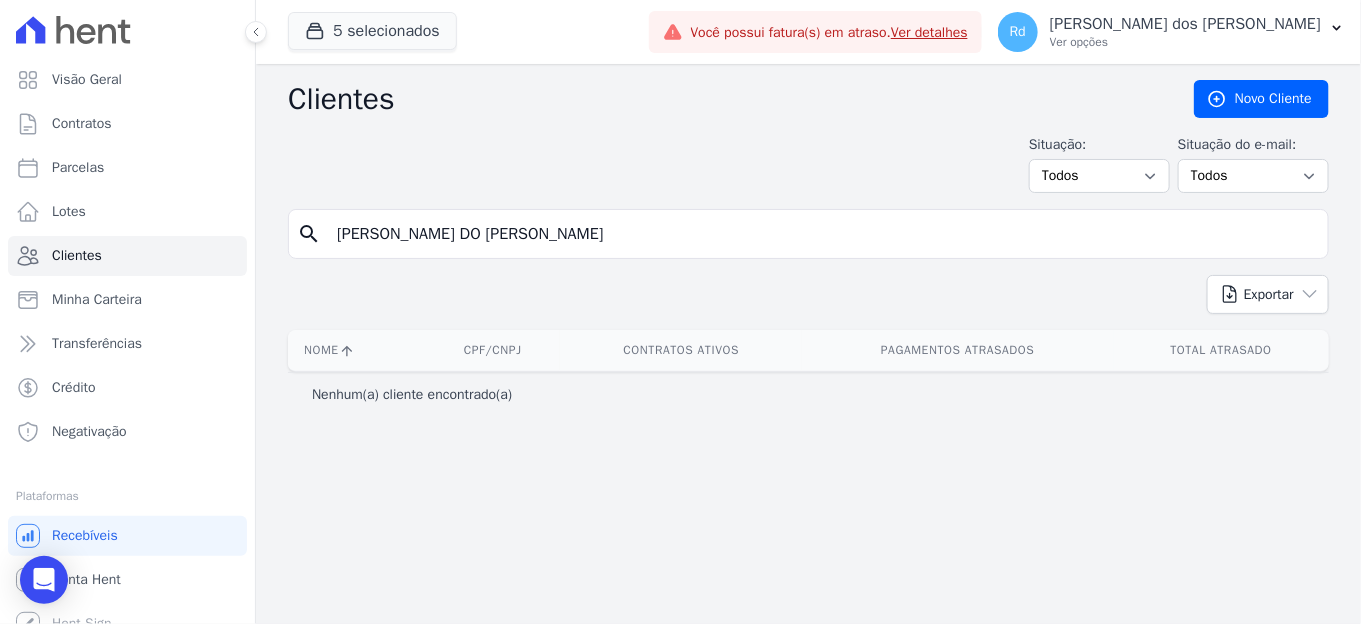 drag, startPoint x: 592, startPoint y: 228, endPoint x: 278, endPoint y: 235, distance: 314.078 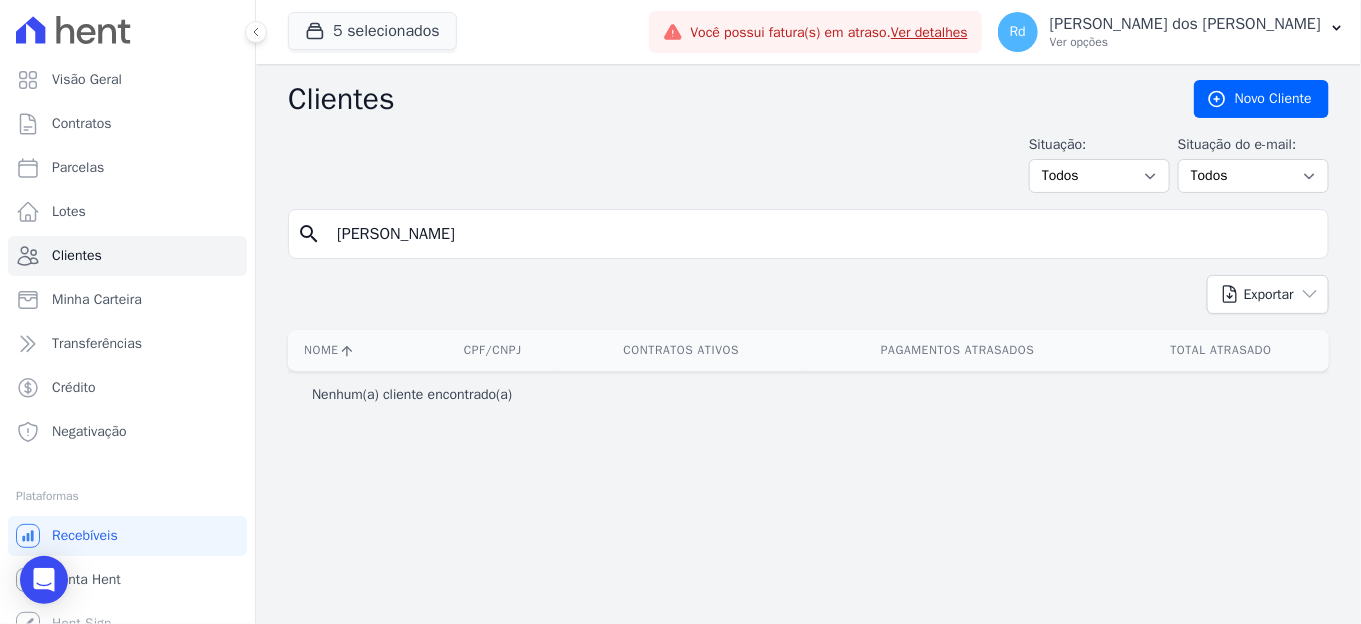 type on "[PERSON_NAME]" 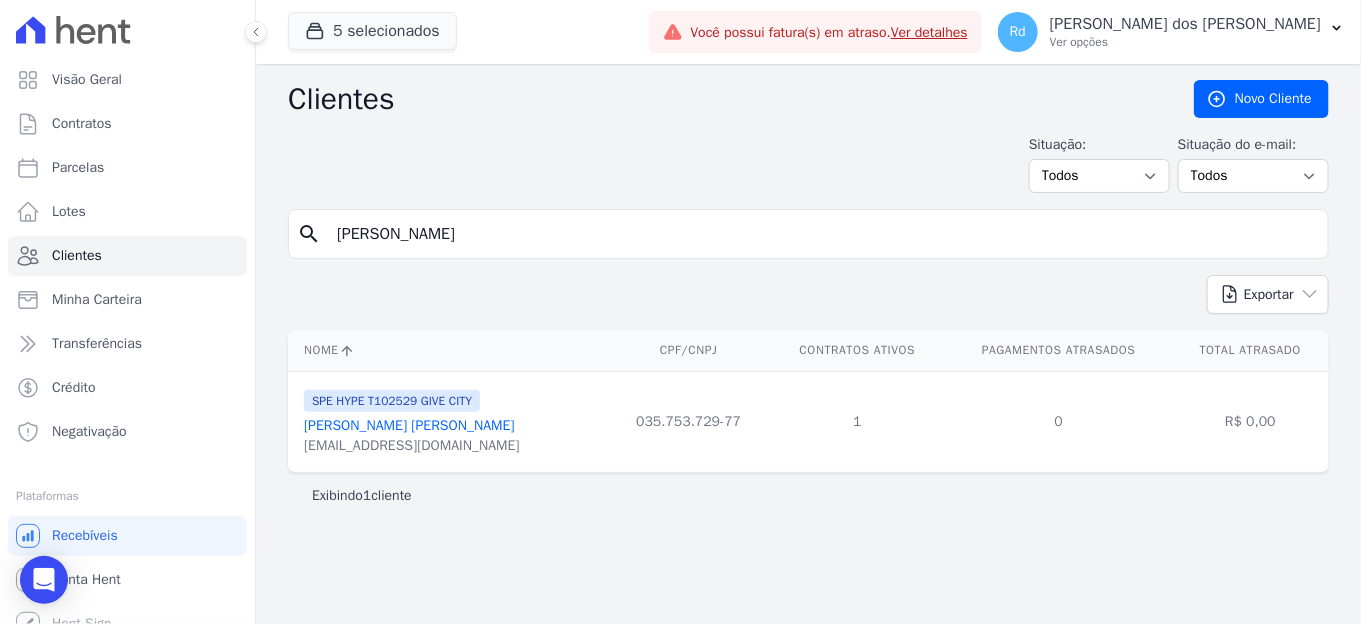 click on "[PERSON_NAME] [PERSON_NAME]" at bounding box center [409, 425] 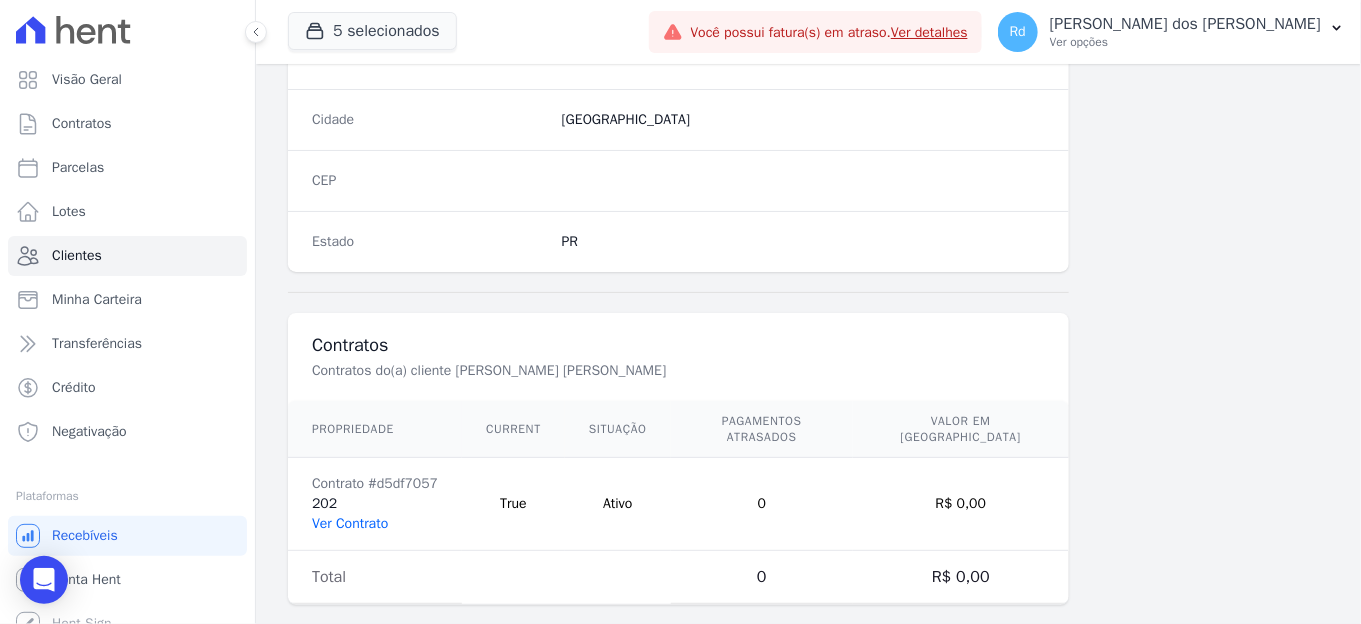 scroll, scrollTop: 1237, scrollLeft: 0, axis: vertical 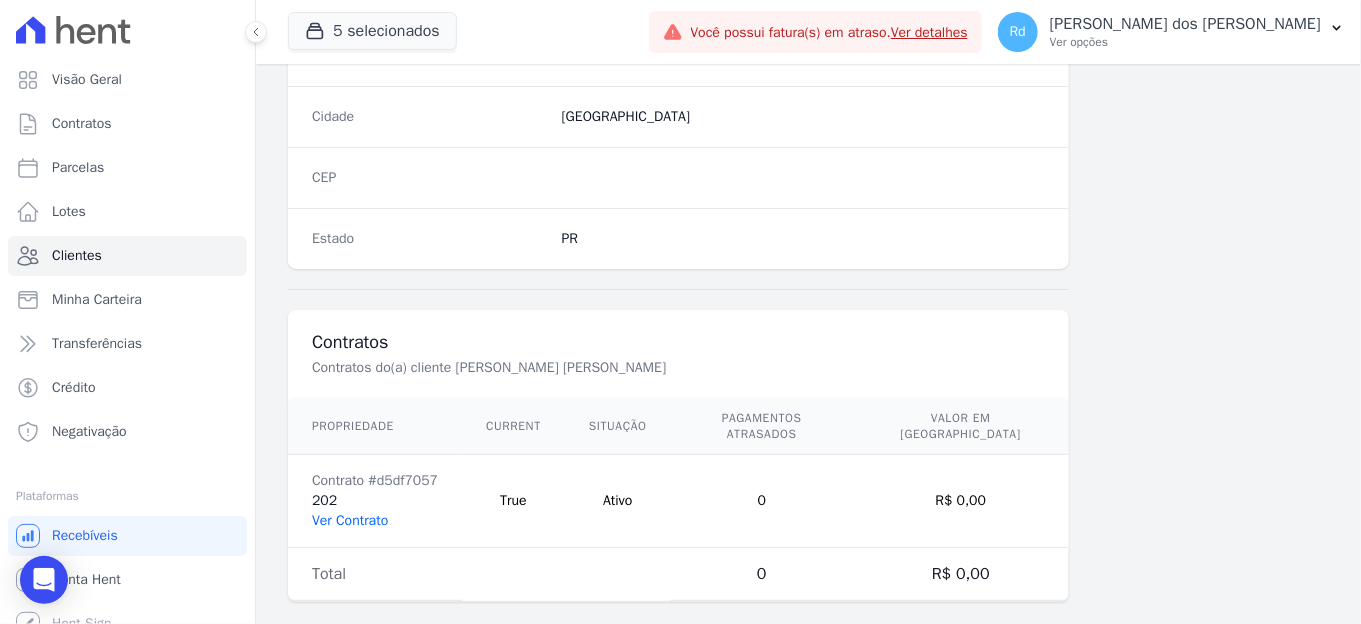click on "Ver Contrato" at bounding box center (350, 520) 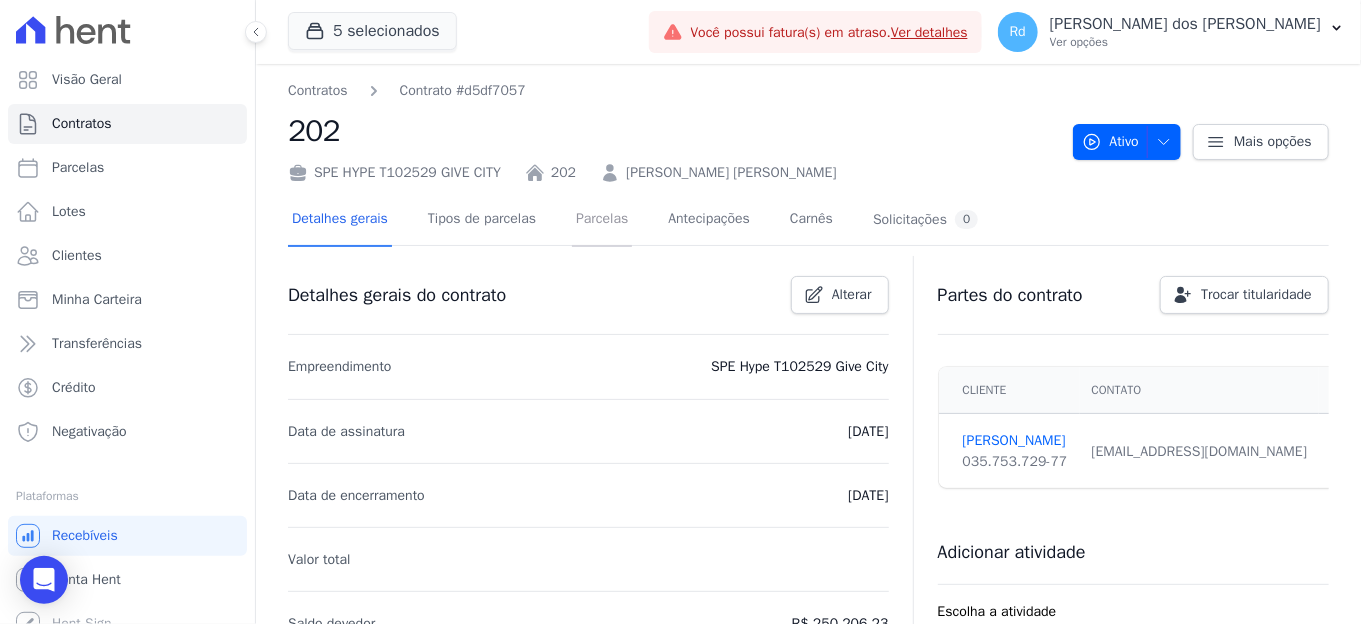 click on "Parcelas" at bounding box center [602, 220] 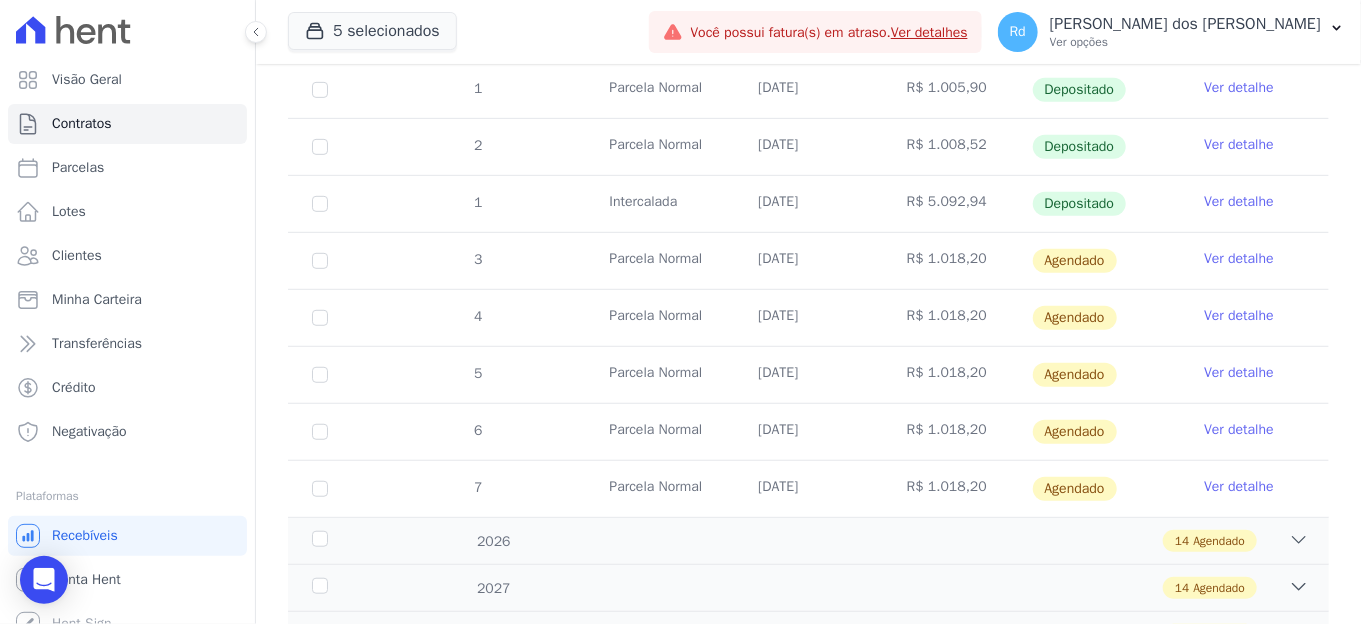 scroll, scrollTop: 494, scrollLeft: 0, axis: vertical 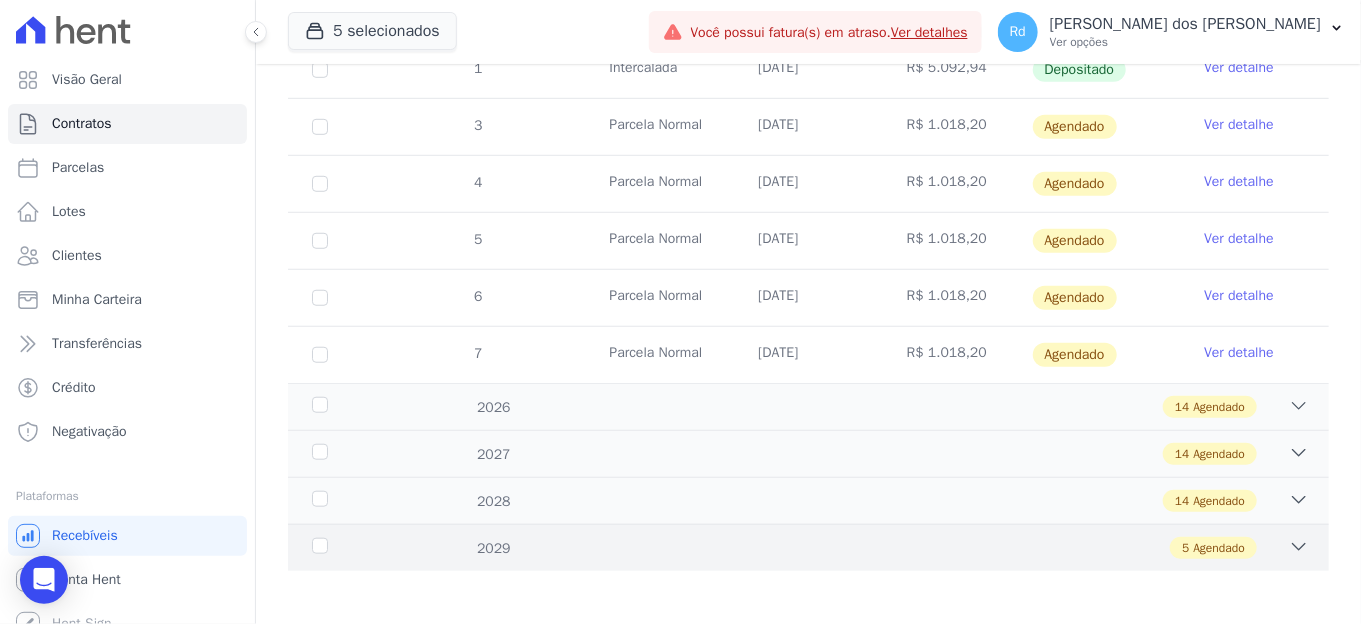click on "2029
5
Agendado" at bounding box center [808, 547] 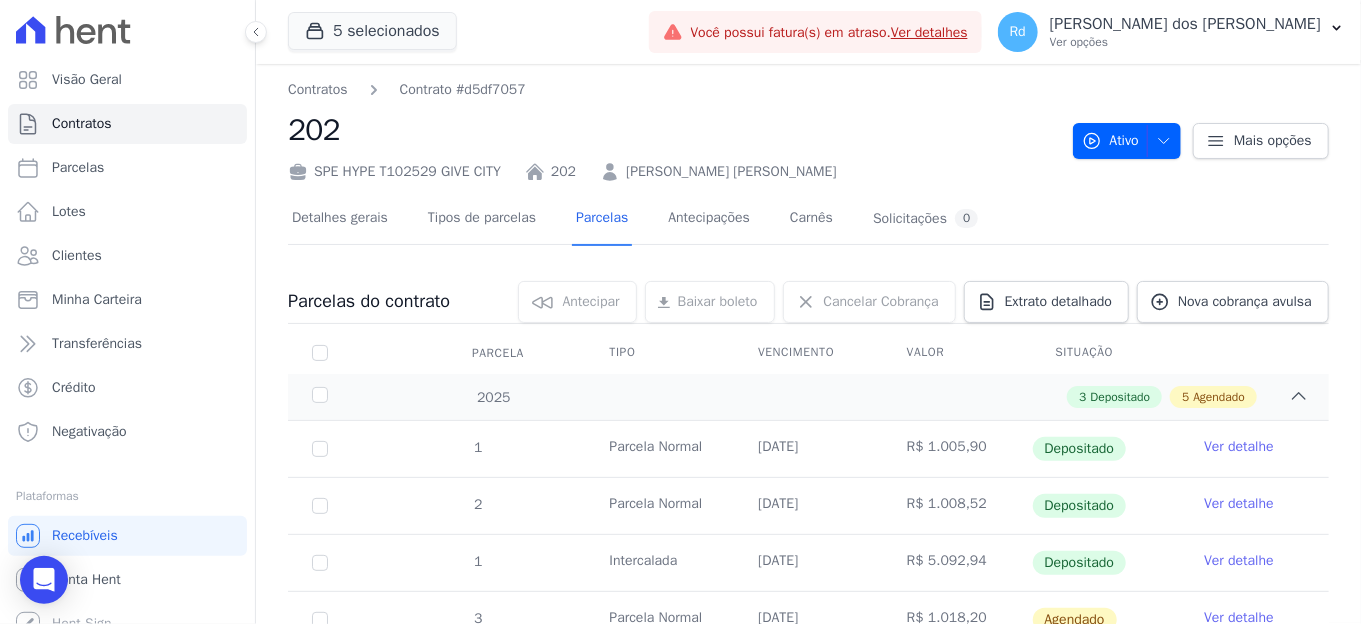 scroll, scrollTop: 0, scrollLeft: 0, axis: both 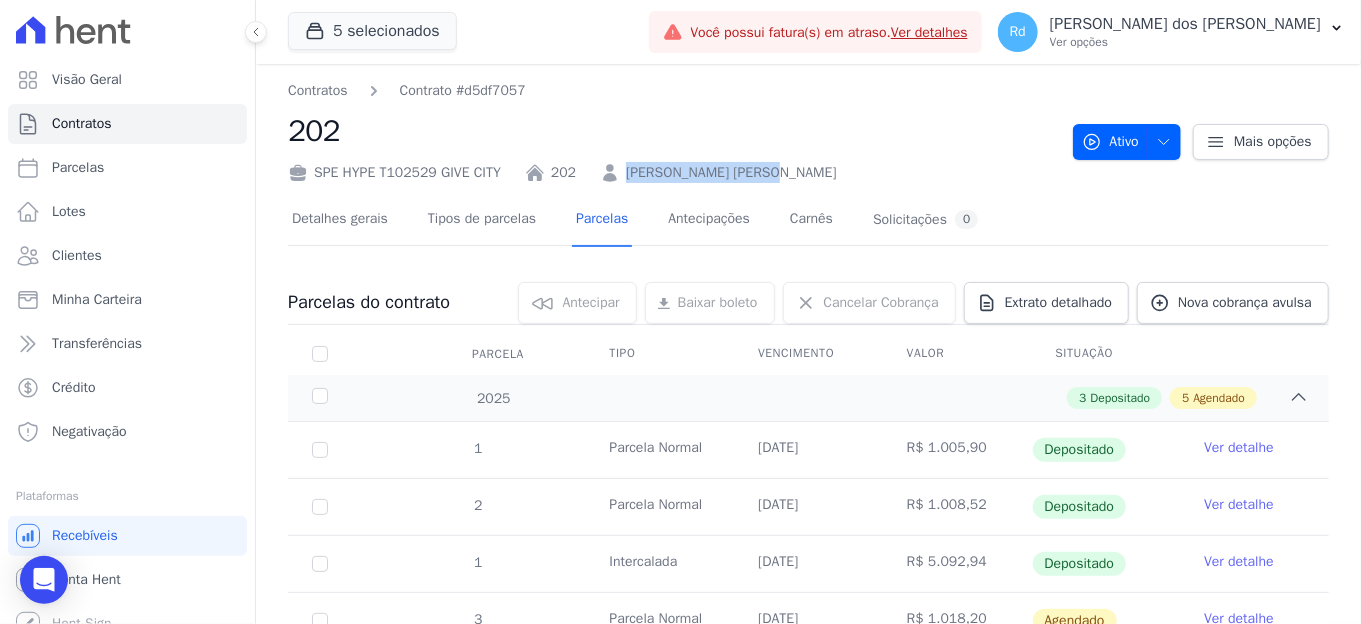drag, startPoint x: 765, startPoint y: 171, endPoint x: 617, endPoint y: 173, distance: 148.01352 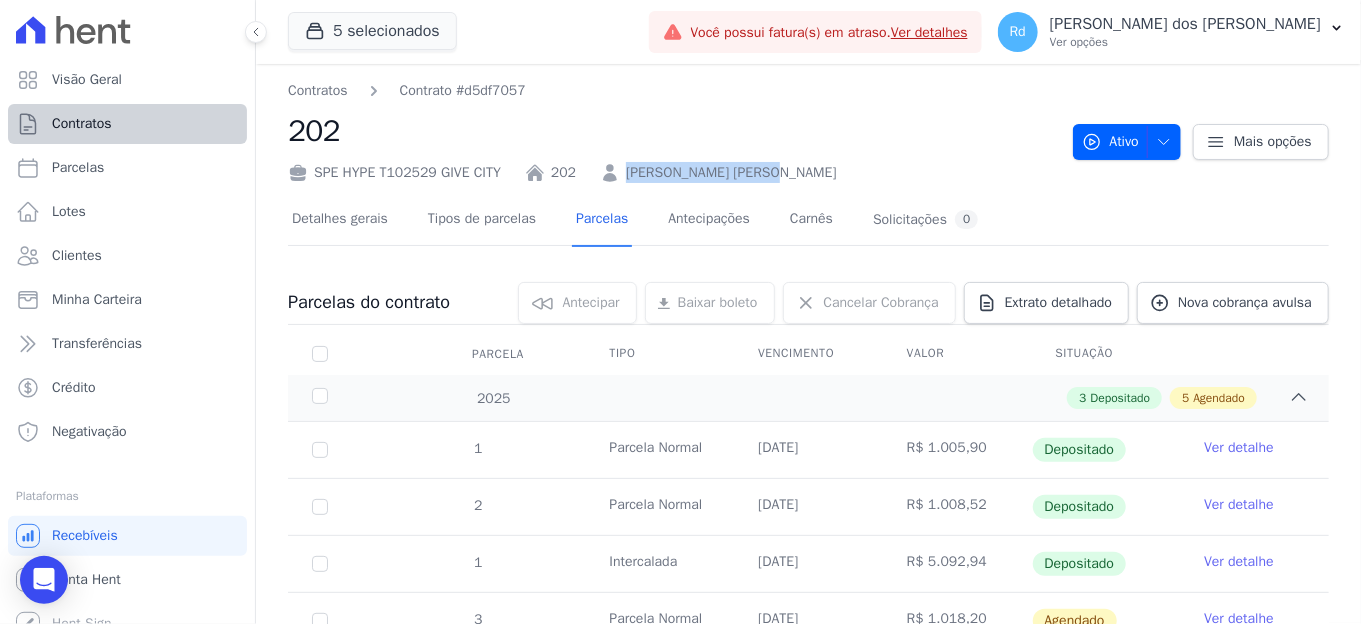 copy on "[PERSON_NAME] [PERSON_NAME]" 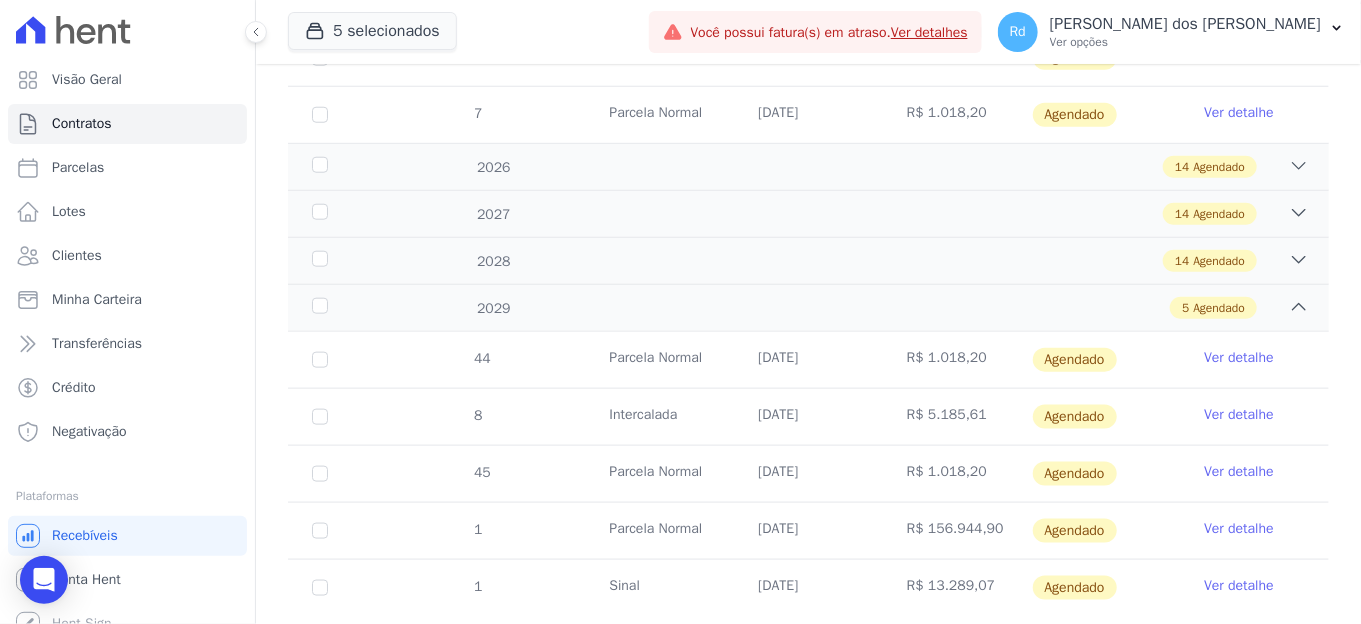 scroll, scrollTop: 778, scrollLeft: 0, axis: vertical 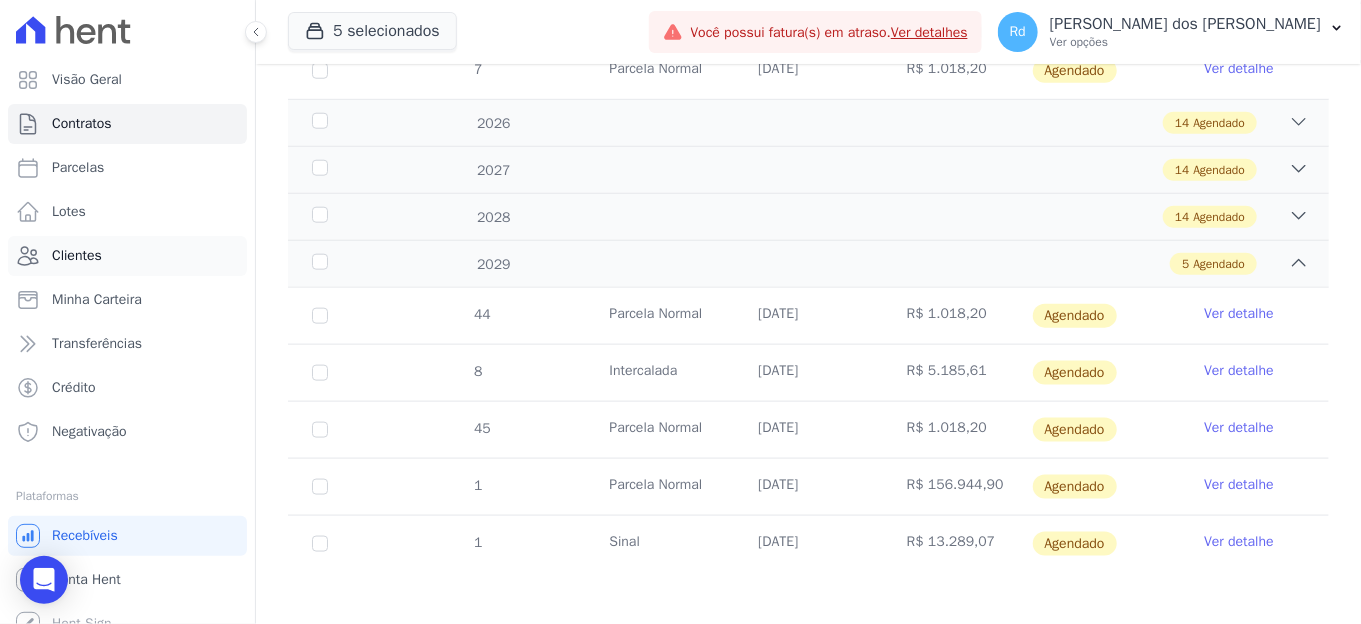 click on "Clientes" at bounding box center [127, 256] 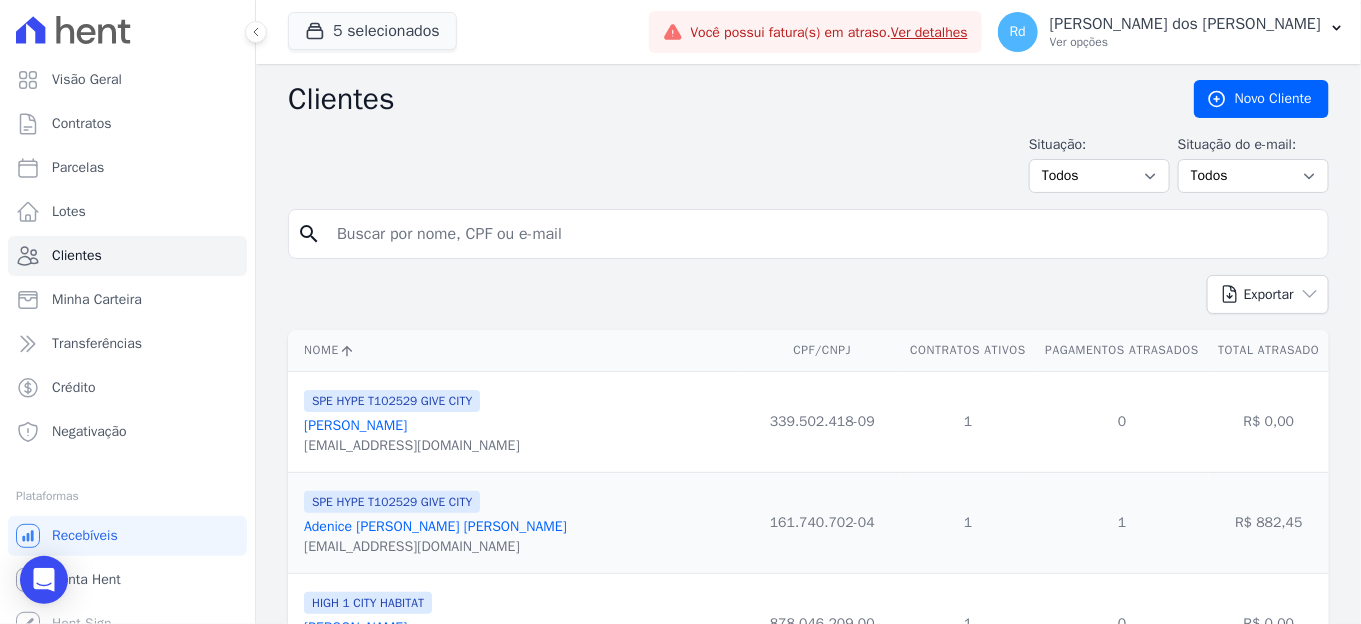 click at bounding box center (822, 234) 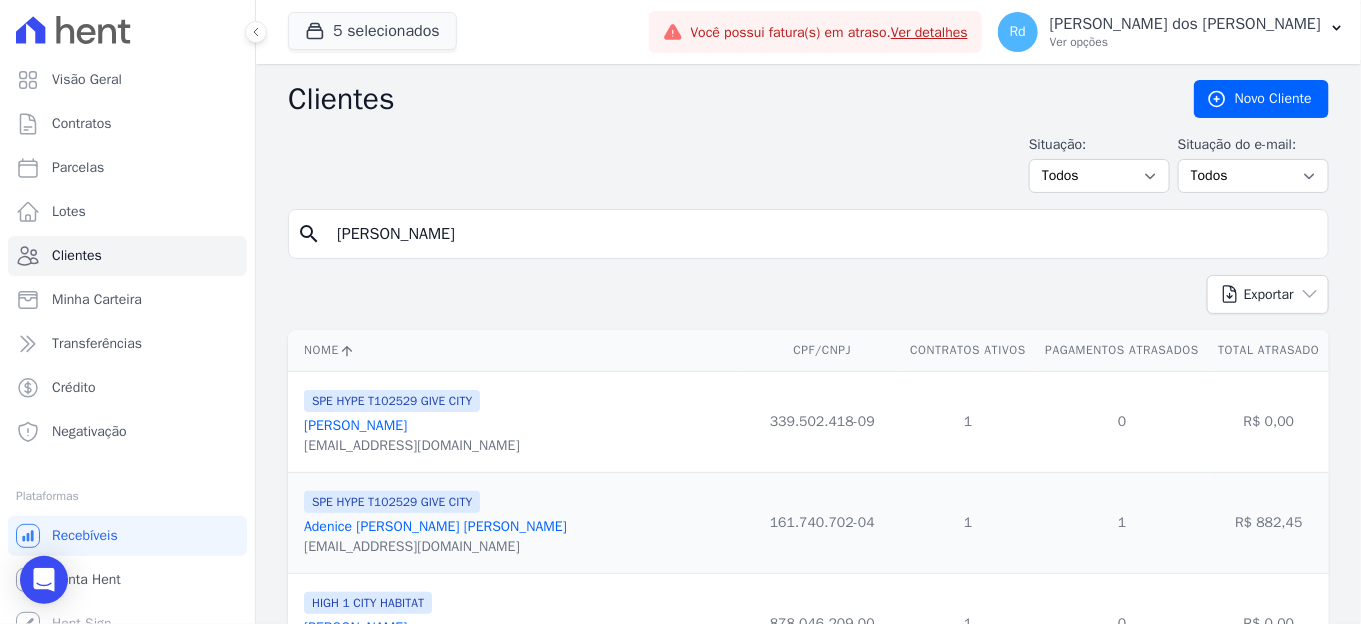 type on "[PERSON_NAME]" 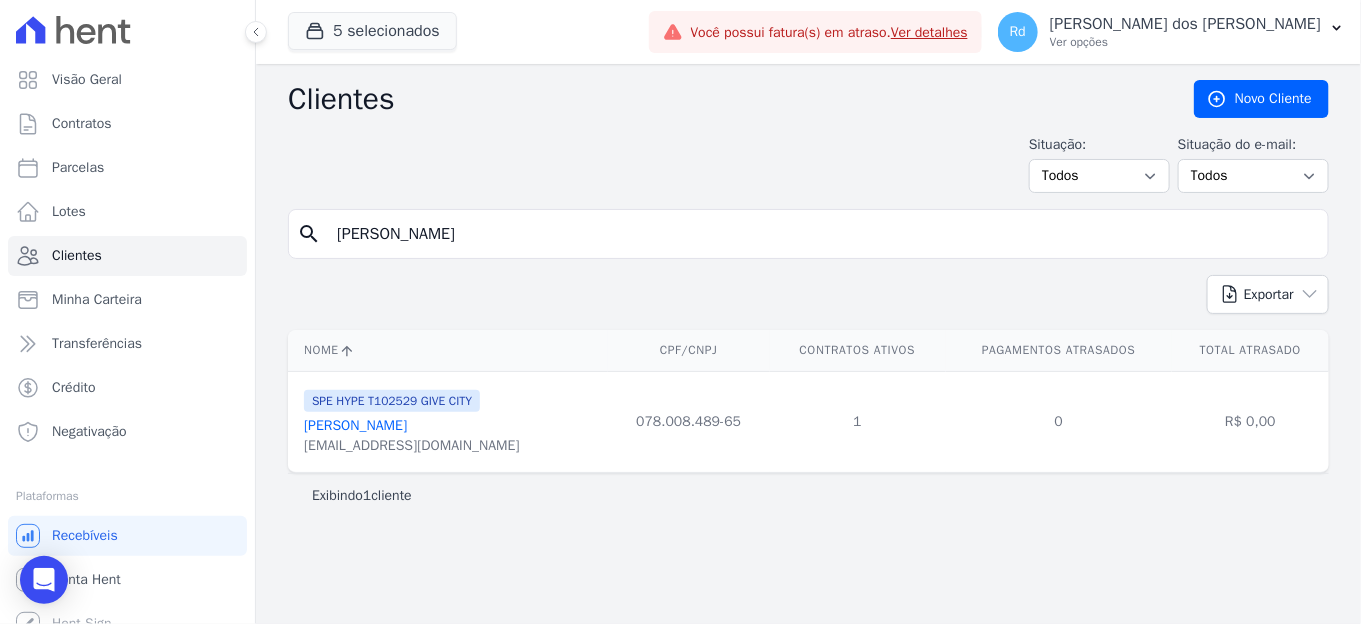 click on "[PERSON_NAME]" at bounding box center [355, 425] 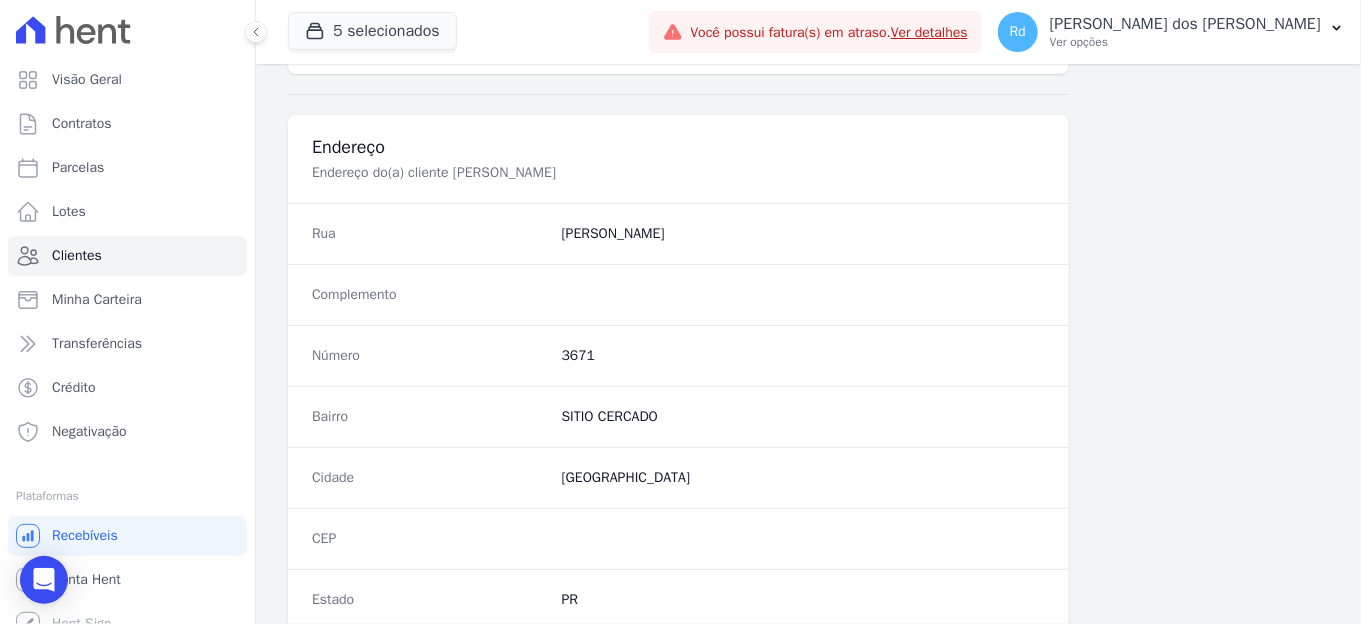 scroll, scrollTop: 1237, scrollLeft: 0, axis: vertical 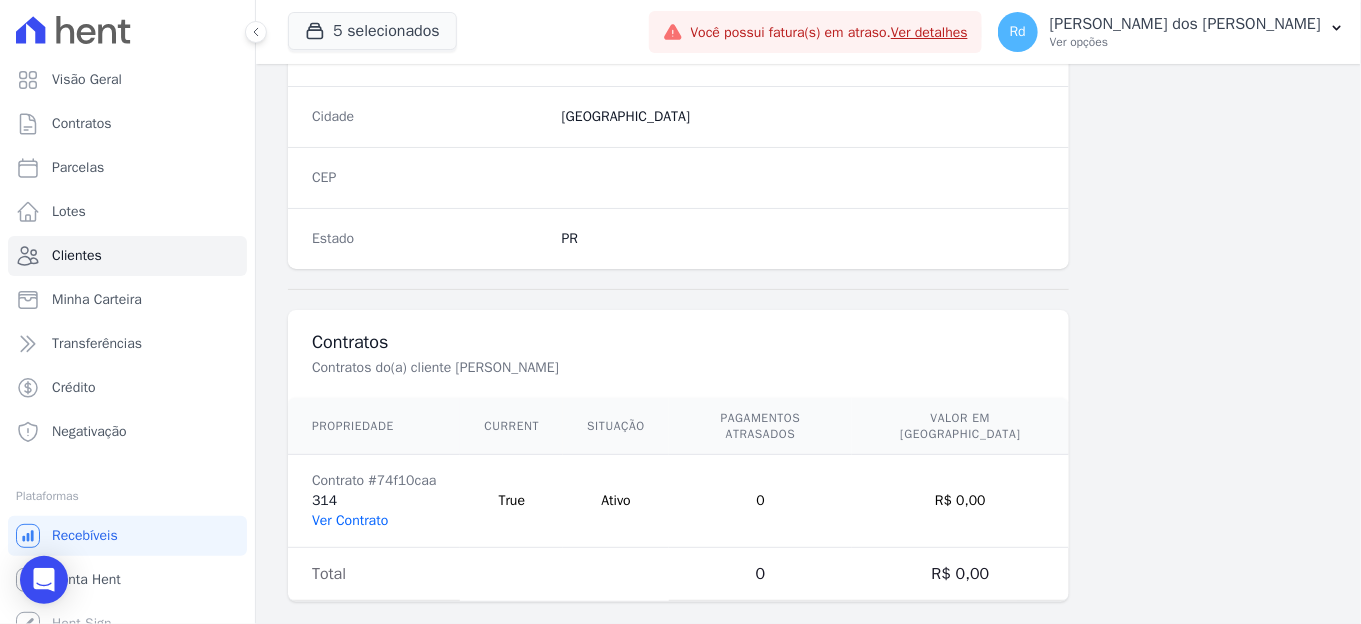 click on "Ver Contrato" at bounding box center [350, 520] 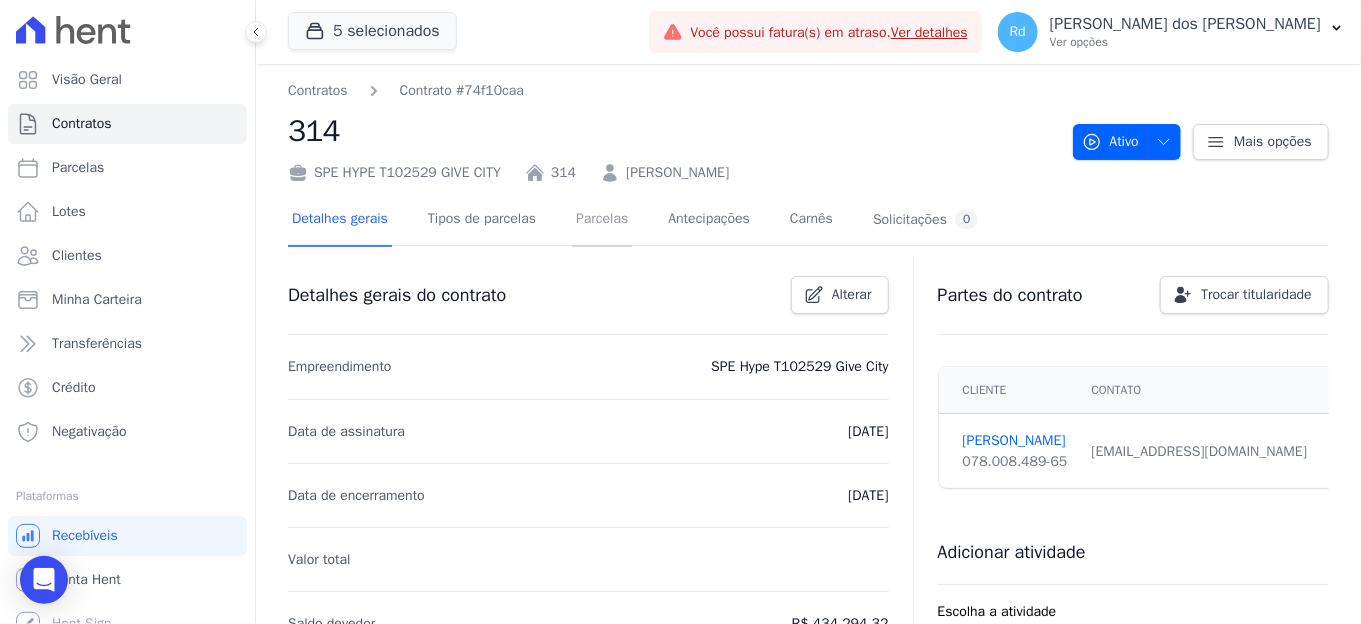 click on "Parcelas" at bounding box center [602, 220] 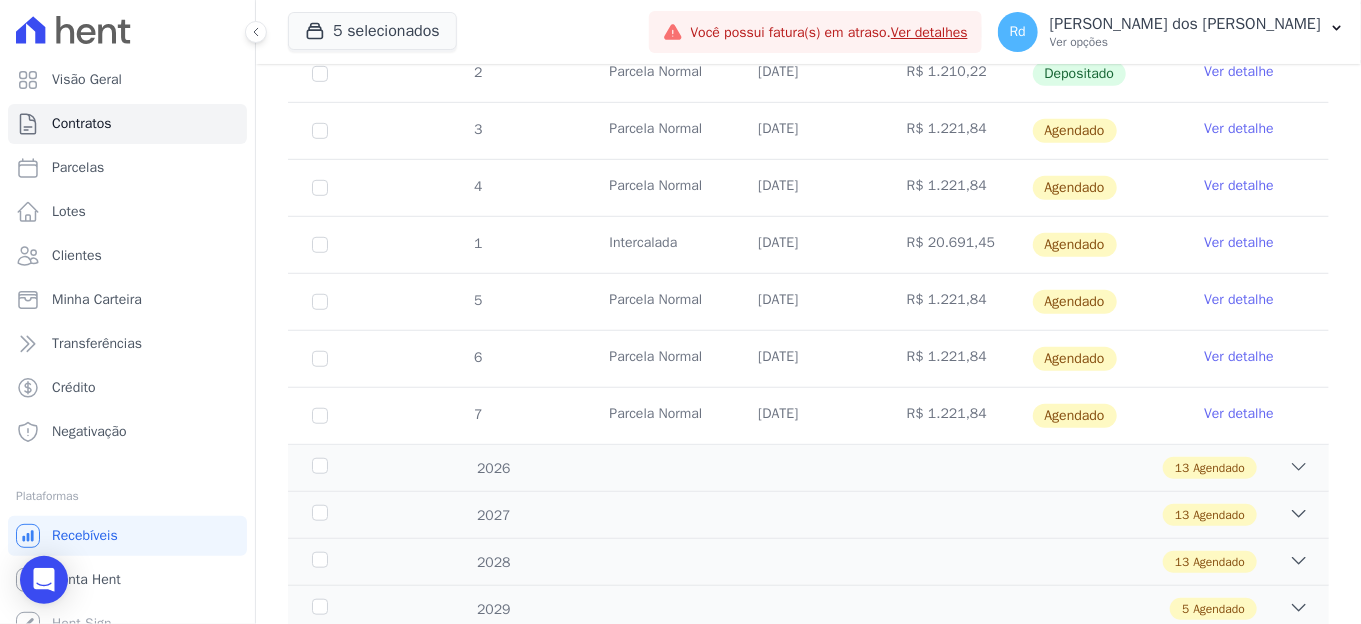 scroll, scrollTop: 494, scrollLeft: 0, axis: vertical 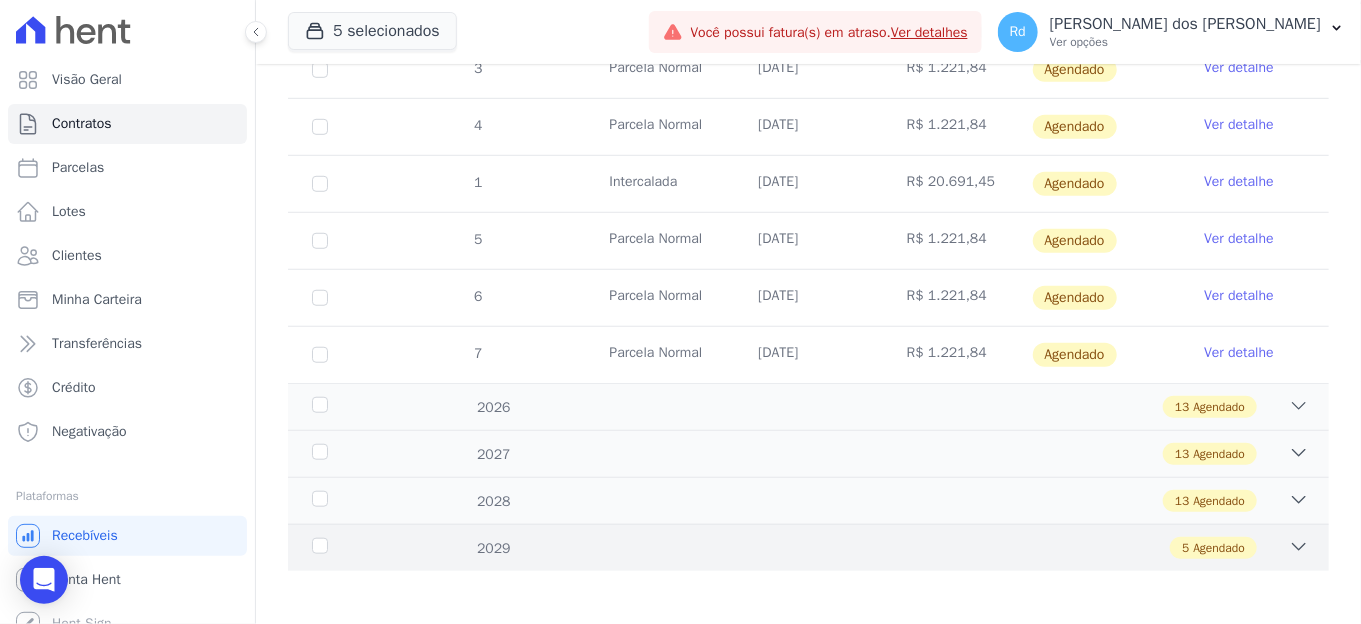 click on "2029
5
Agendado" at bounding box center [808, 547] 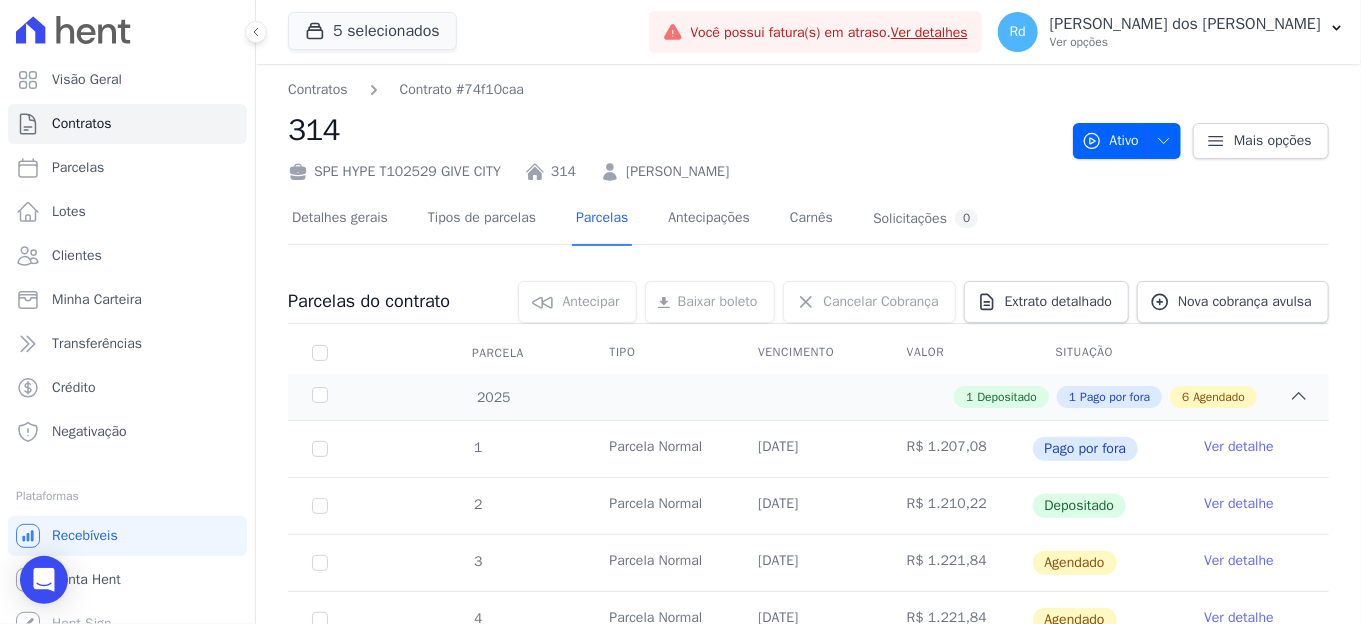 scroll, scrollTop: 0, scrollLeft: 0, axis: both 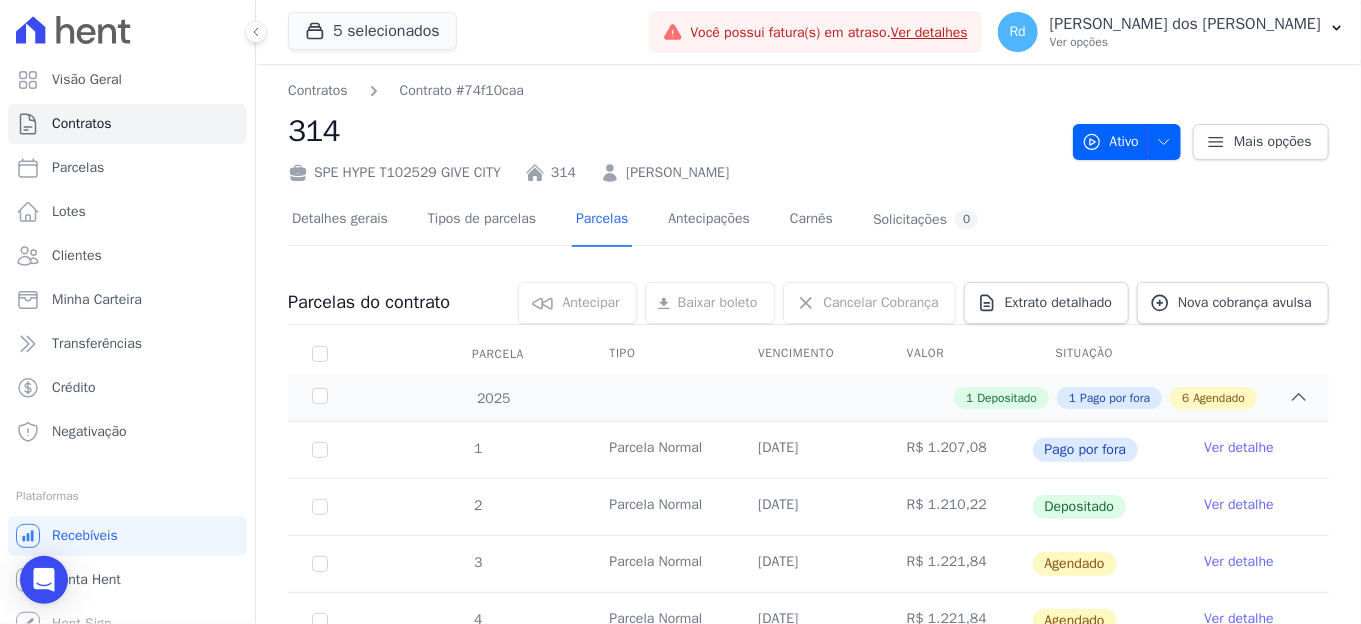 drag, startPoint x: 750, startPoint y: 174, endPoint x: 612, endPoint y: 177, distance: 138.03261 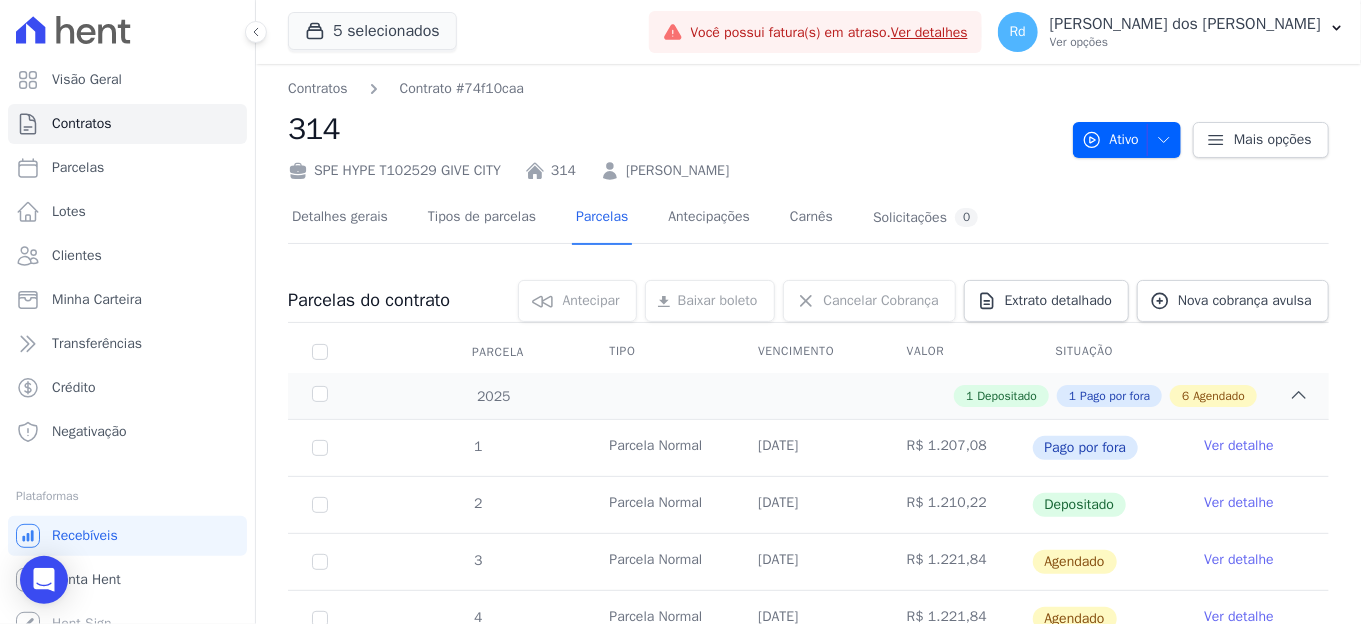 scroll, scrollTop: 0, scrollLeft: 0, axis: both 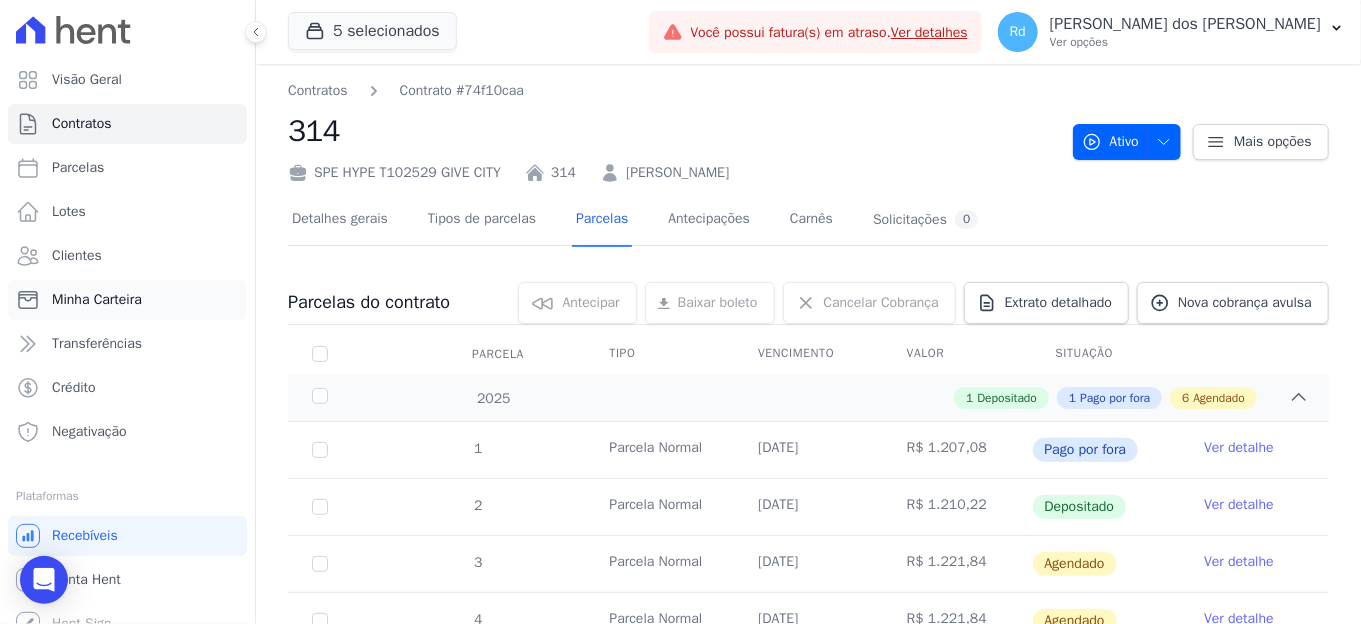 click on "Minha Carteira" at bounding box center [127, 300] 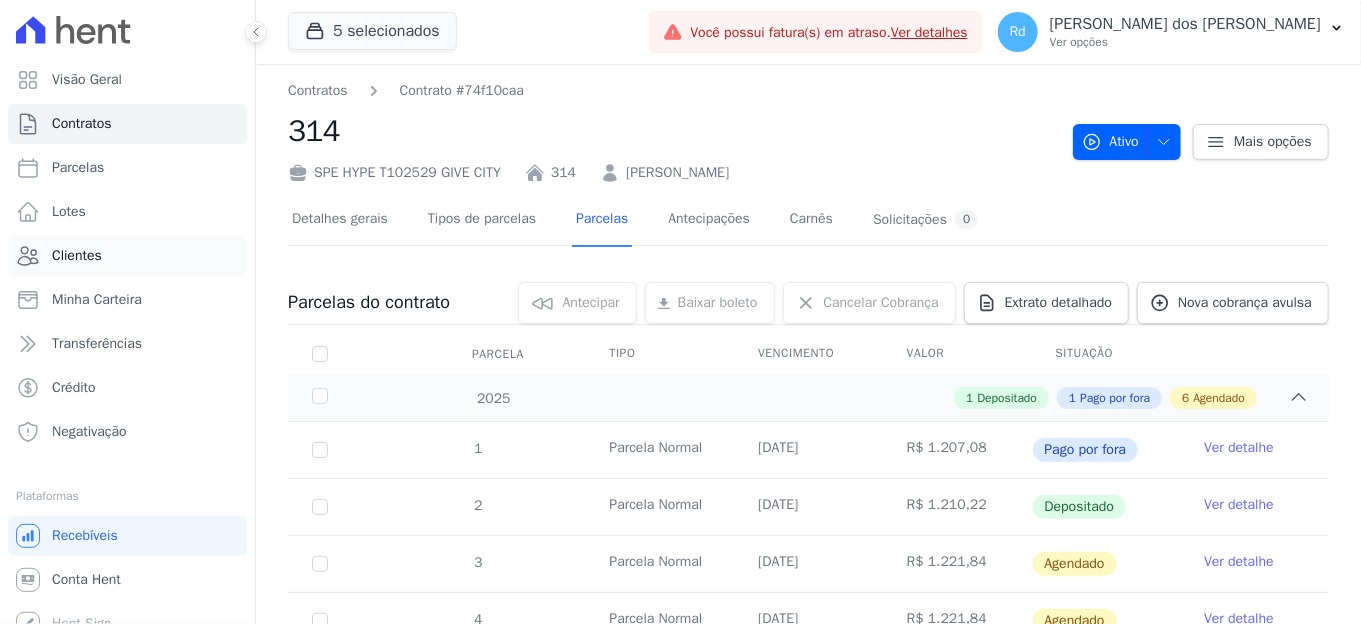 click on "Clientes" at bounding box center [127, 256] 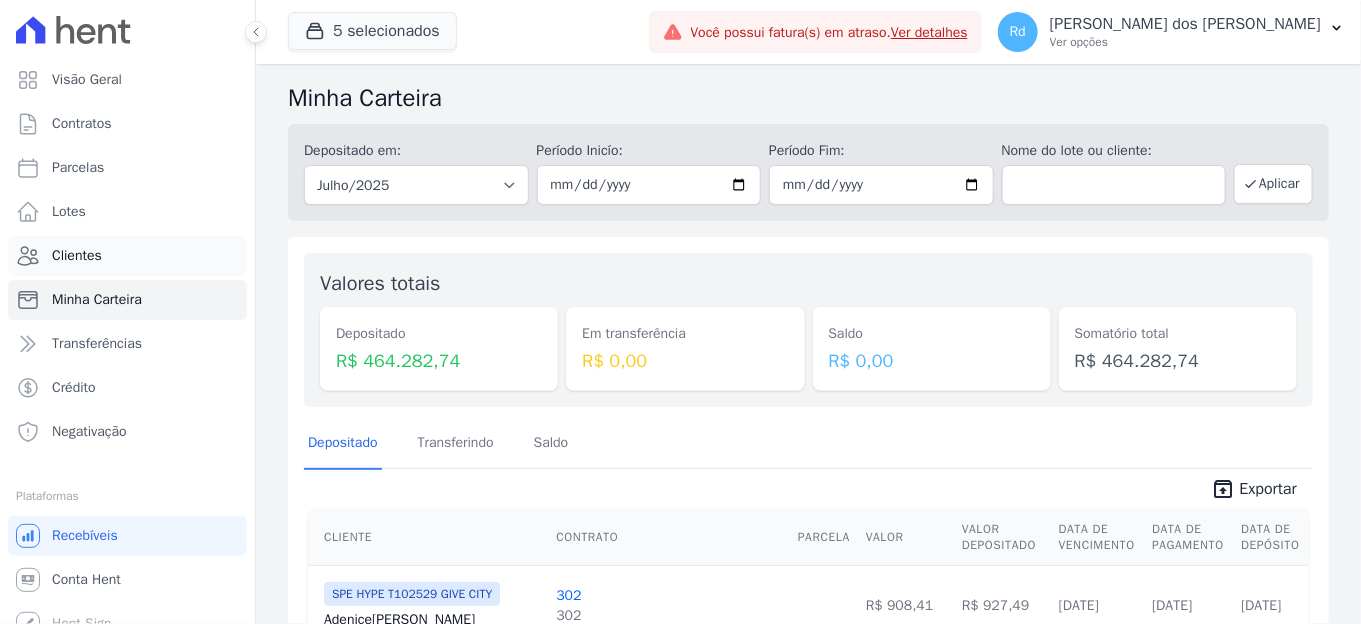 click on "Clientes" at bounding box center (127, 256) 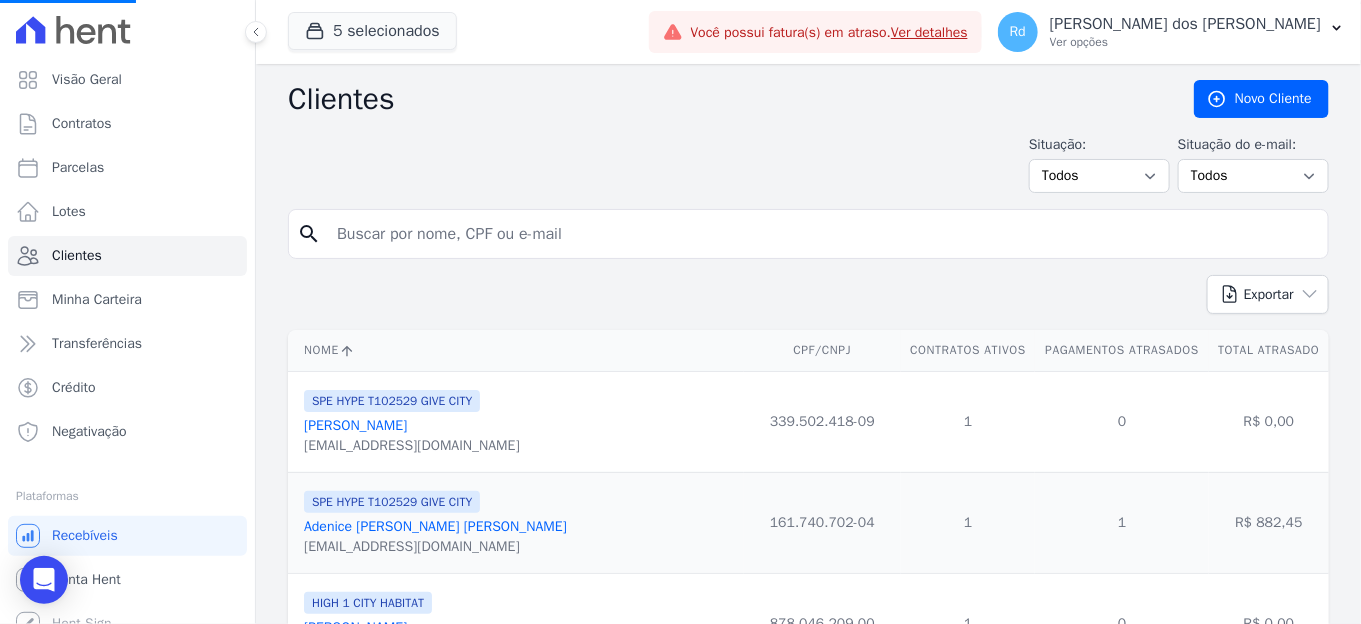 click at bounding box center [822, 234] 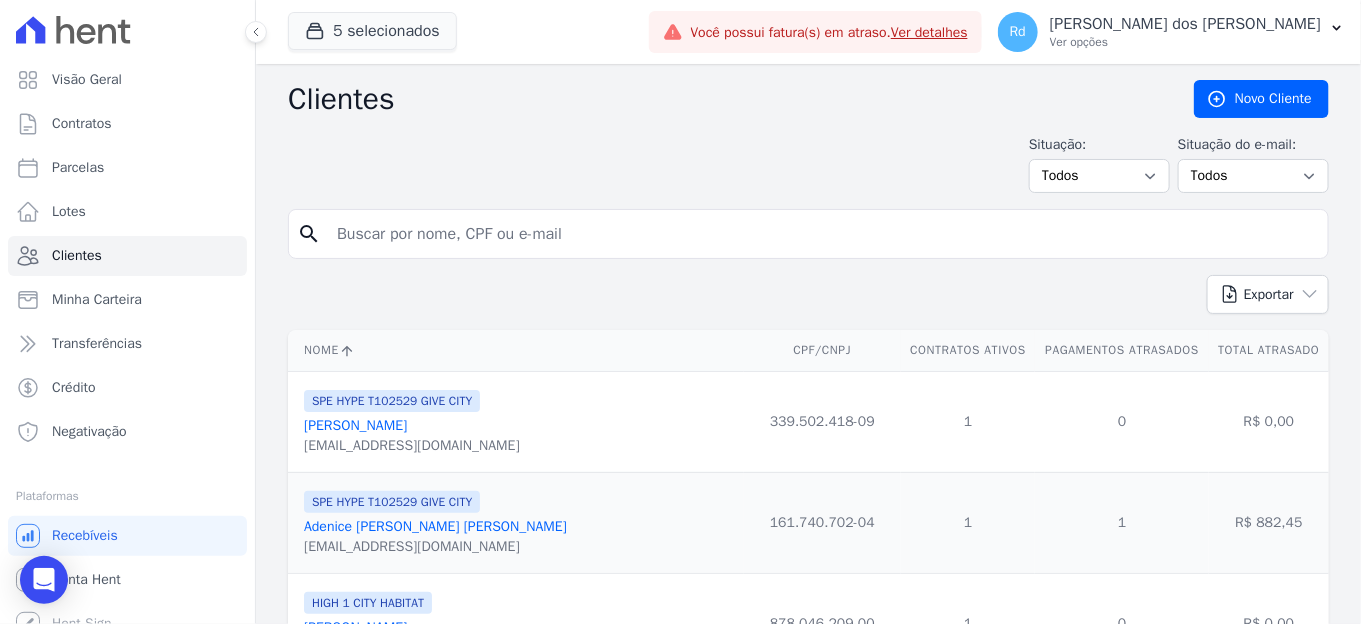 click at bounding box center [822, 234] 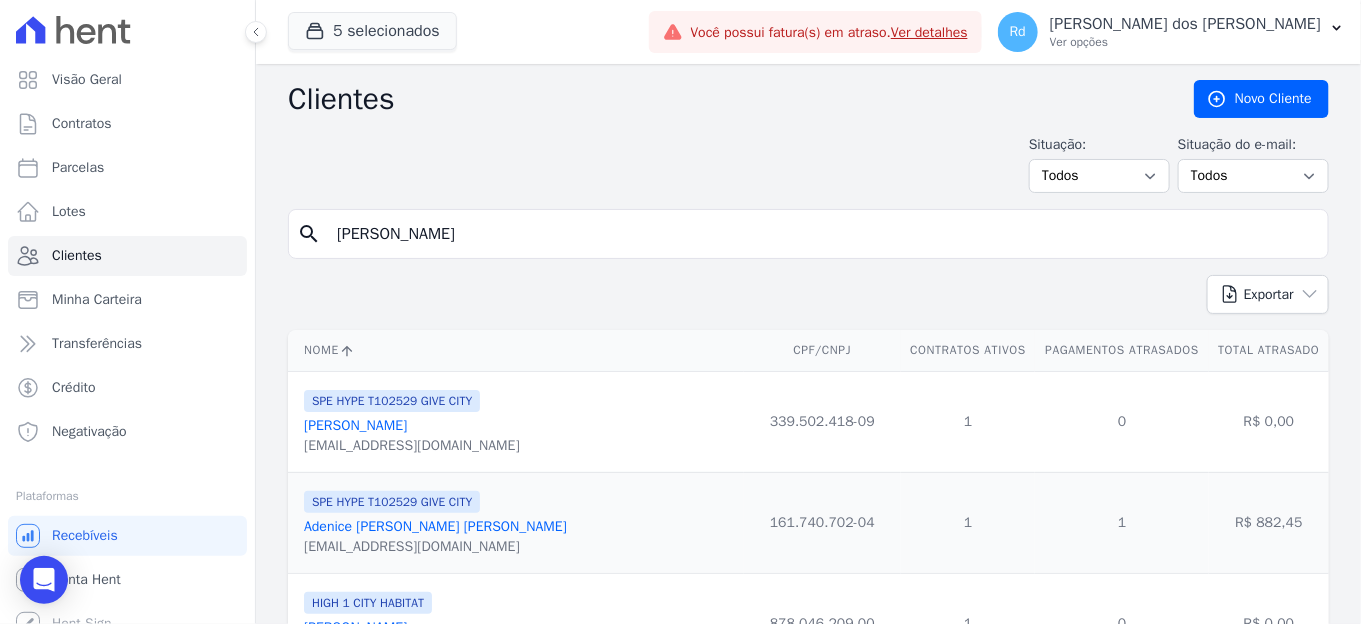 type on "[PERSON_NAME]" 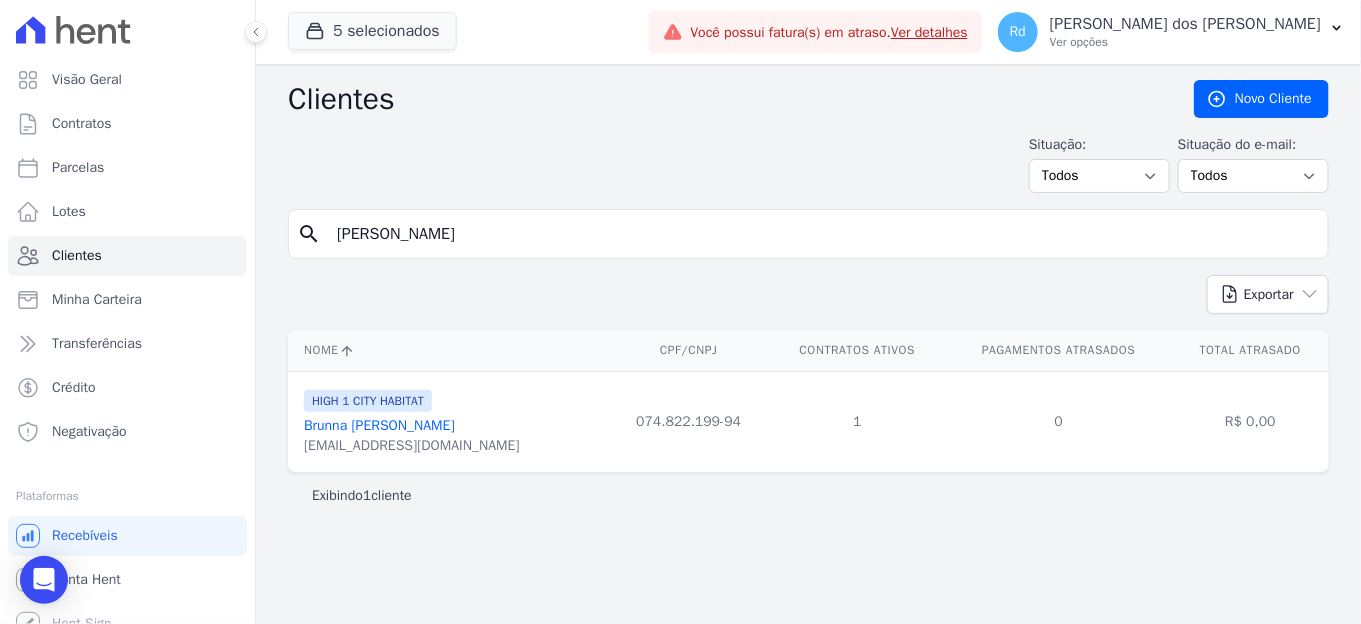 click on "Brunna [PERSON_NAME]" at bounding box center [379, 425] 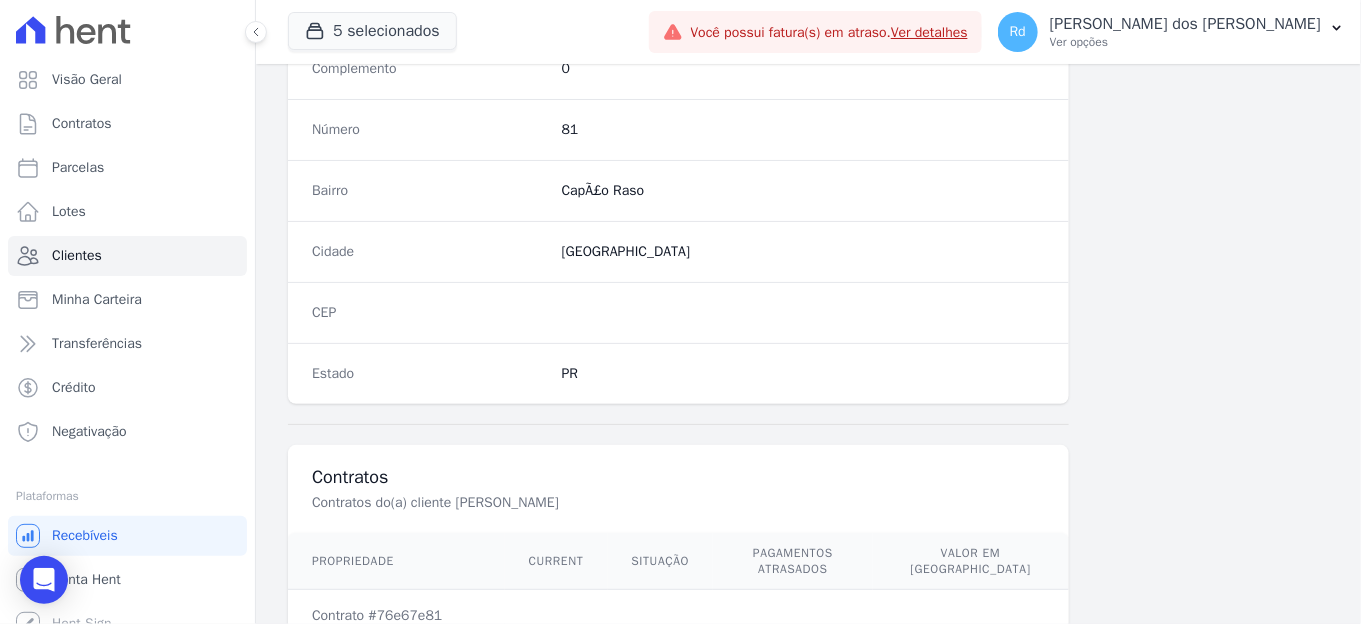 scroll, scrollTop: 1254, scrollLeft: 0, axis: vertical 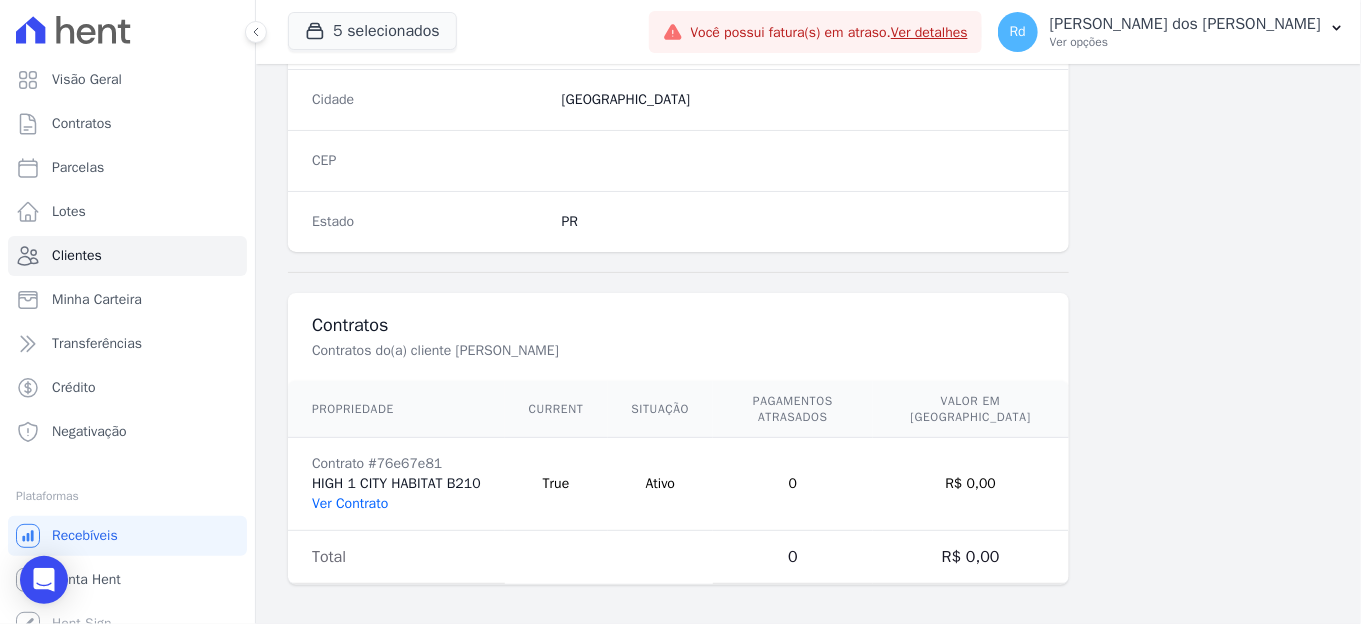 click on "Ver Contrato" at bounding box center (350, 503) 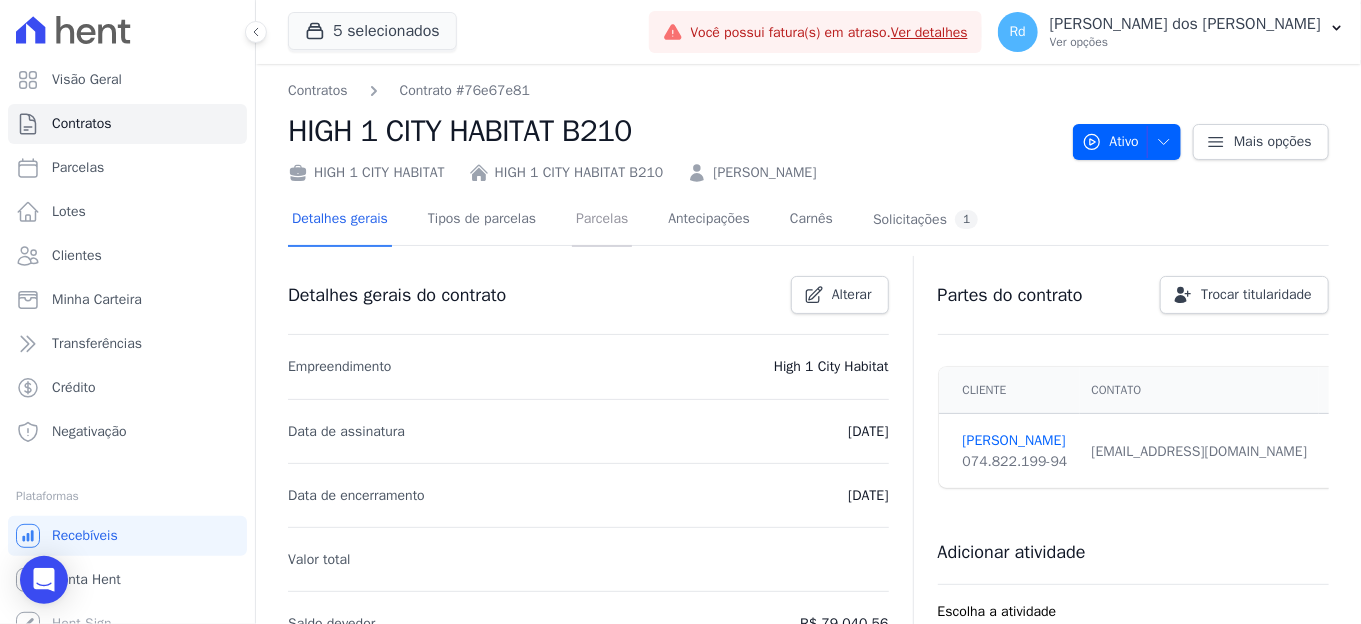 click on "Parcelas" at bounding box center (602, 220) 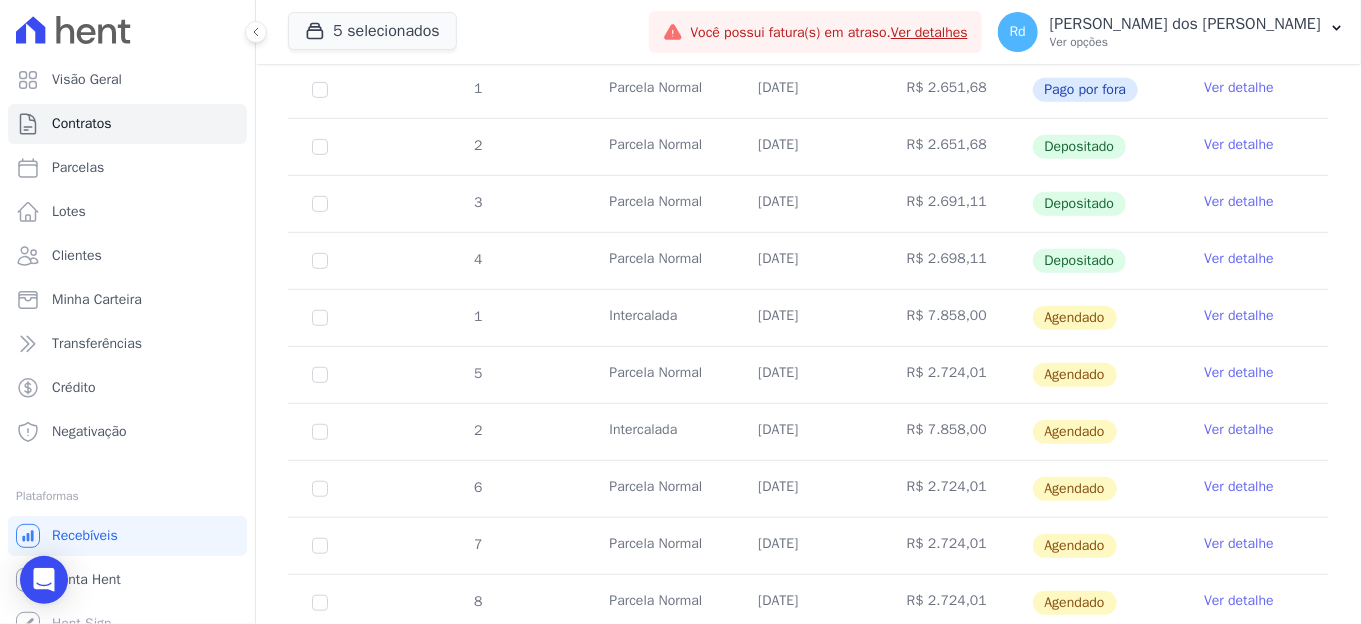 scroll, scrollTop: 525, scrollLeft: 0, axis: vertical 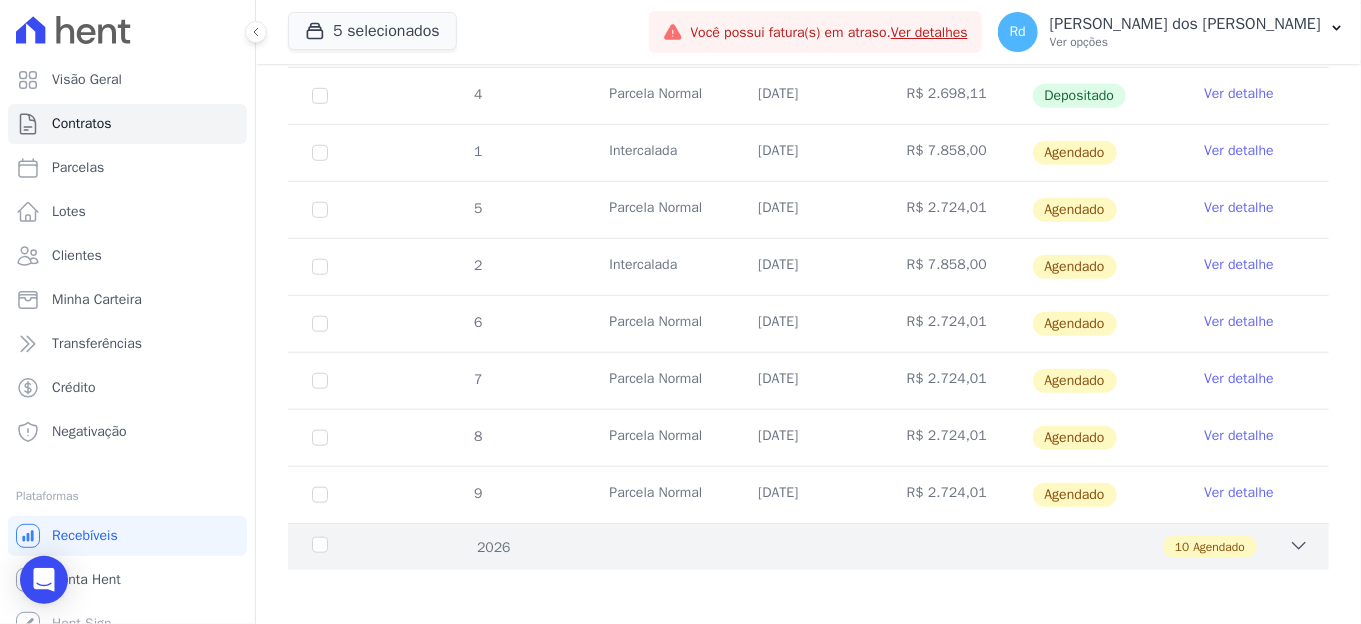 click on "10
Agendado" at bounding box center [1210, 547] 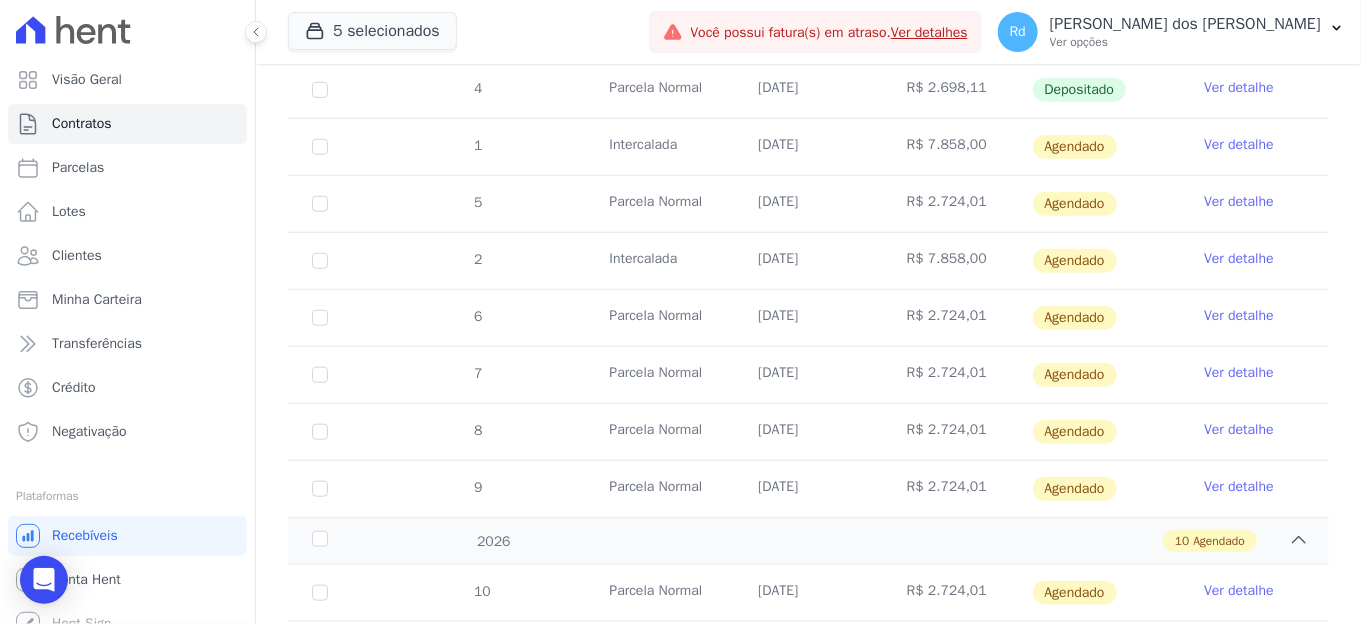 scroll, scrollTop: 0, scrollLeft: 0, axis: both 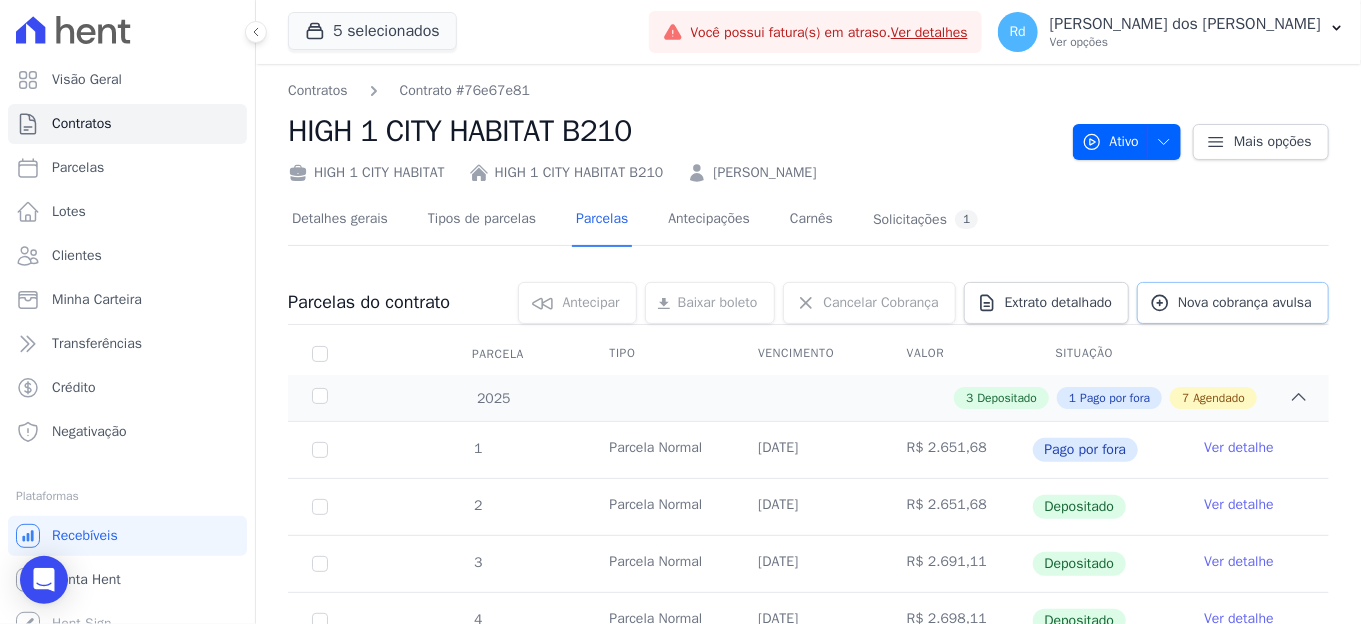 click on "Nova cobrança avulsa" at bounding box center [1245, 303] 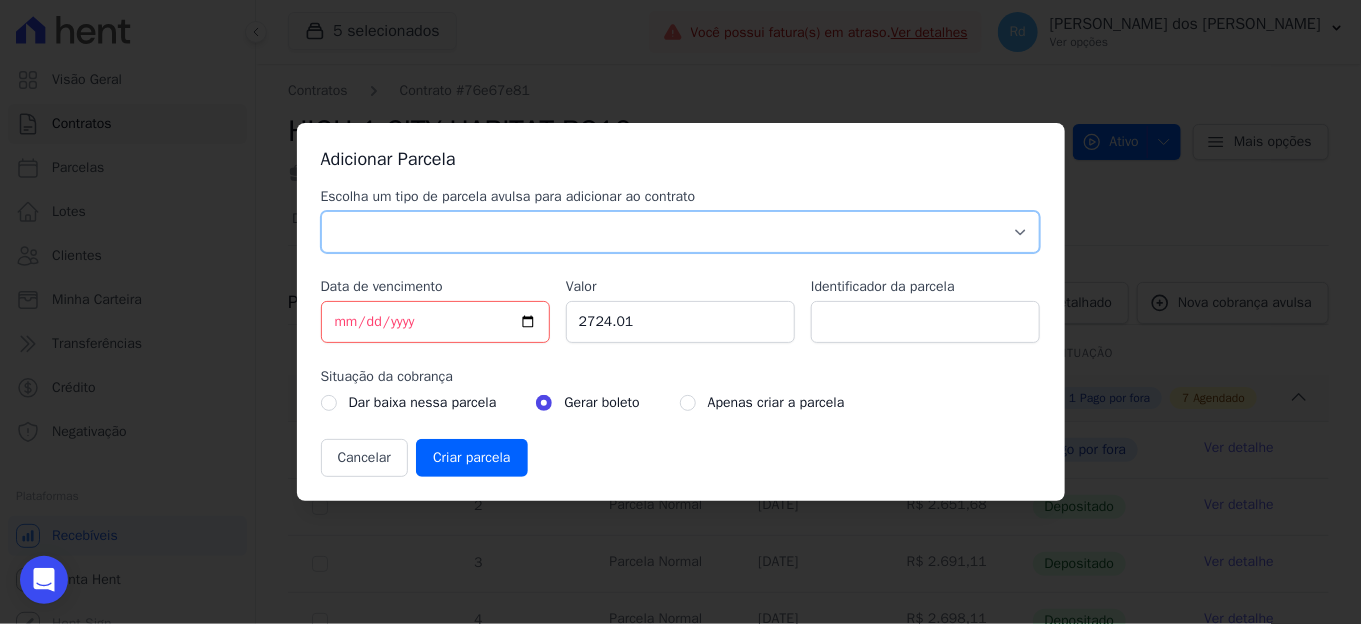 click on "Parcela Normal
Sinal
Caução
Intercalada
Chaves
Pré Chaves
Pós Chaves
Taxas
Quitação
Outros
Parcela do Cliente
Acordo
Financiamento CEF
Comissão
Antecipação" at bounding box center [681, 232] 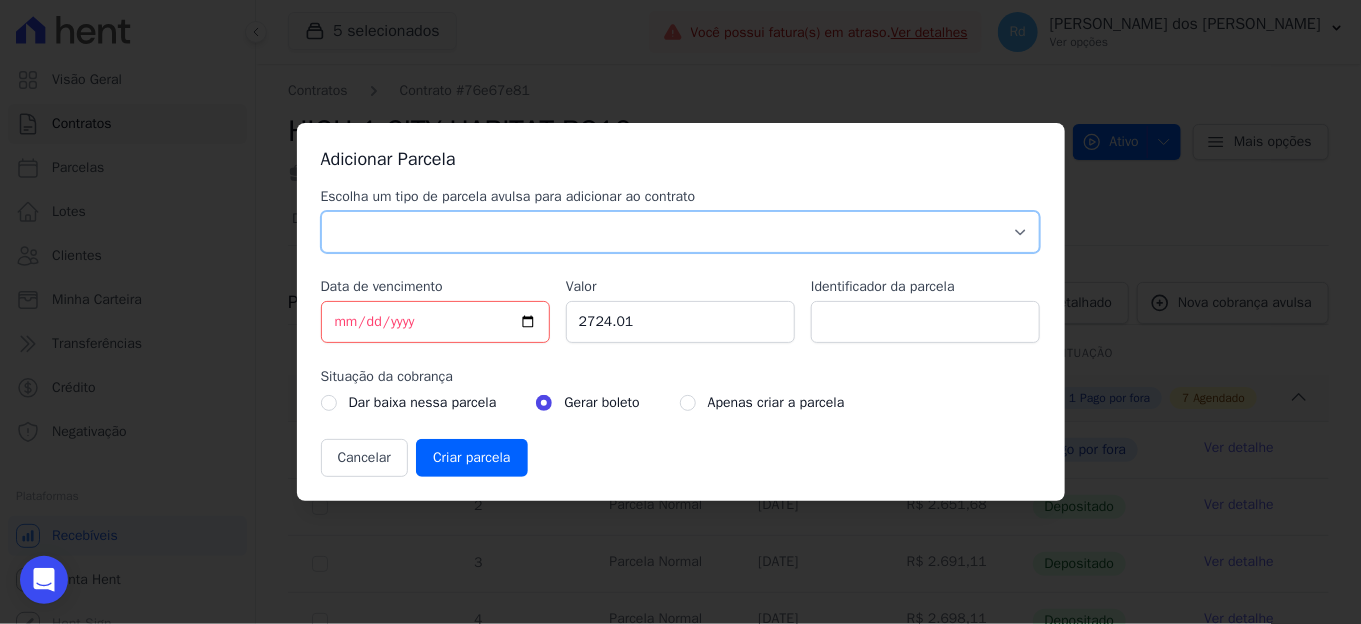 click on "Parcela Normal
Sinal
Caução
Intercalada
Chaves
Pré Chaves
Pós Chaves
Taxas
Quitação
Outros
Parcela do Cliente
Acordo
Financiamento CEF
Comissão
Antecipação" at bounding box center [681, 232] 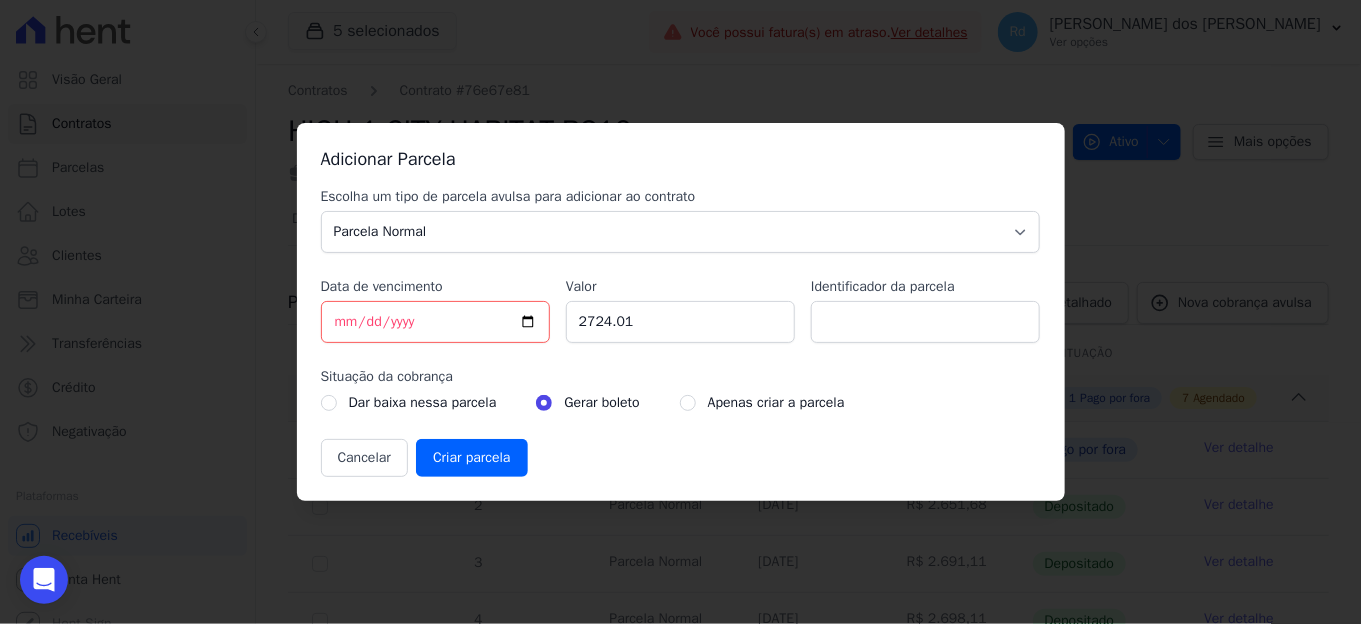 click on "Escolha um tipo de parcela avulsa para adicionar ao contrato" at bounding box center [681, 197] 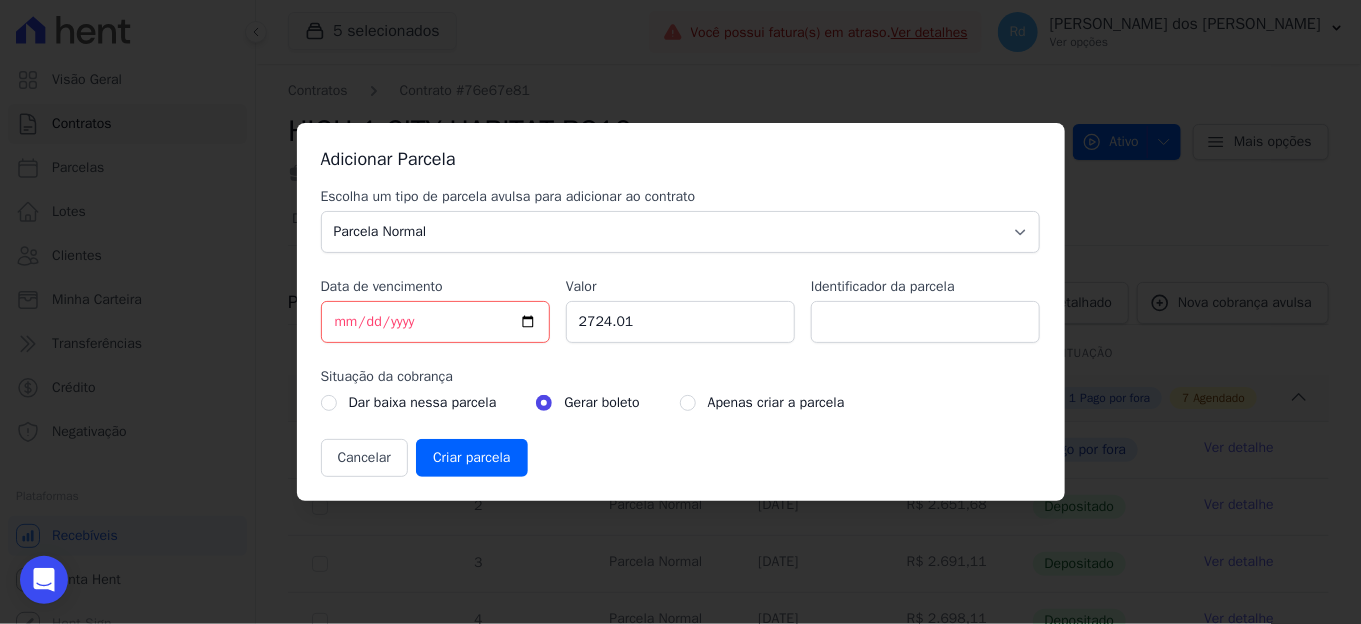 click on "Parcela Normal
Sinal
Caução
Intercalada
Chaves
Pré Chaves
Pós Chaves
Taxas
Quitação
Outros
Parcela do Cliente
Acordo
Financiamento CEF
Comissão
Antecipação" at bounding box center (681, 232) 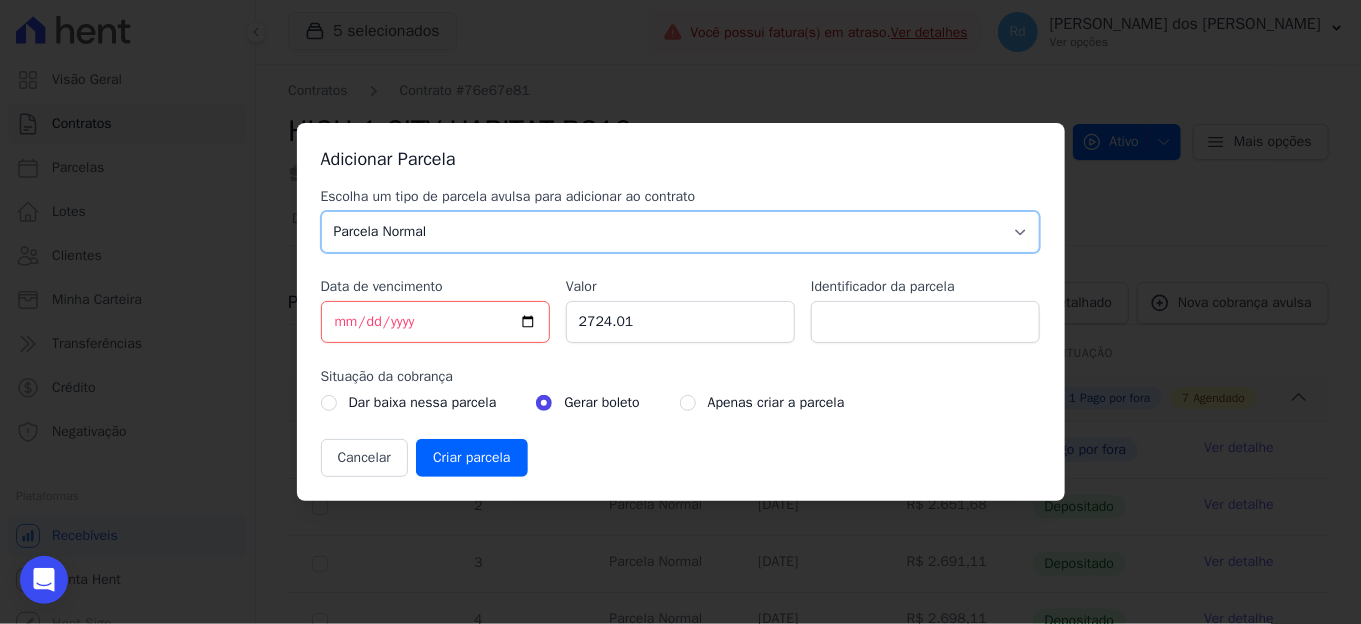 click on "Parcela Normal
Sinal
Caução
Intercalada
Chaves
Pré Chaves
Pós Chaves
Taxas
Quitação
Outros
Parcela do Cliente
Acordo
Financiamento CEF
Comissão
Antecipação" at bounding box center (681, 232) 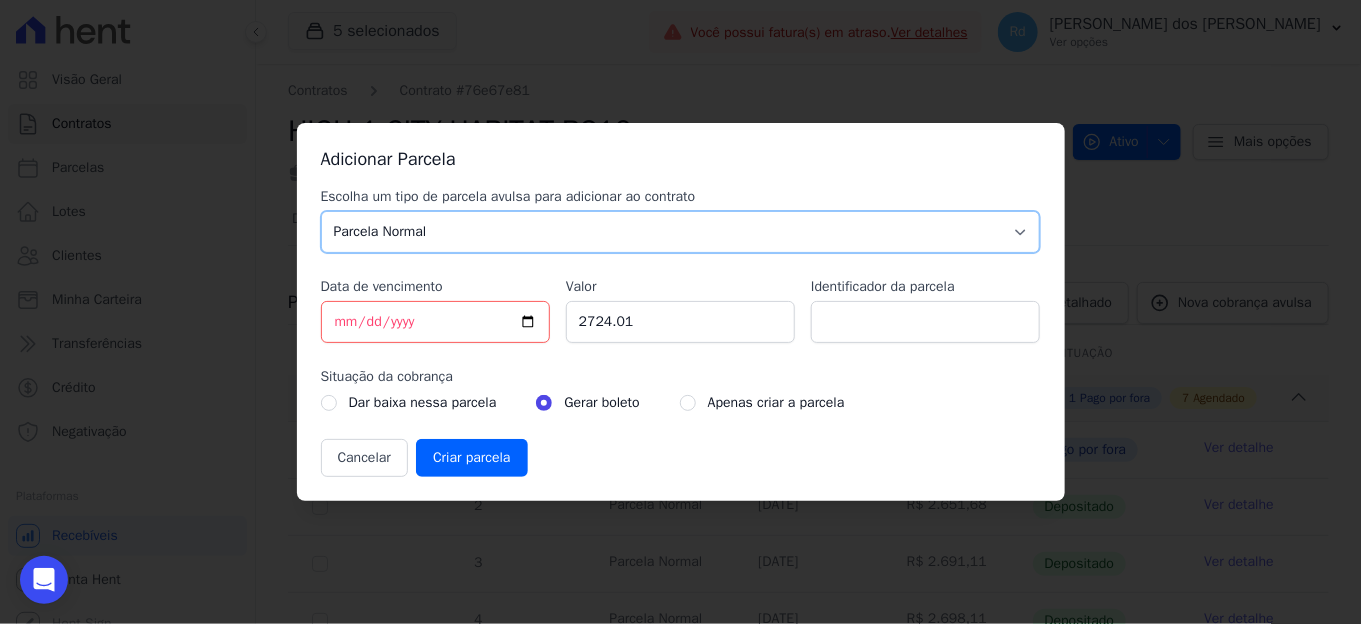 select on "keys" 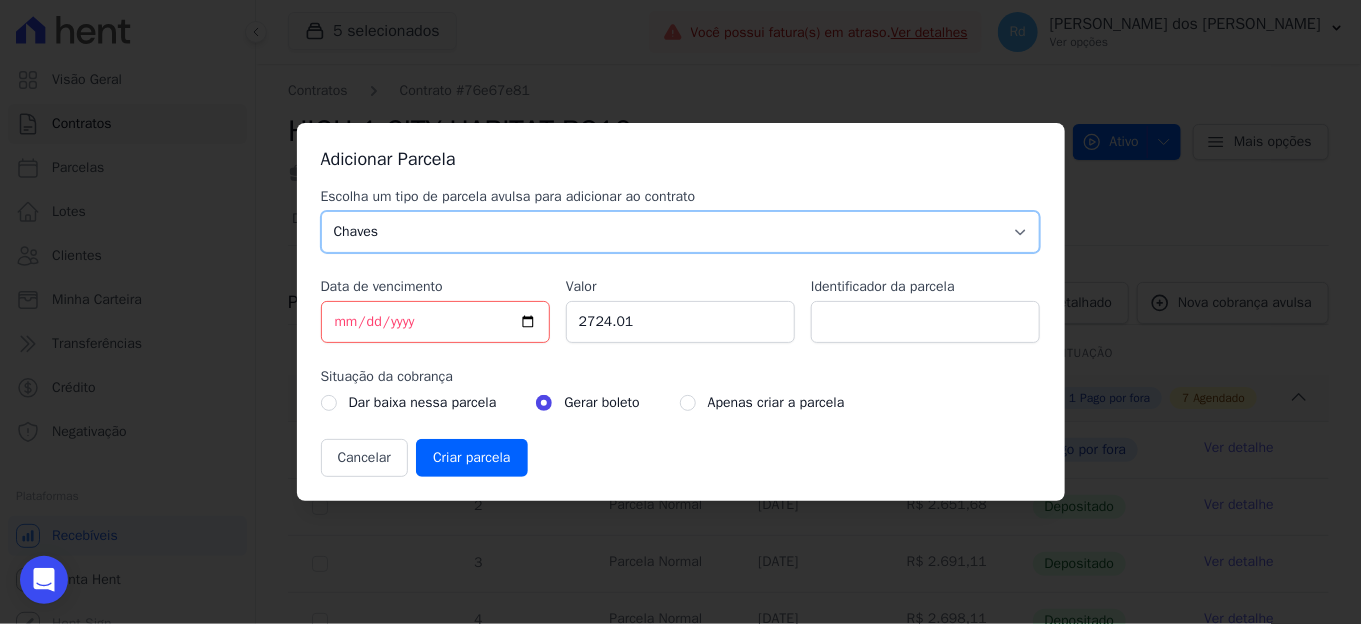 click on "Parcela Normal
Sinal
Caução
Intercalada
Chaves
Pré Chaves
Pós Chaves
Taxas
Quitação
Outros
Parcela do Cliente
Acordo
Financiamento CEF
Comissão
Antecipação" at bounding box center [681, 232] 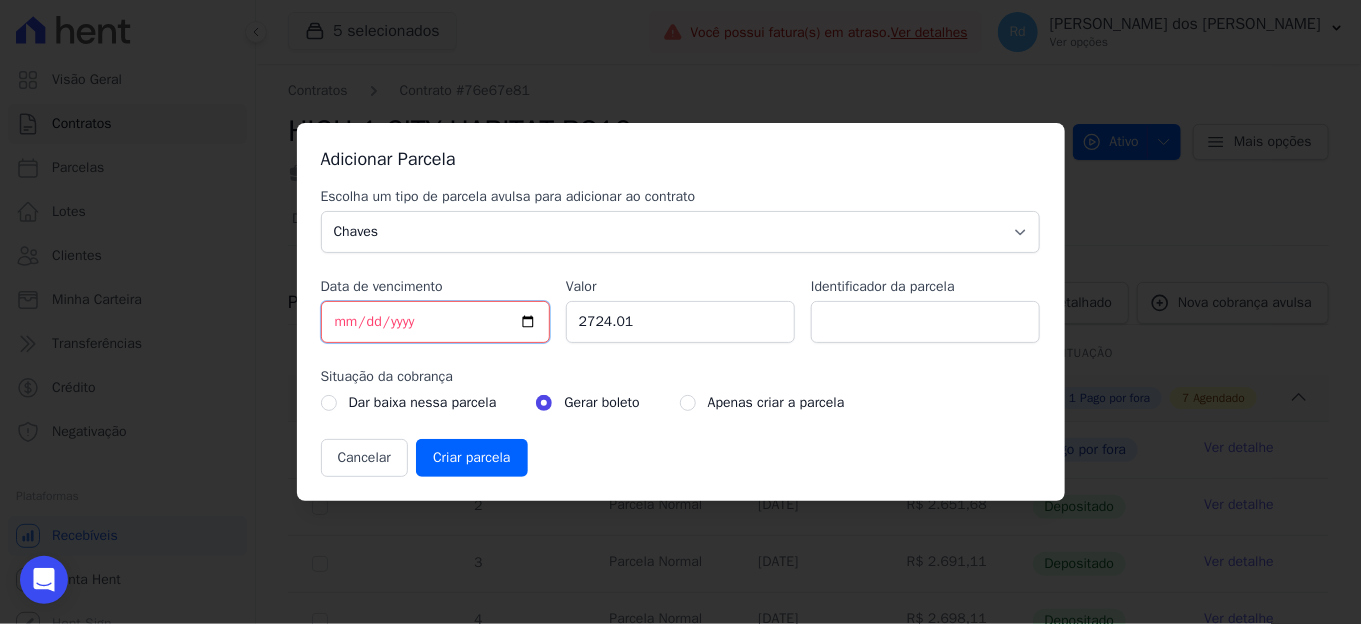 click on "[DATE]" at bounding box center (435, 322) 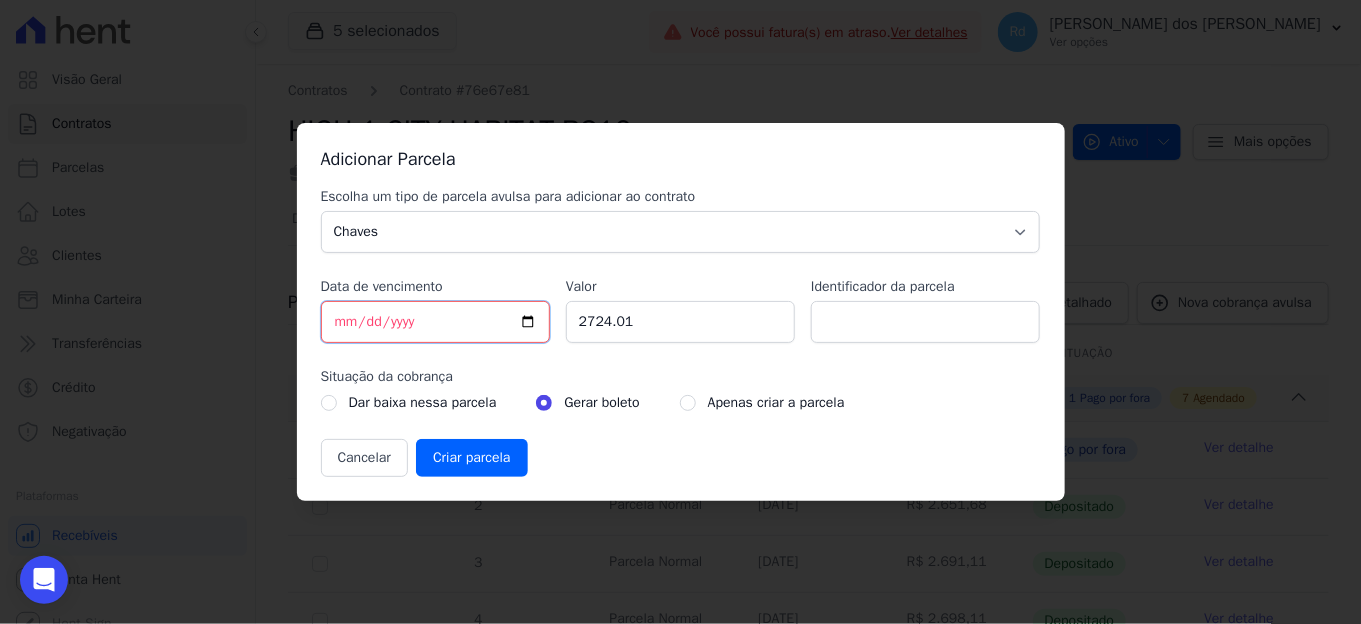 type on "[DATE]" 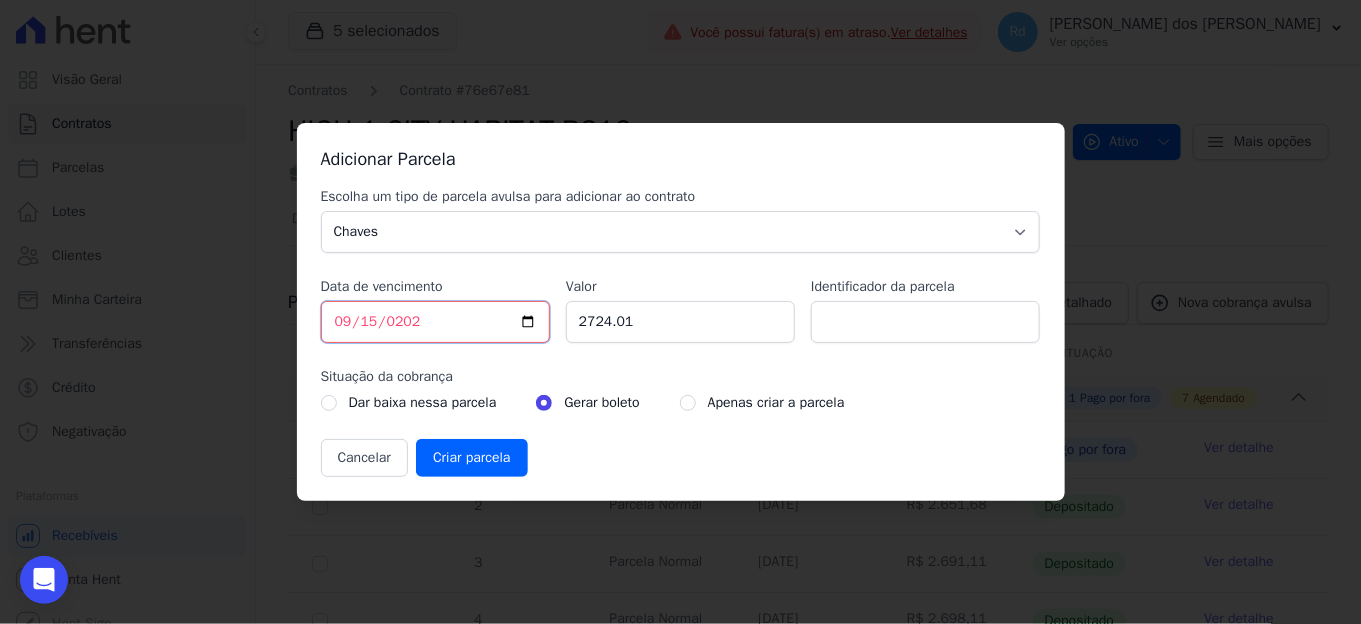 type on "[DATE]" 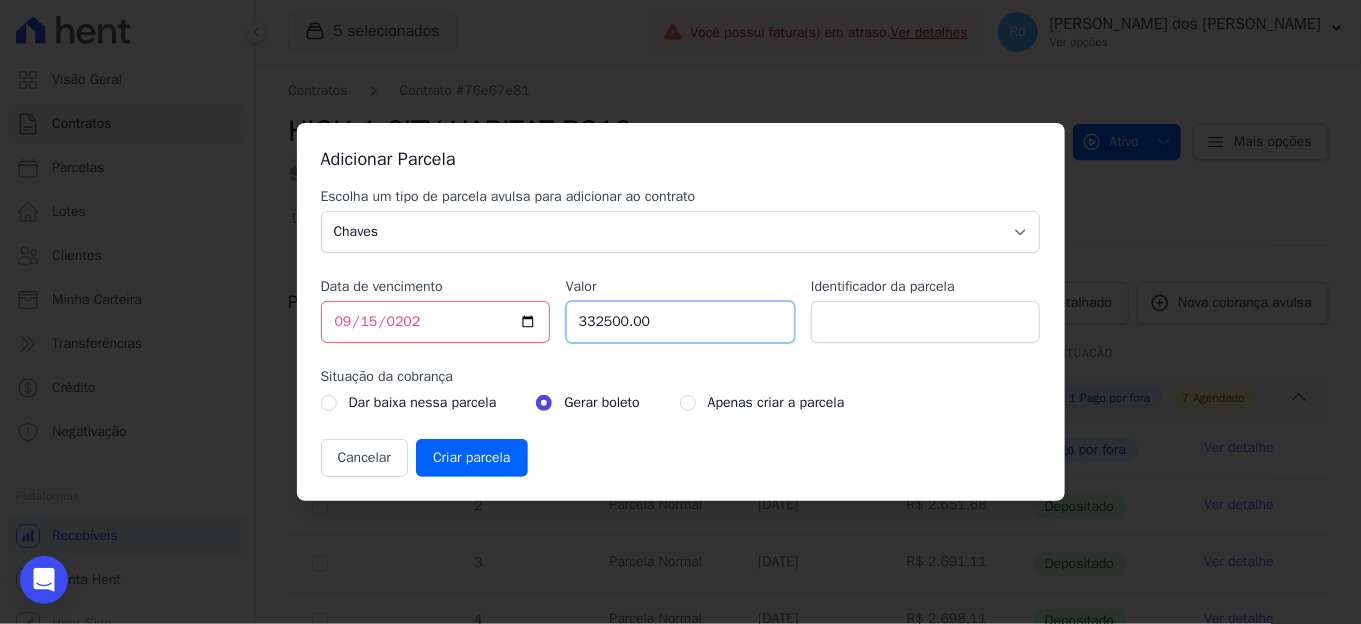 type on "332500.00" 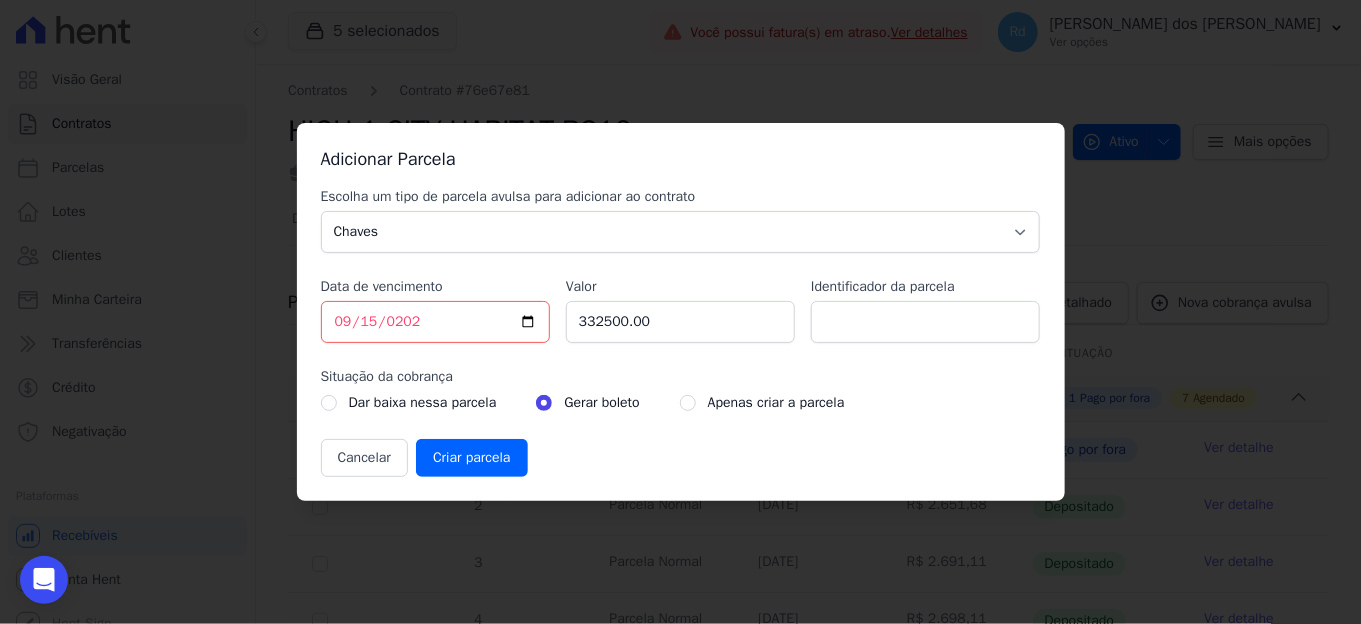 click on "Apenas criar a parcela" at bounding box center [762, 403] 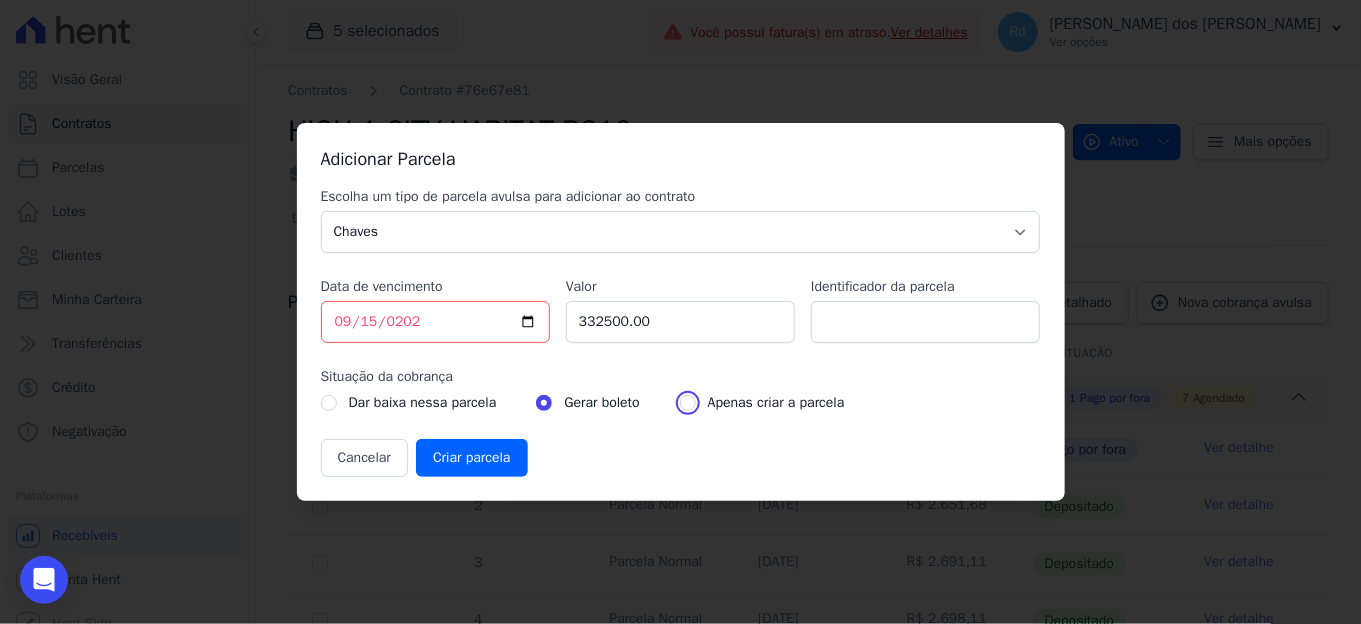 click at bounding box center [688, 403] 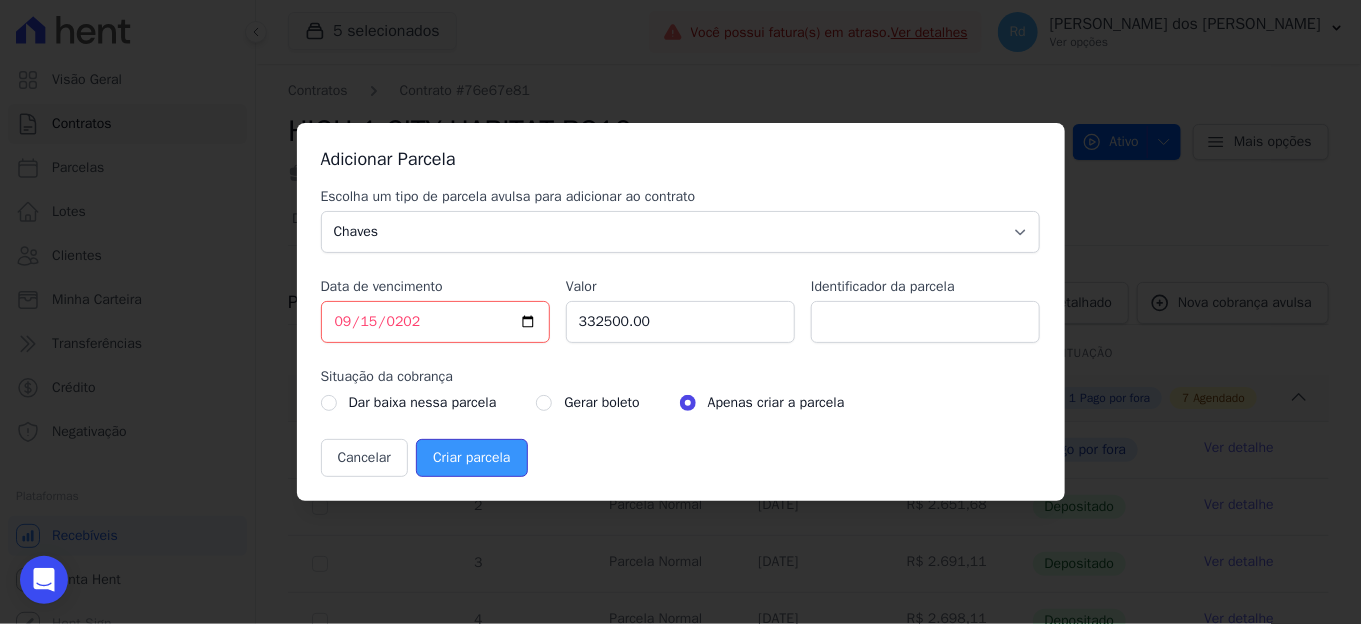 click on "Criar parcela" at bounding box center (471, 458) 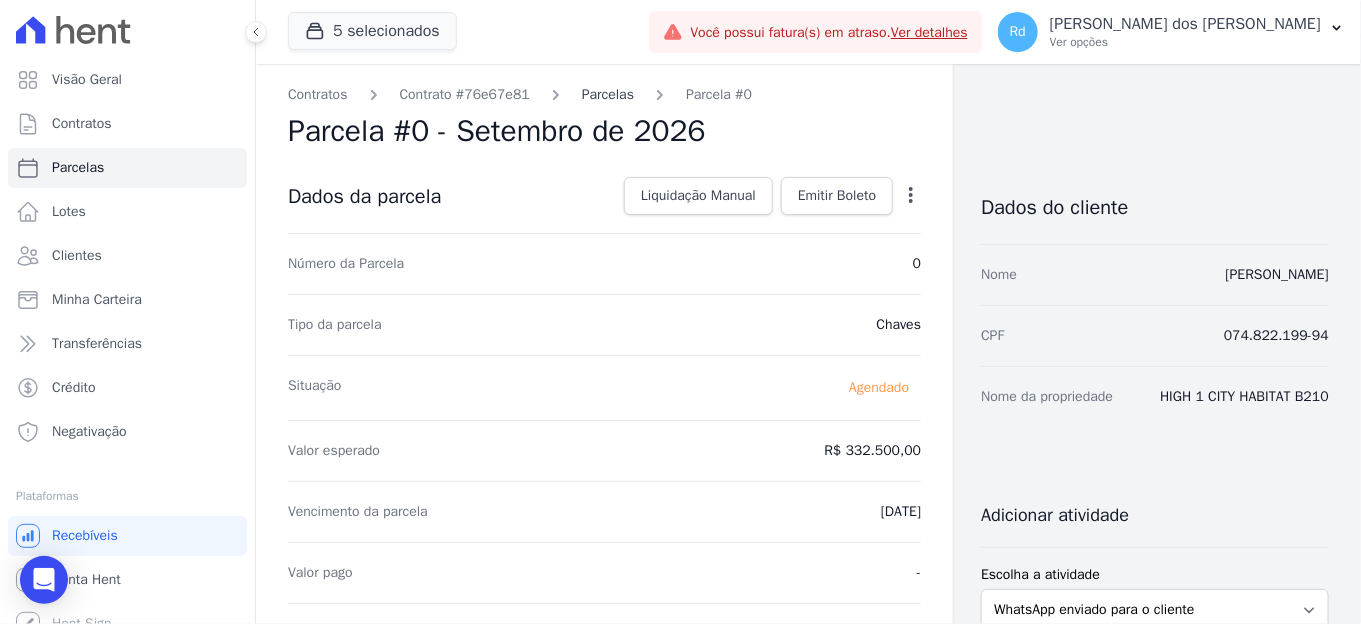 click on "Parcelas" at bounding box center [608, 94] 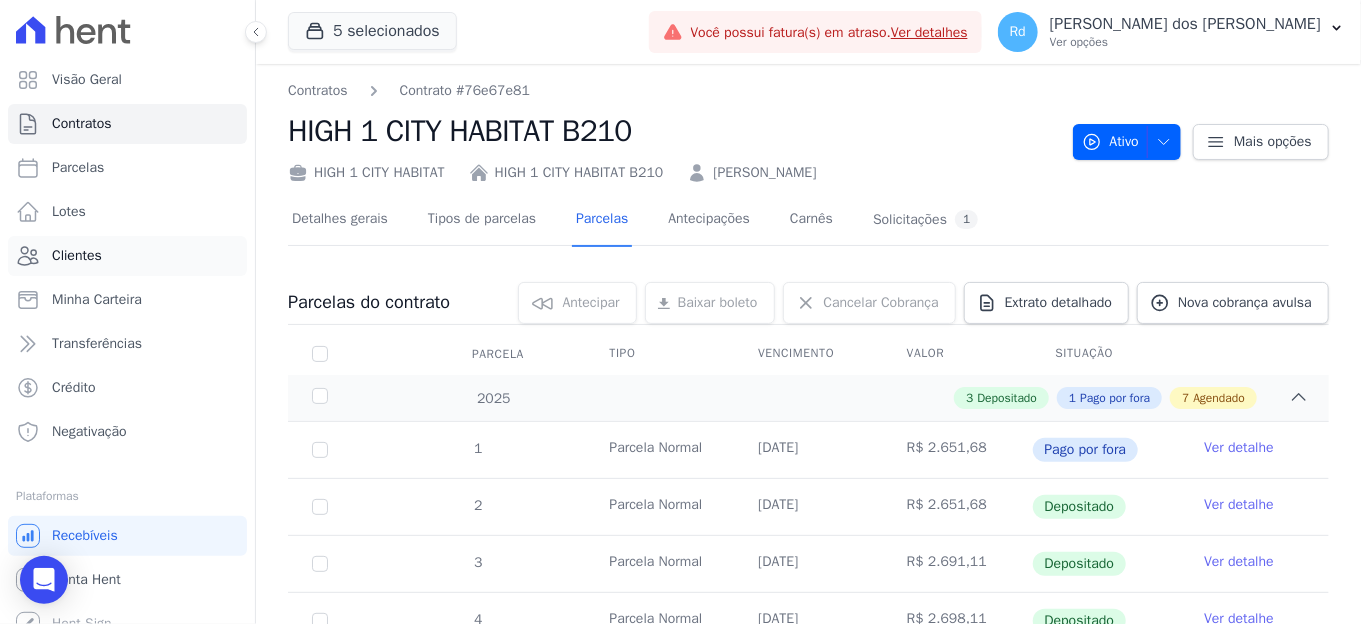 click on "Clientes" at bounding box center [127, 256] 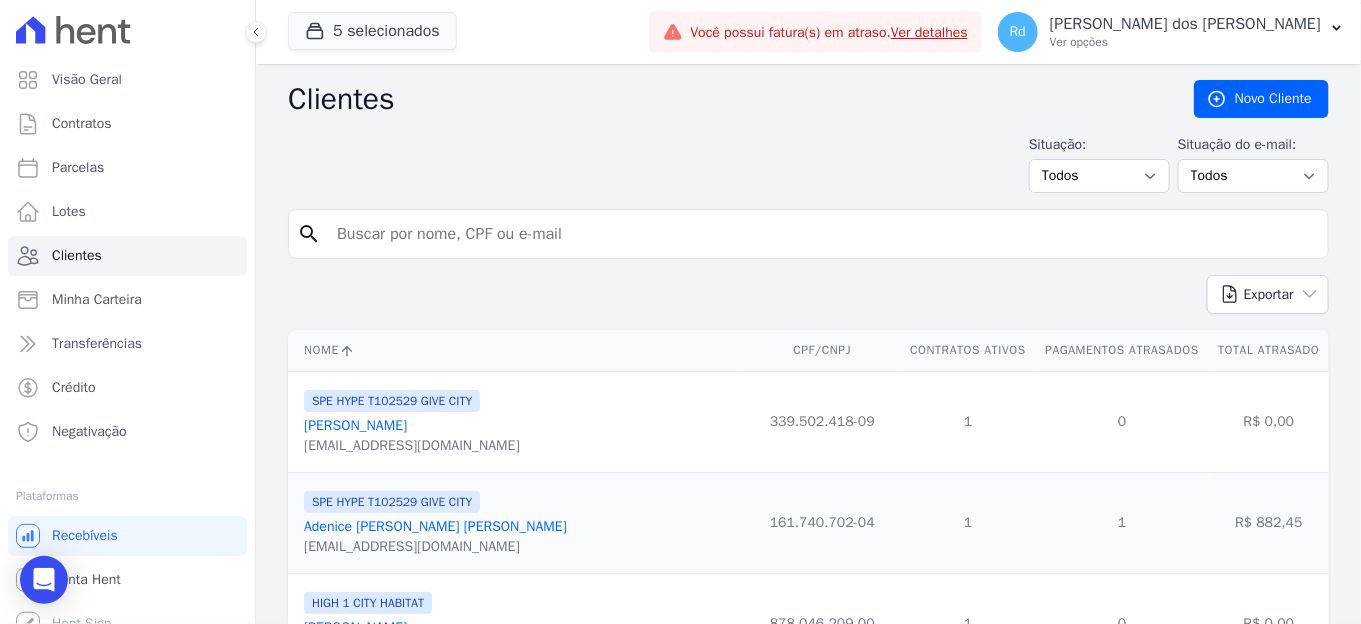 click at bounding box center (822, 234) 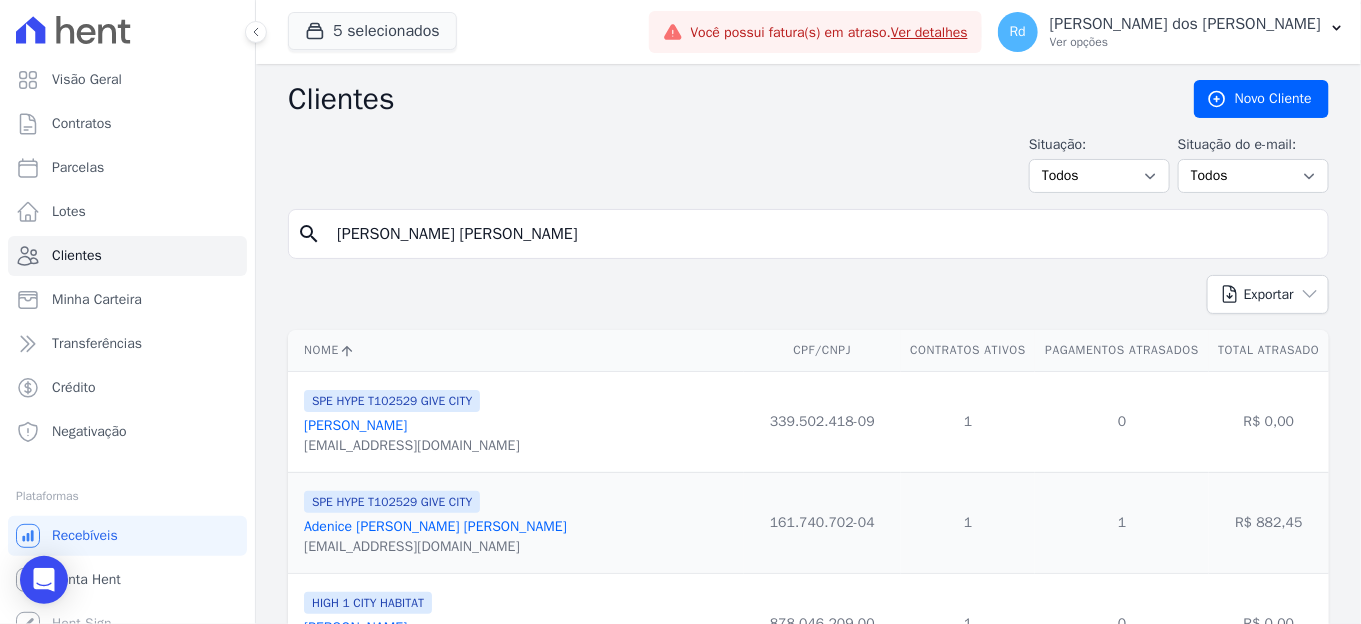 type on "[PERSON_NAME] [PERSON_NAME]" 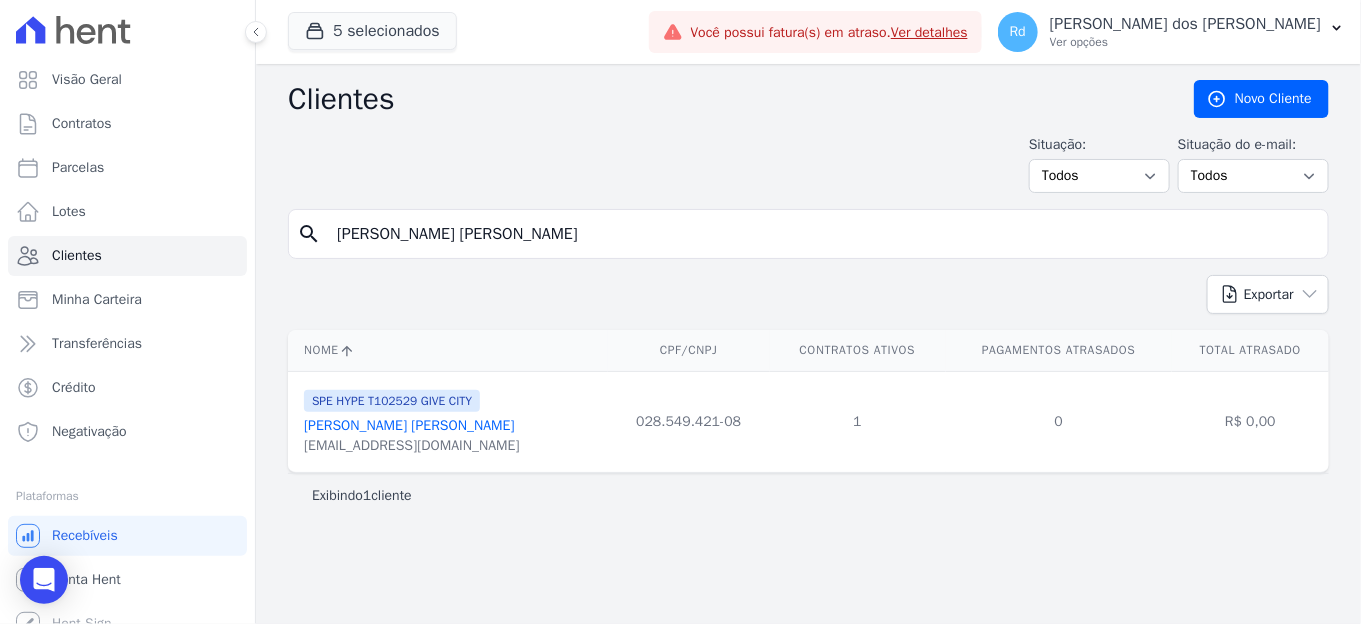 click on "[PERSON_NAME] [PERSON_NAME]" at bounding box center (409, 425) 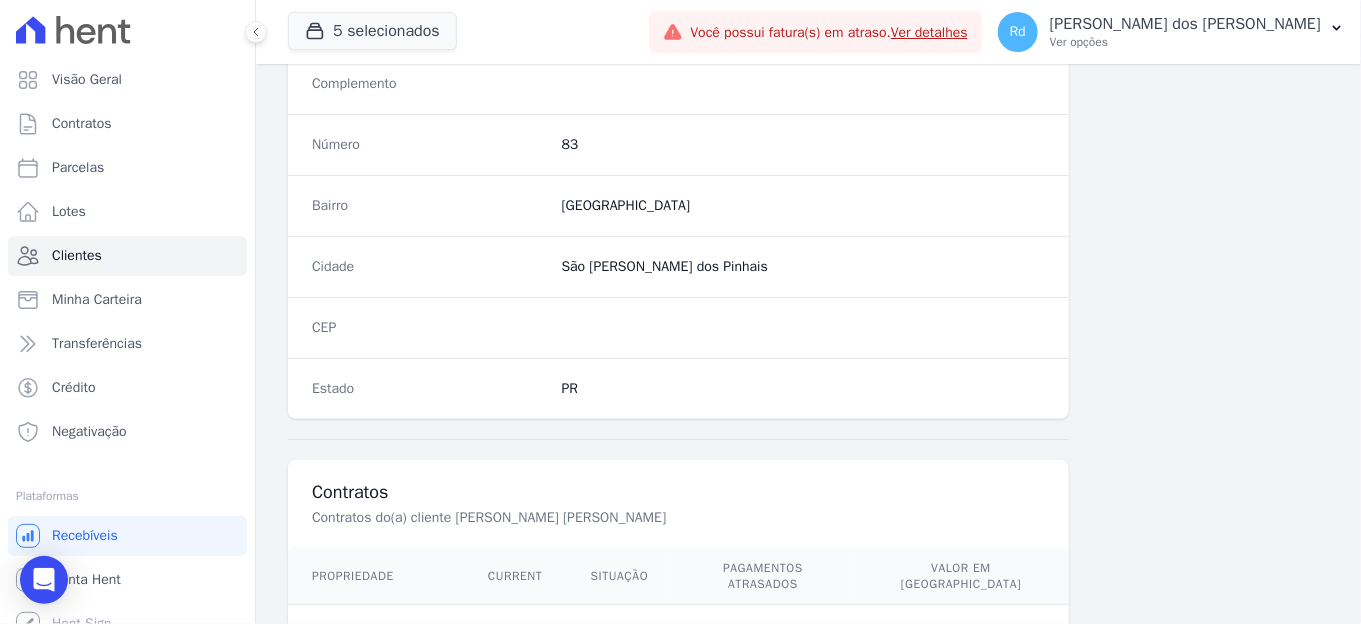 scroll, scrollTop: 1237, scrollLeft: 0, axis: vertical 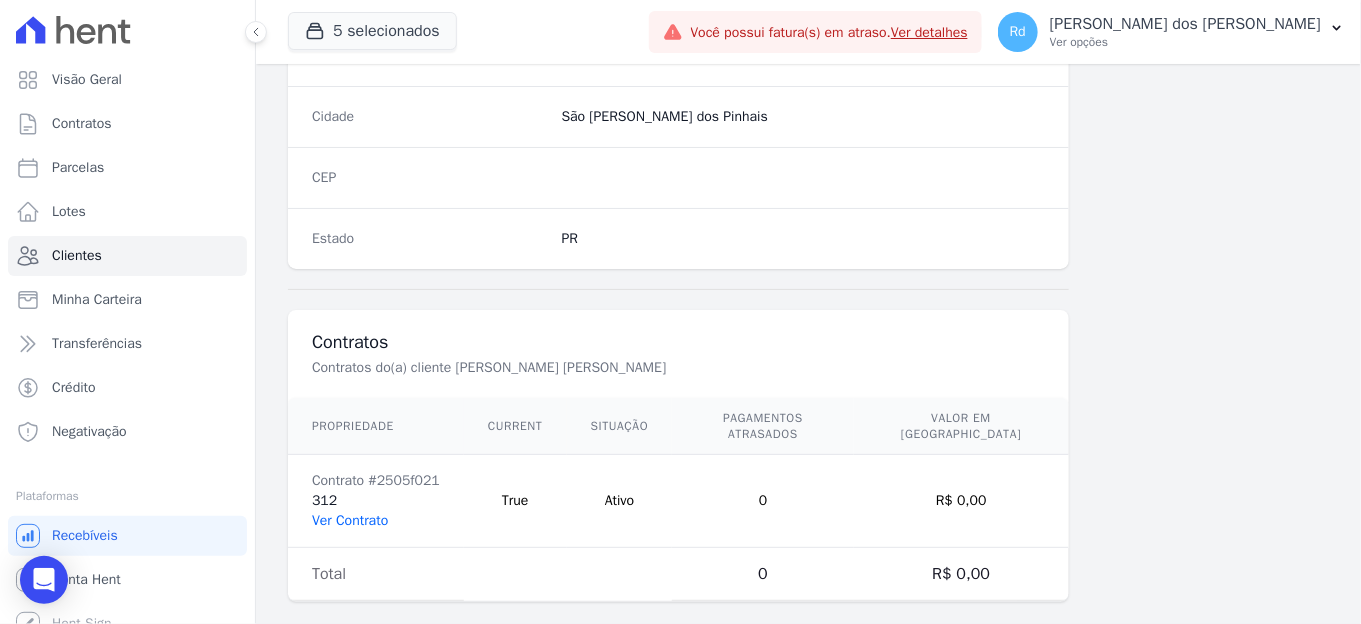 click on "Ver Contrato" at bounding box center (350, 520) 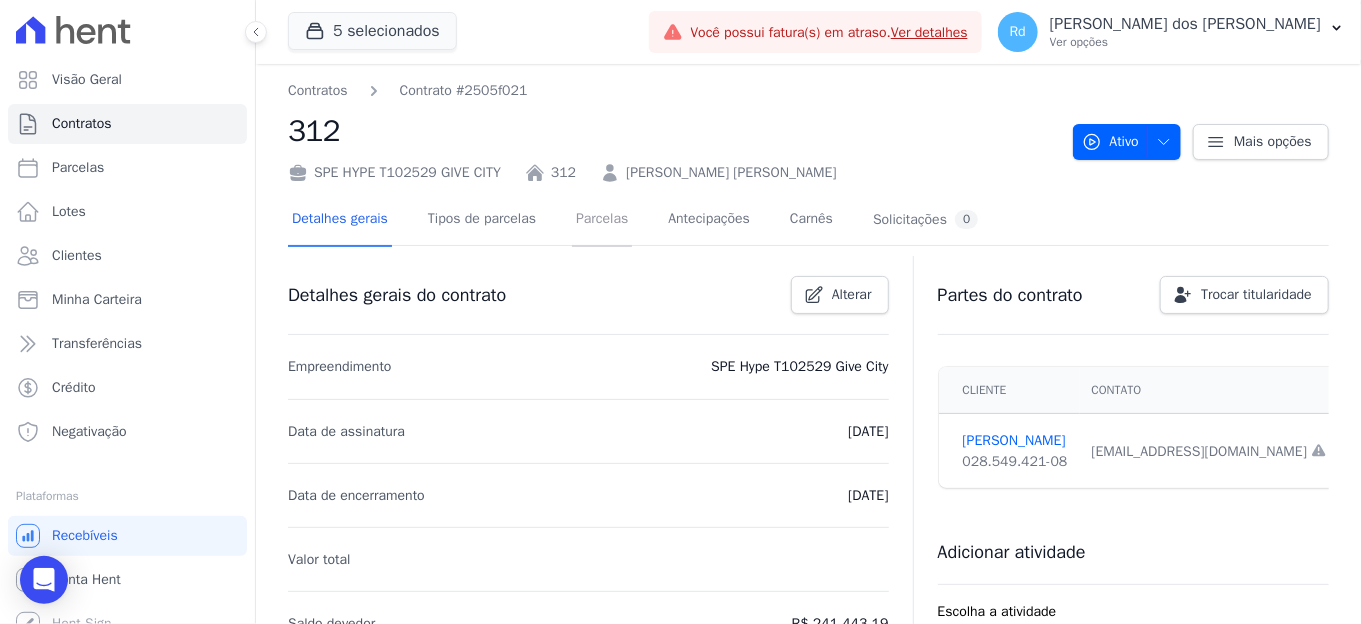 click on "Parcelas" at bounding box center [602, 220] 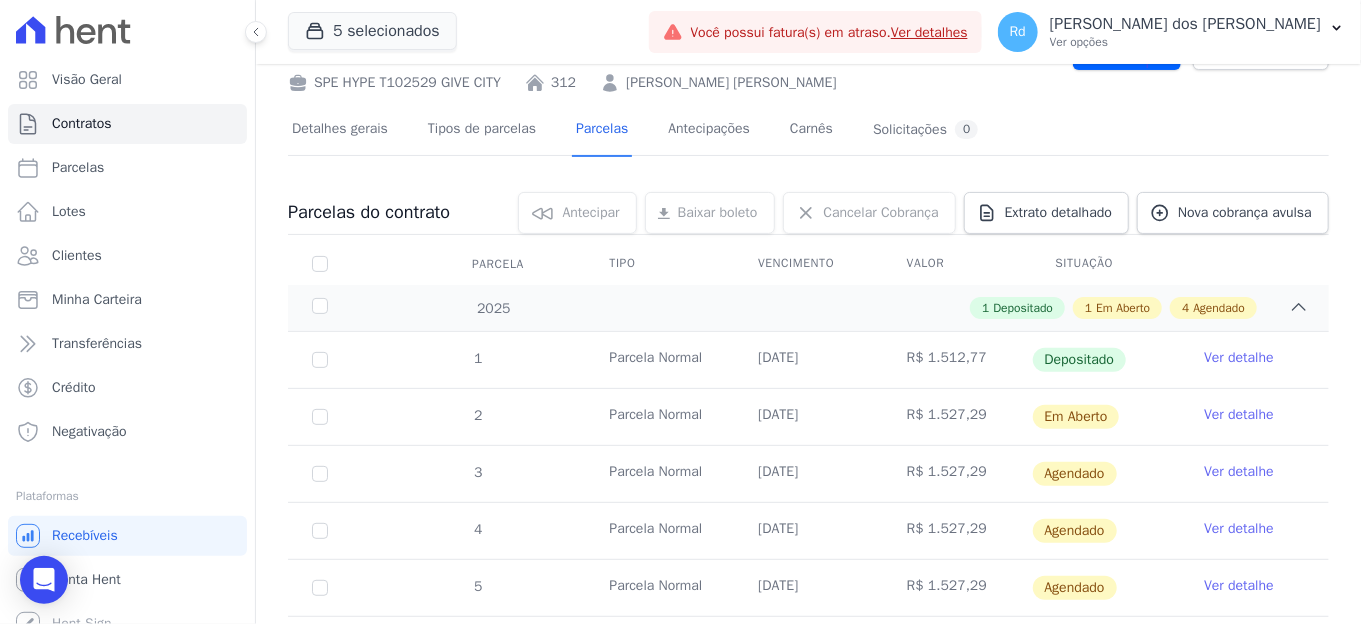 scroll, scrollTop: 381, scrollLeft: 0, axis: vertical 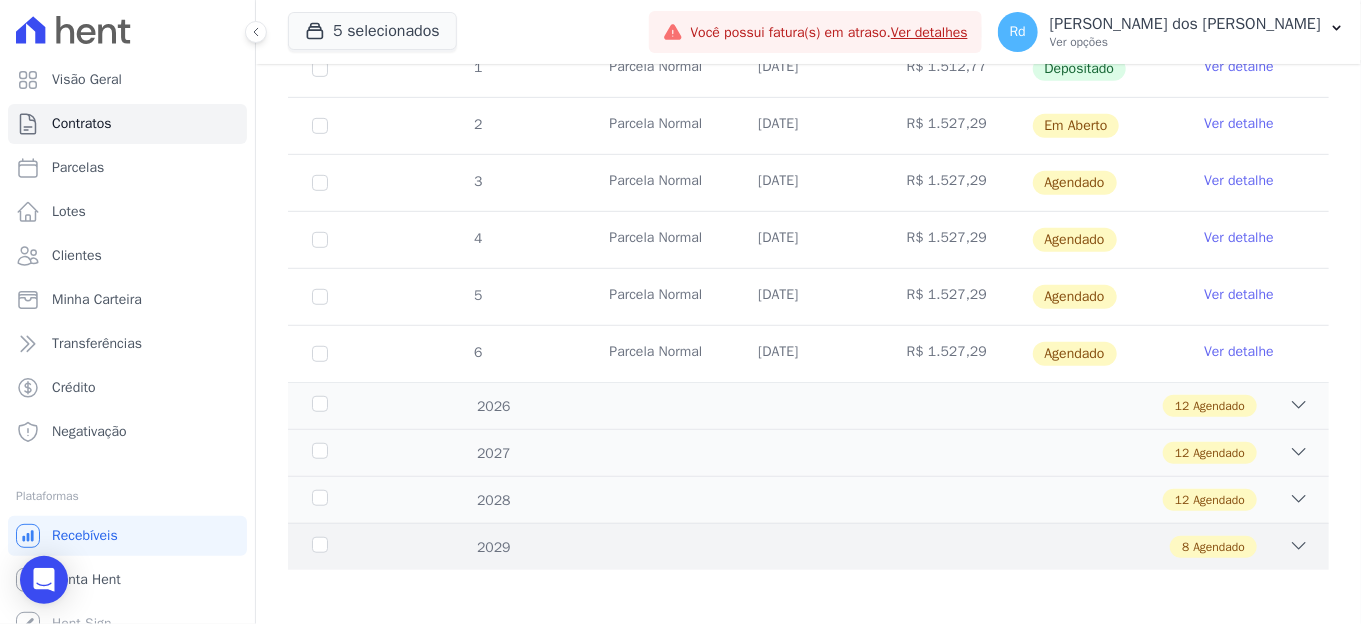 click on "8
Agendado" at bounding box center (859, 547) 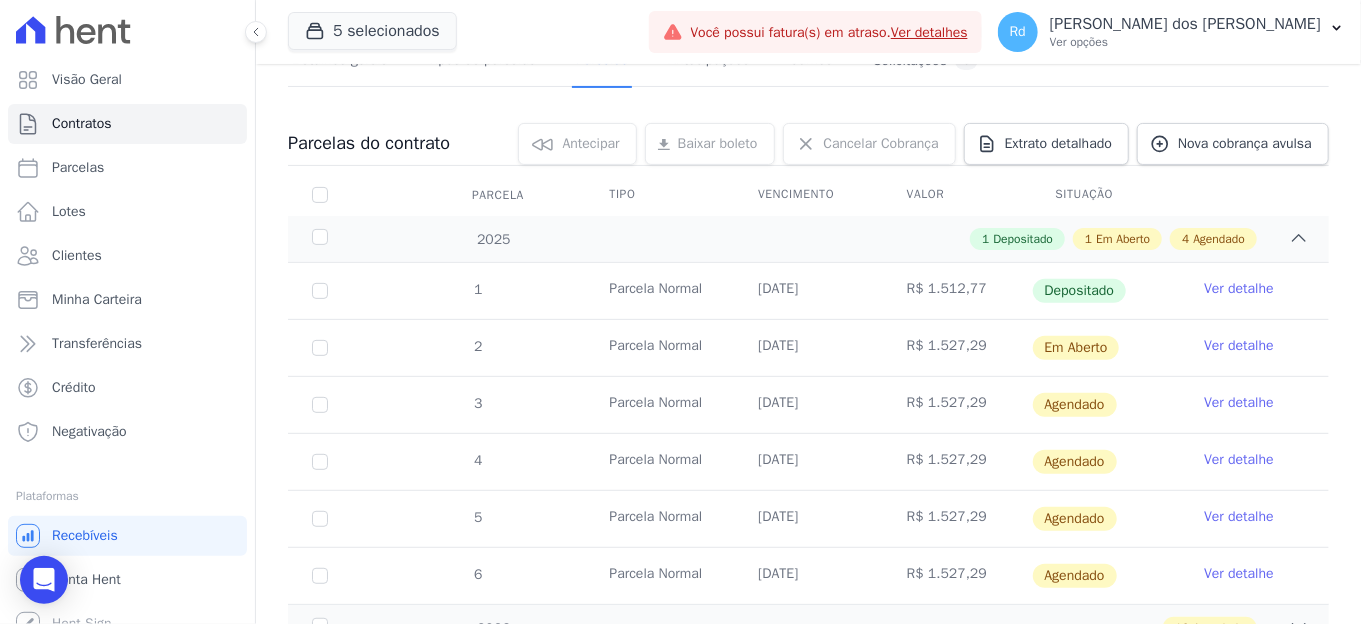 scroll, scrollTop: 0, scrollLeft: 0, axis: both 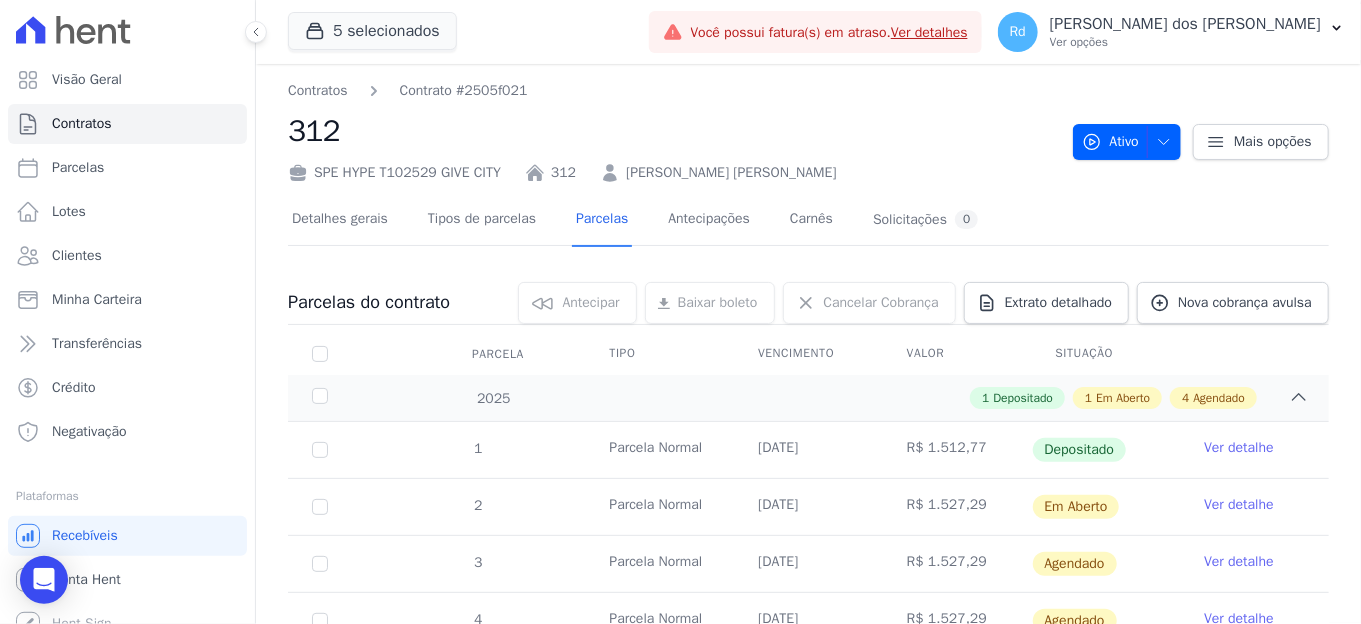 drag, startPoint x: 874, startPoint y: 169, endPoint x: 609, endPoint y: 171, distance: 265.00754 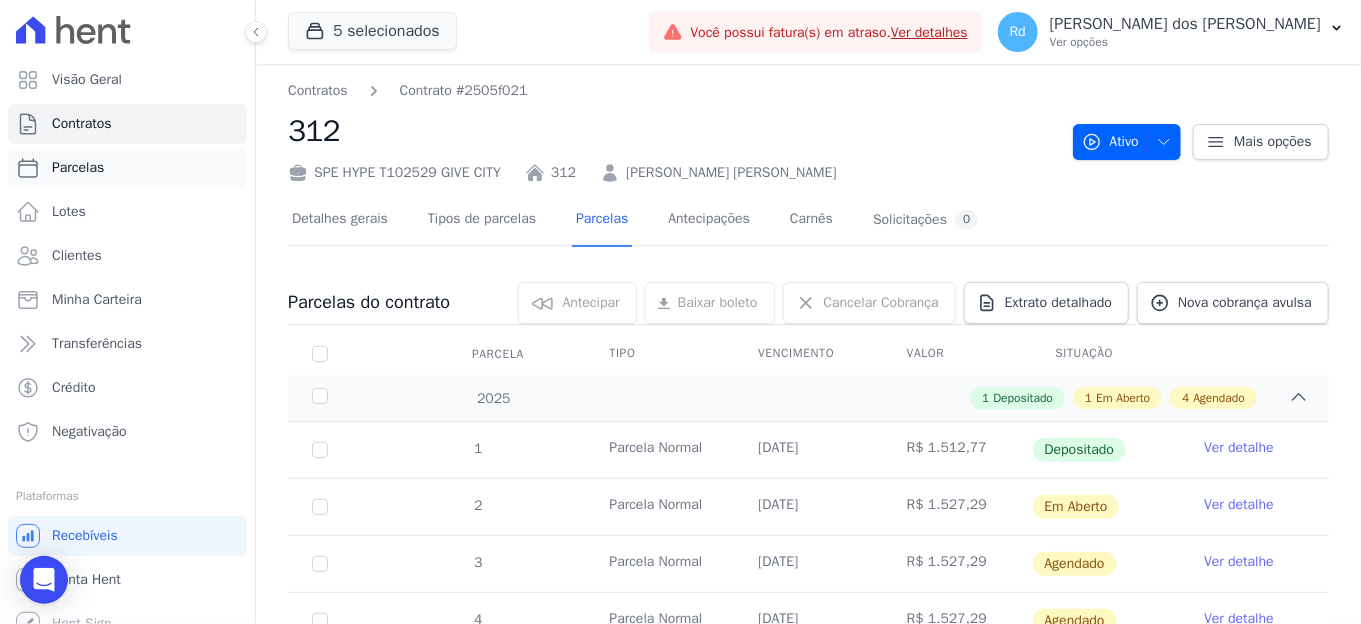 copy on "[PERSON_NAME] [PERSON_NAME]" 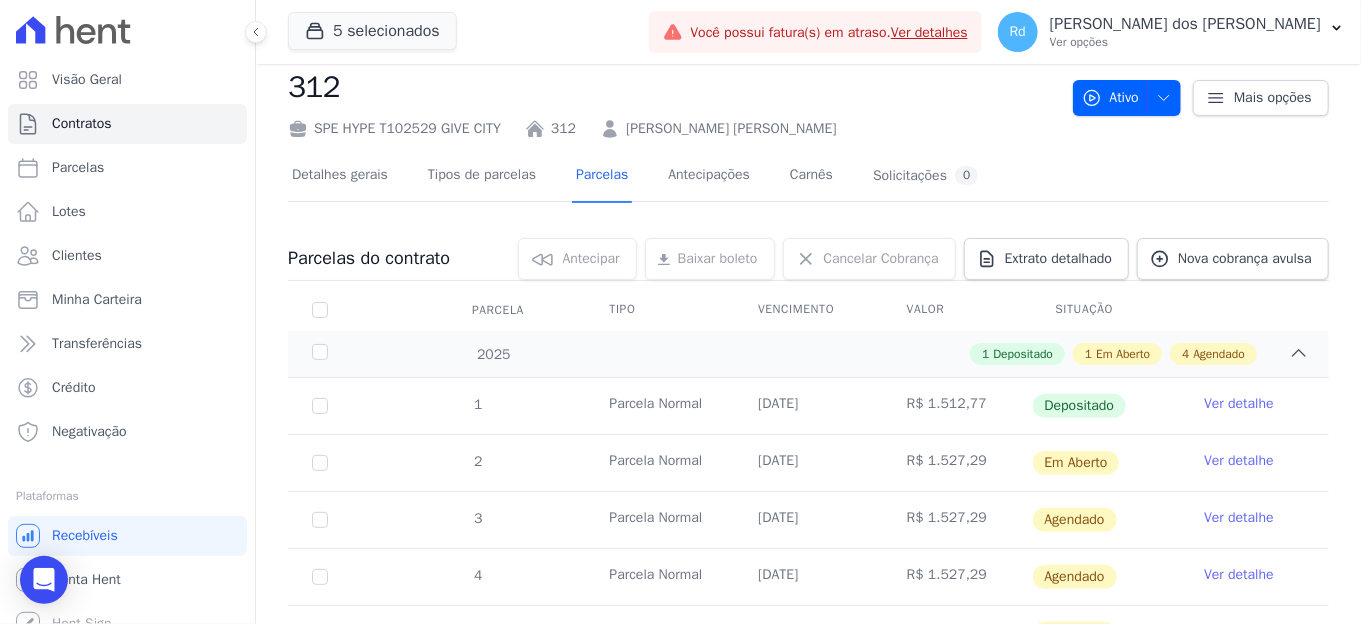 scroll, scrollTop: 0, scrollLeft: 0, axis: both 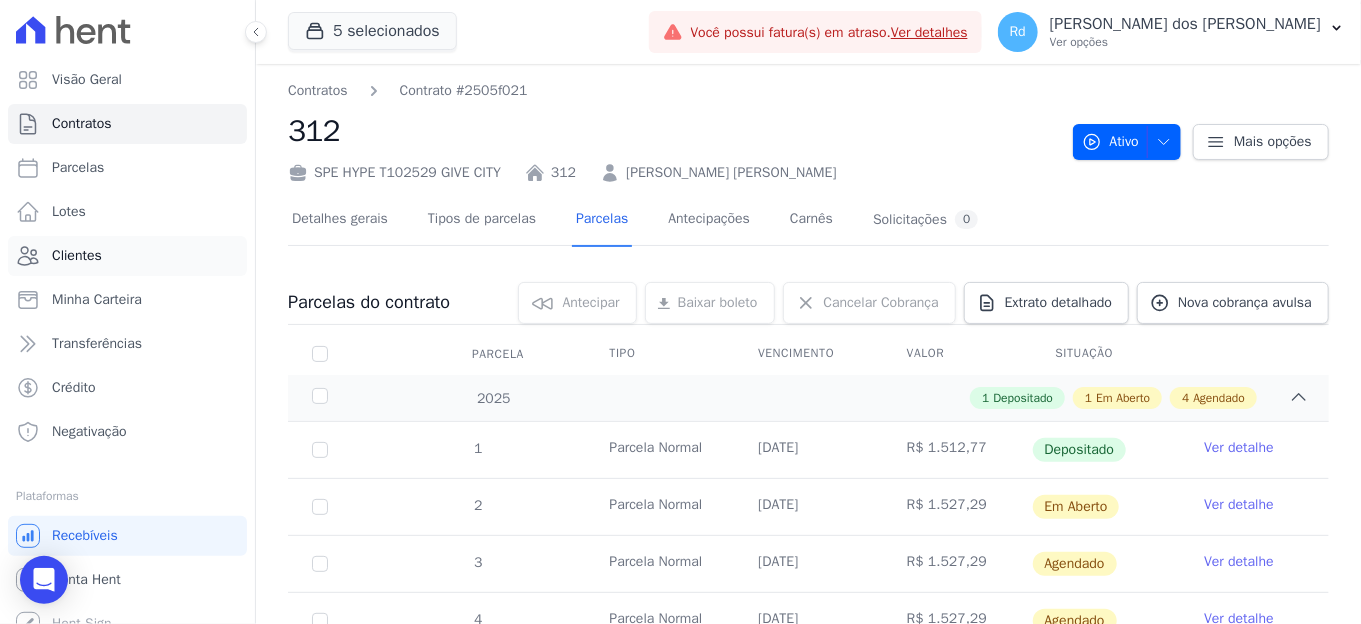 click on "Clientes" at bounding box center [77, 256] 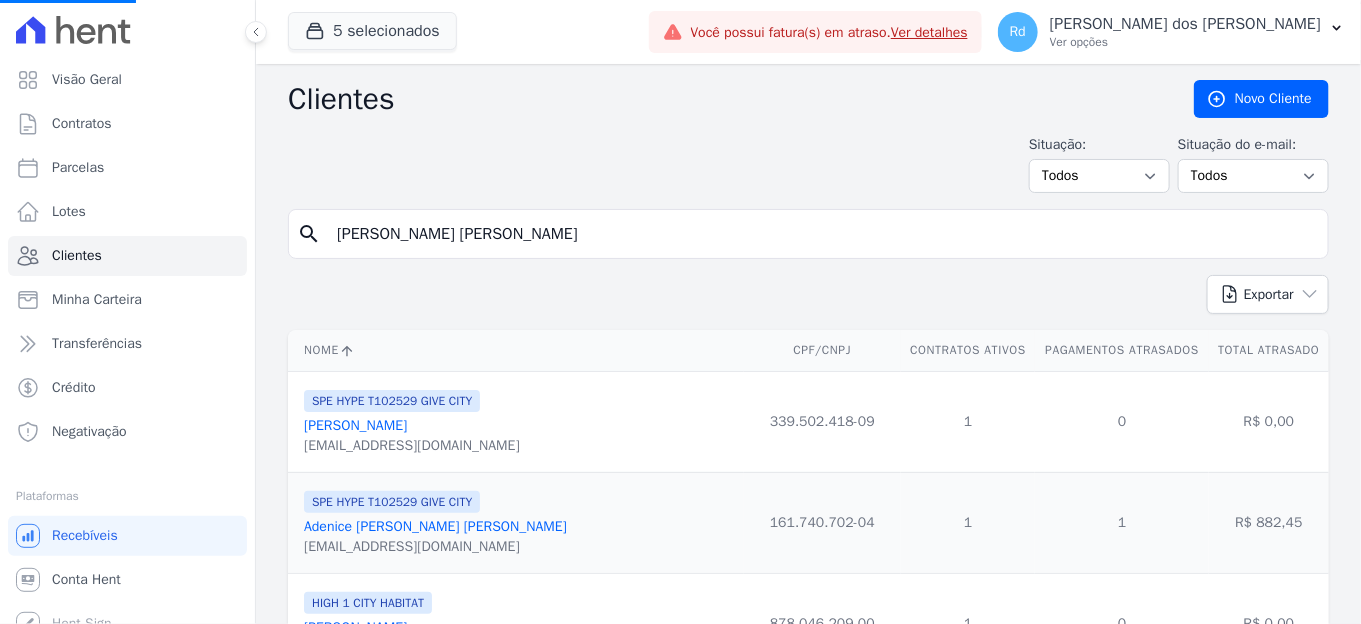 click on "[PERSON_NAME] [PERSON_NAME]" at bounding box center [822, 234] 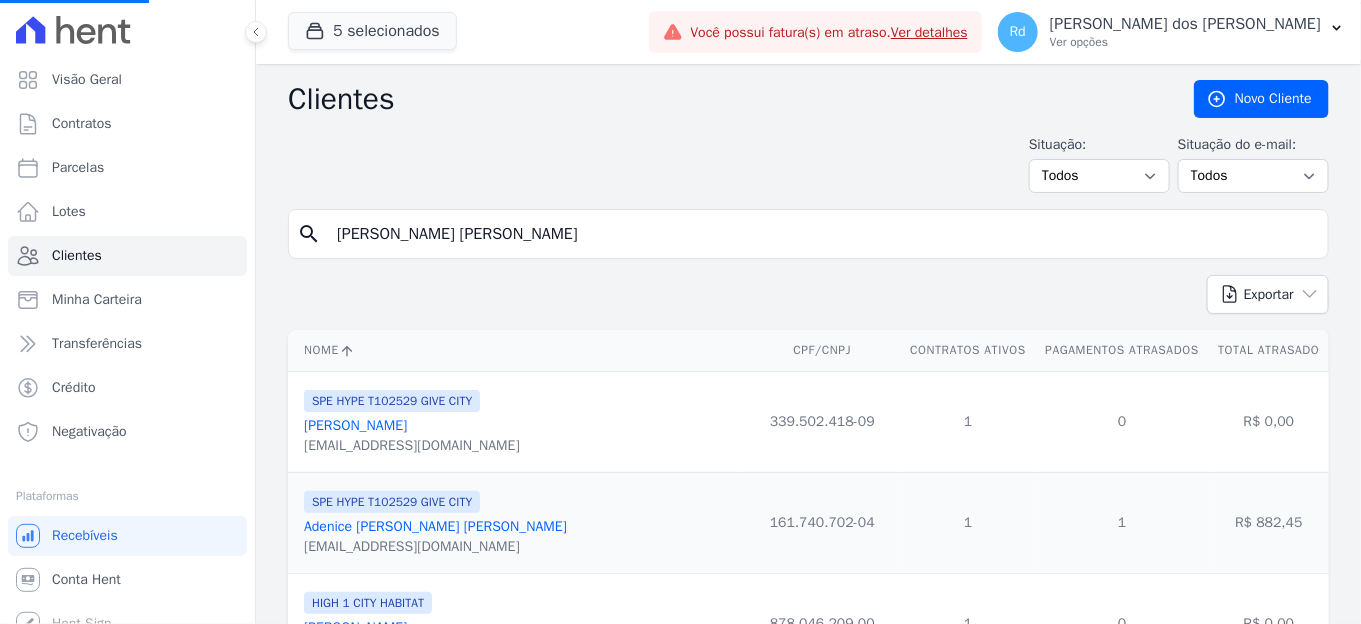 click on "[PERSON_NAME] [PERSON_NAME]" at bounding box center (822, 234) 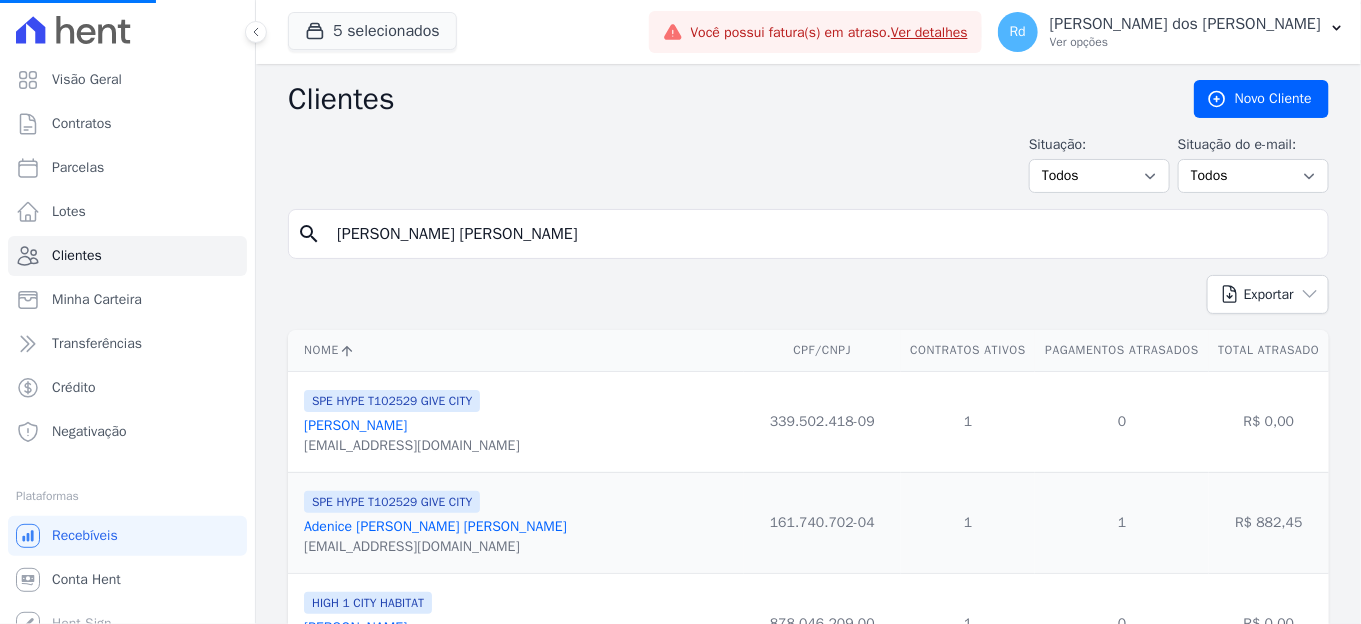click on "[PERSON_NAME] [PERSON_NAME]" at bounding box center (822, 234) 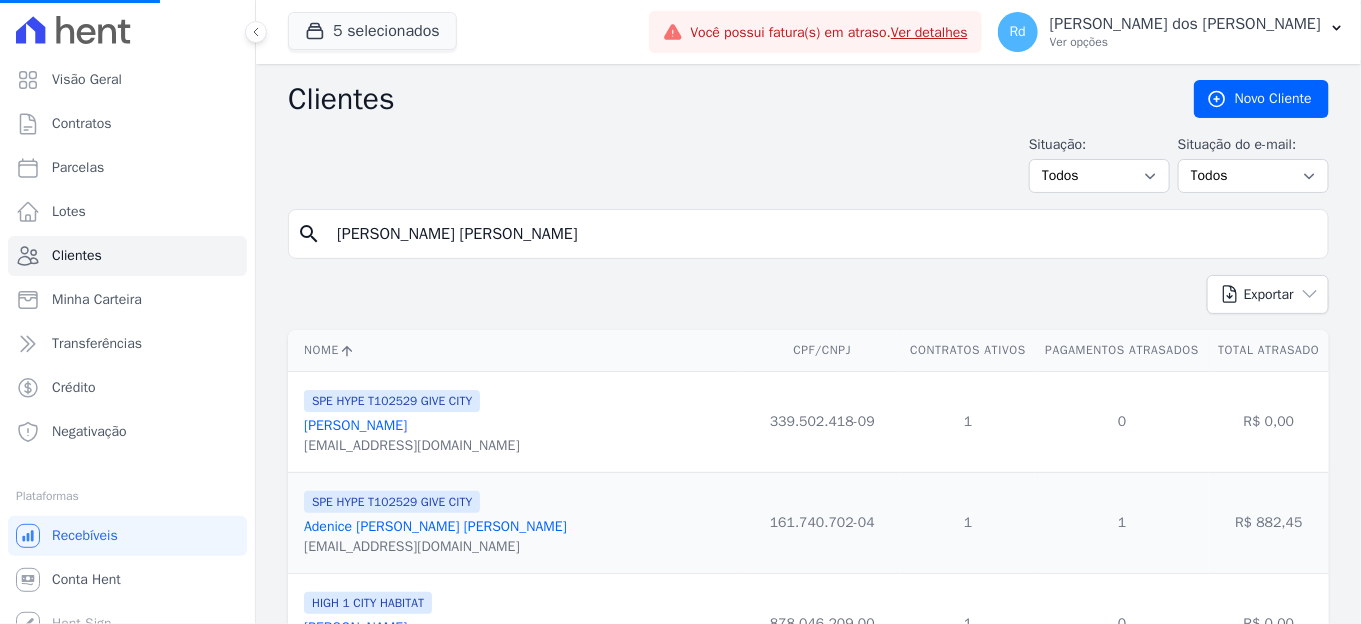 drag, startPoint x: 648, startPoint y: 234, endPoint x: 327, endPoint y: 258, distance: 321.89594 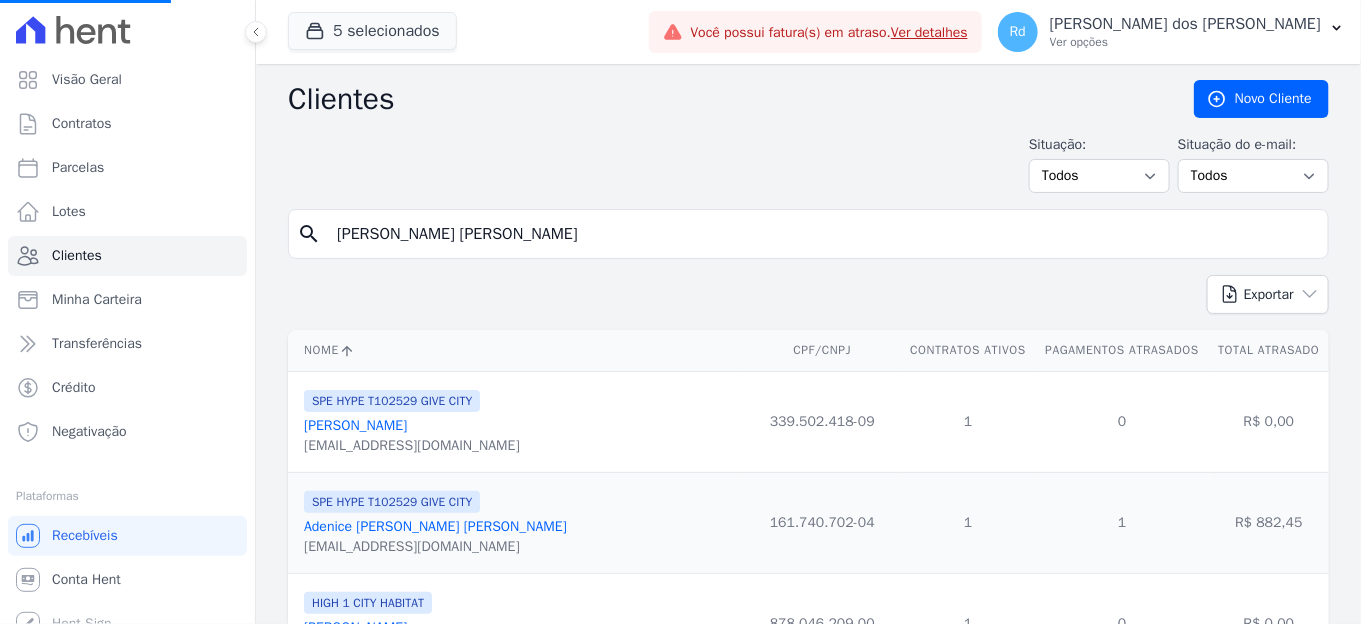 paste on "* Nome do Cliente [PERSON_NAME]" 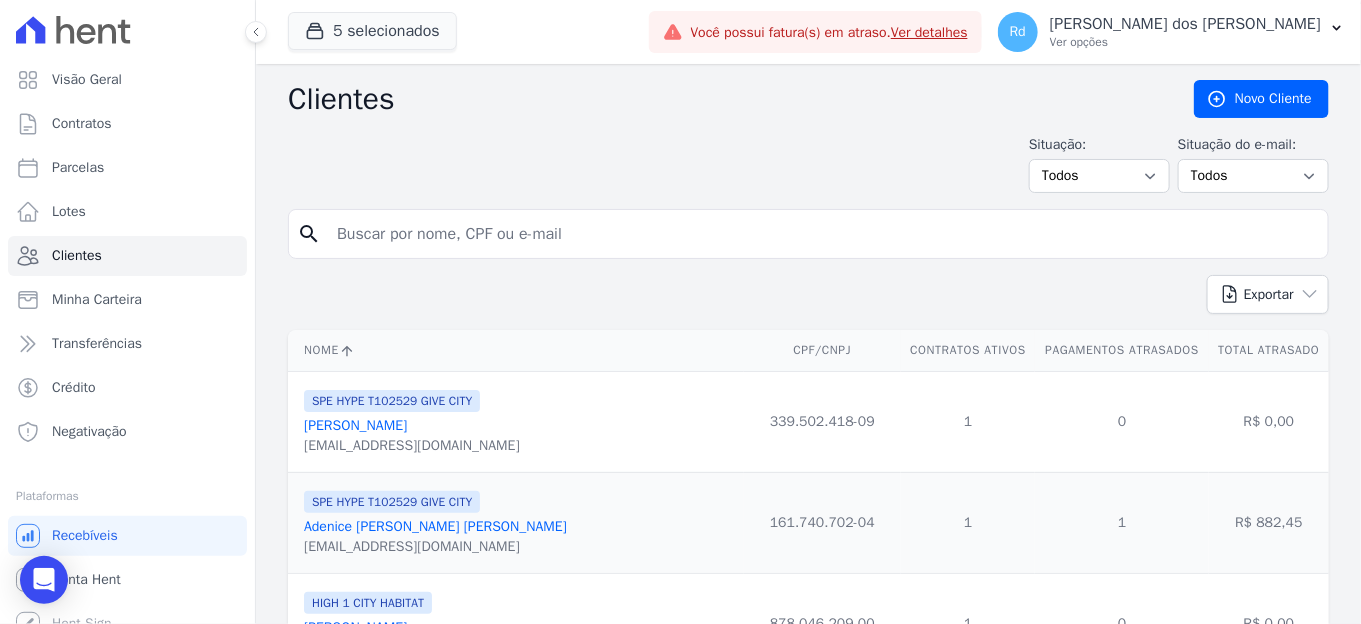 click at bounding box center [822, 234] 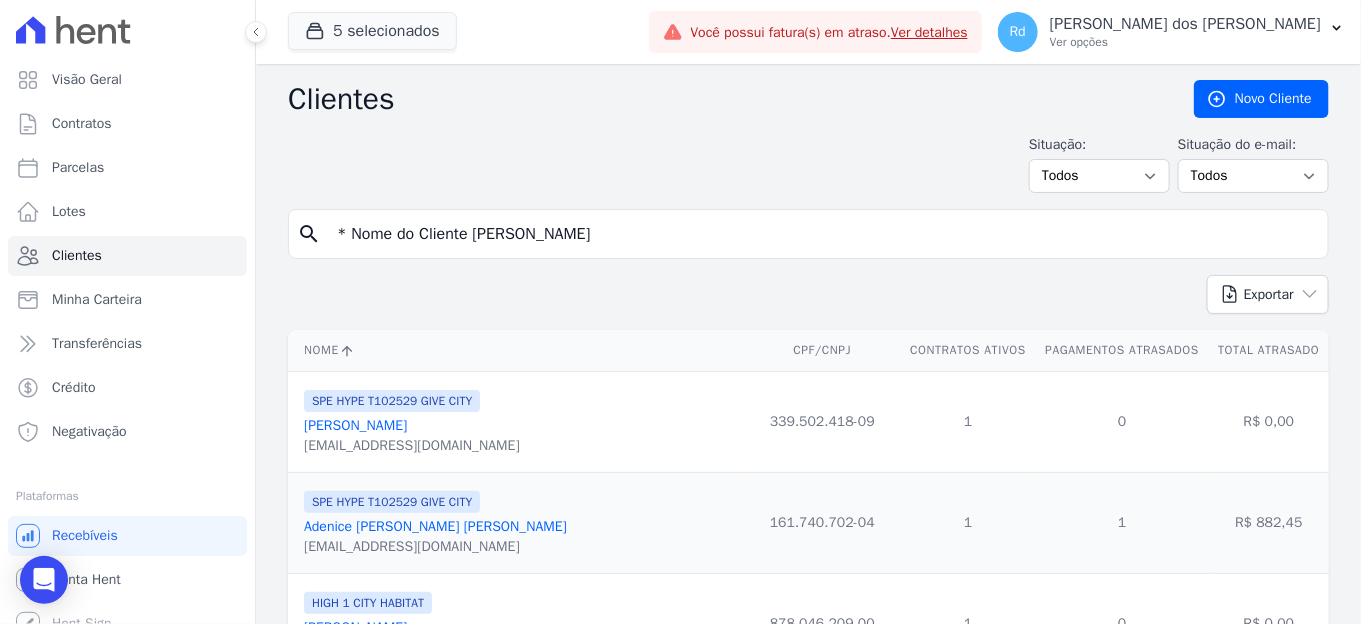 drag, startPoint x: 470, startPoint y: 234, endPoint x: 310, endPoint y: 224, distance: 160.3122 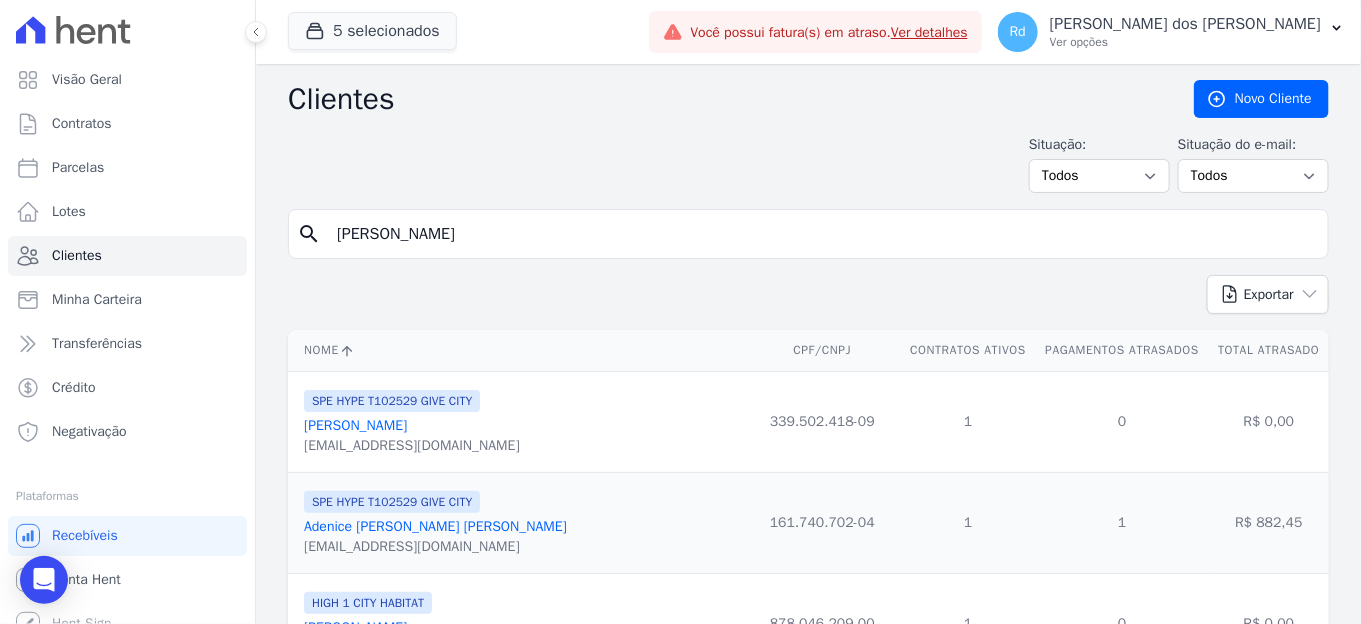 click on "[PERSON_NAME]" at bounding box center [822, 234] 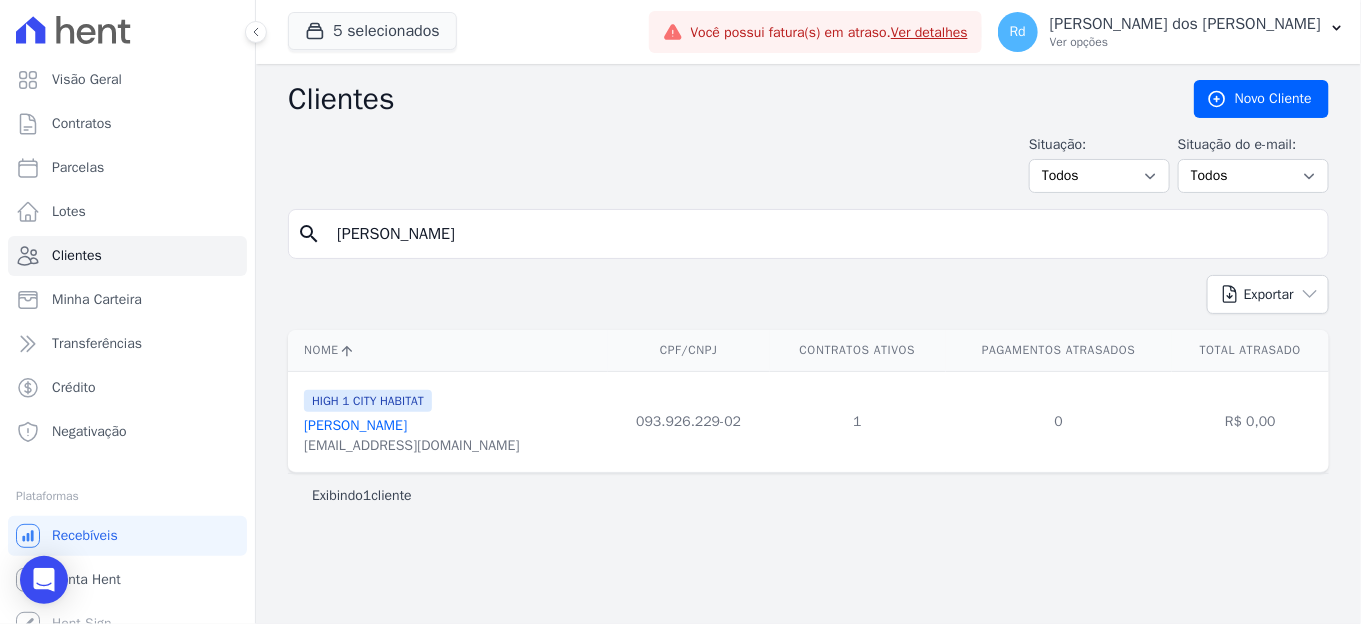 click on "[PERSON_NAME]" at bounding box center [355, 425] 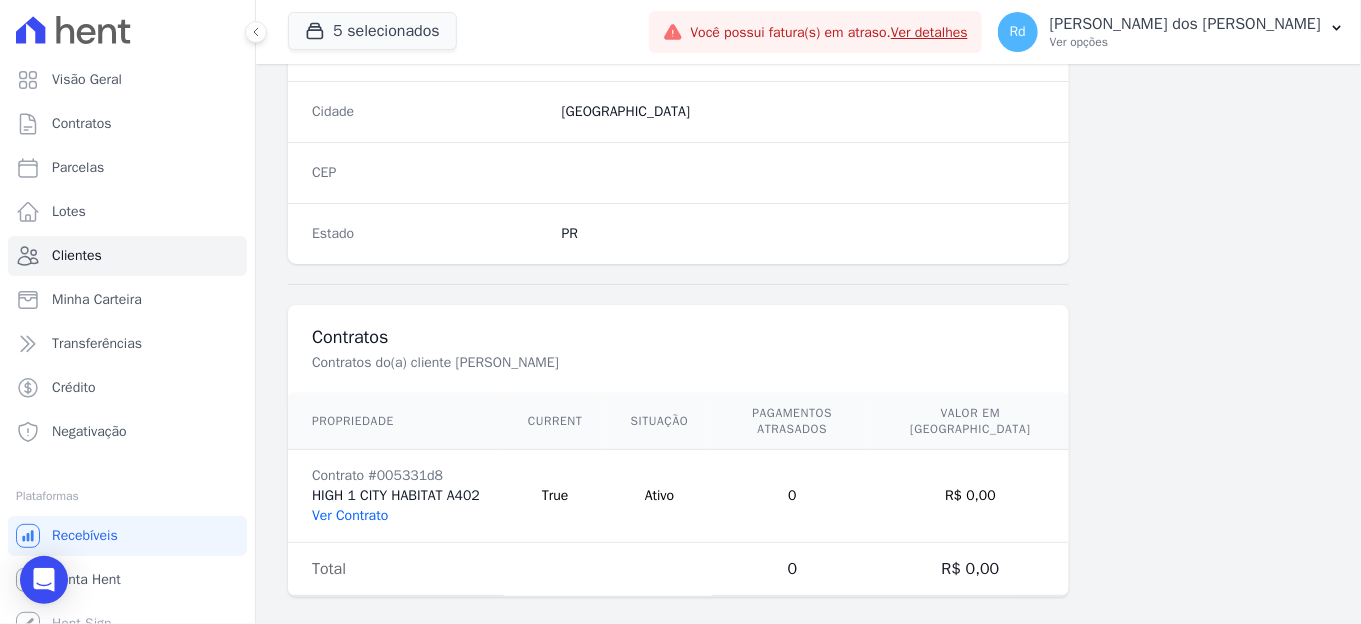 scroll, scrollTop: 1254, scrollLeft: 0, axis: vertical 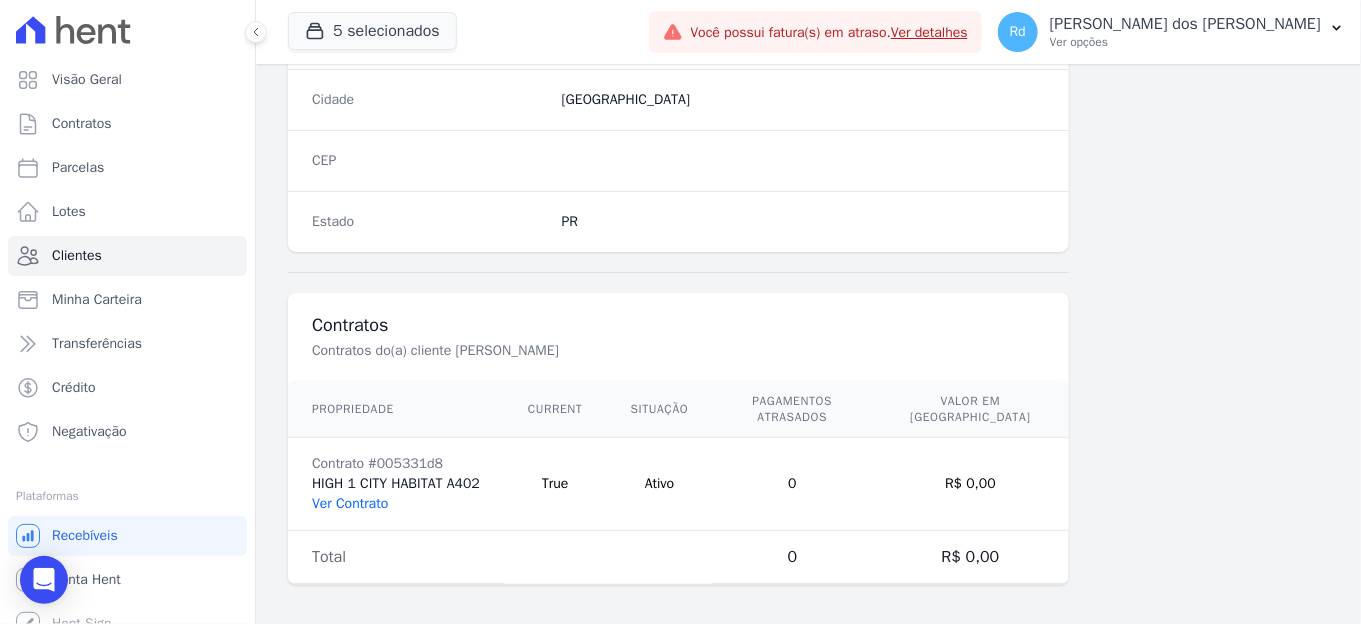 click on "Ver Contrato" at bounding box center (350, 503) 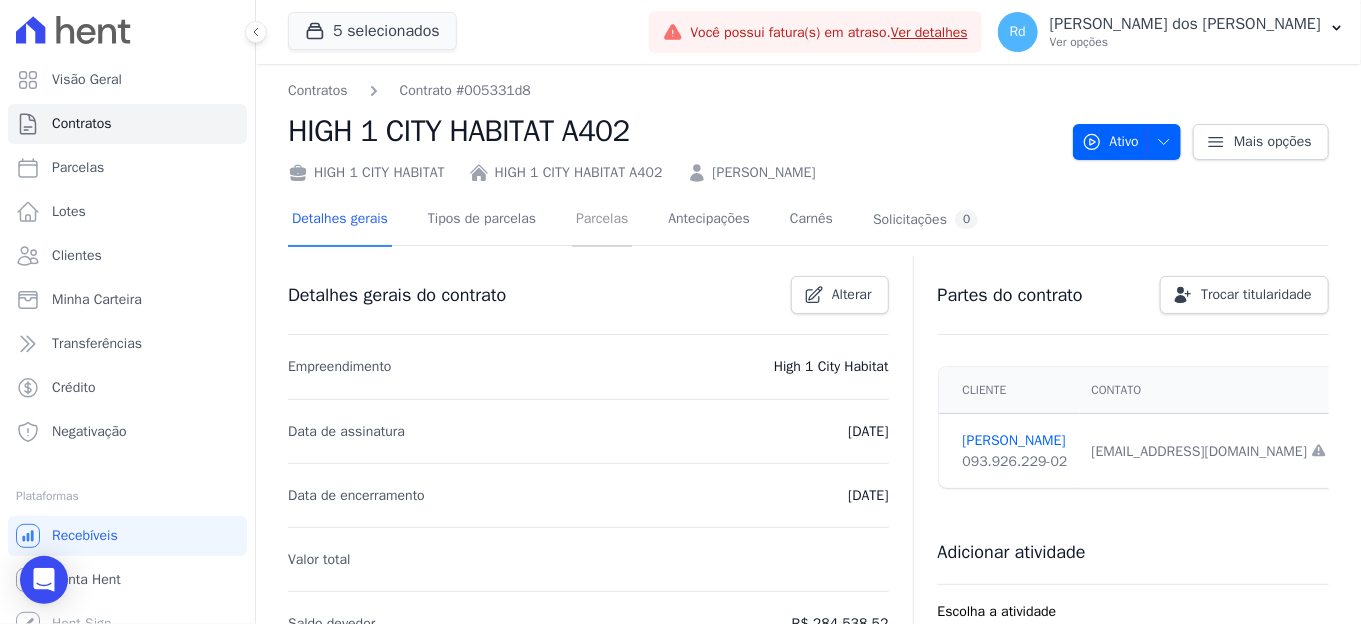 click on "Parcelas" at bounding box center (602, 220) 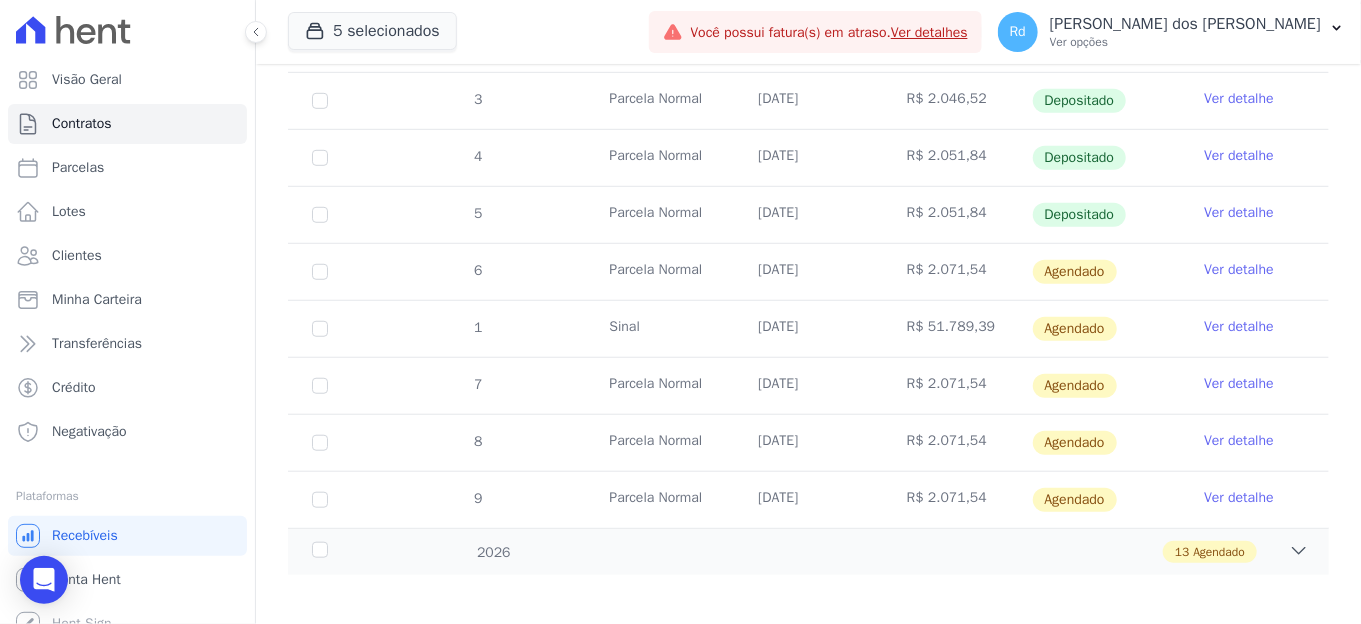scroll, scrollTop: 468, scrollLeft: 0, axis: vertical 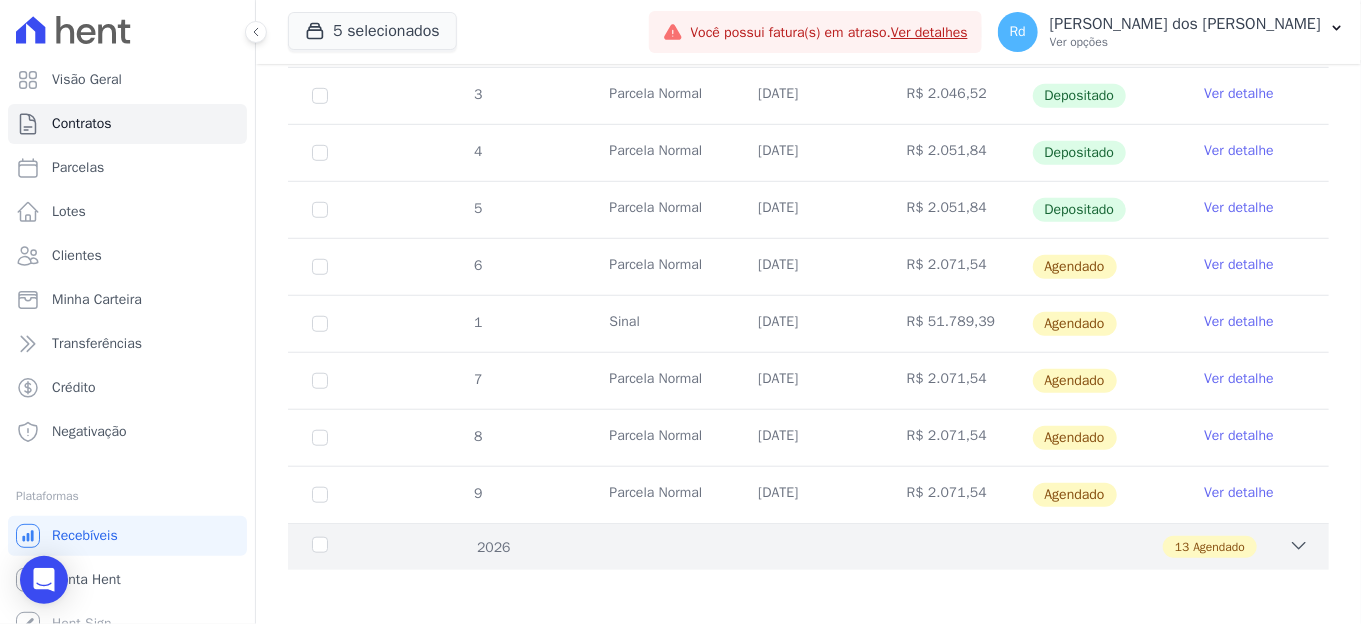 click on "13
Agendado" at bounding box center [859, 547] 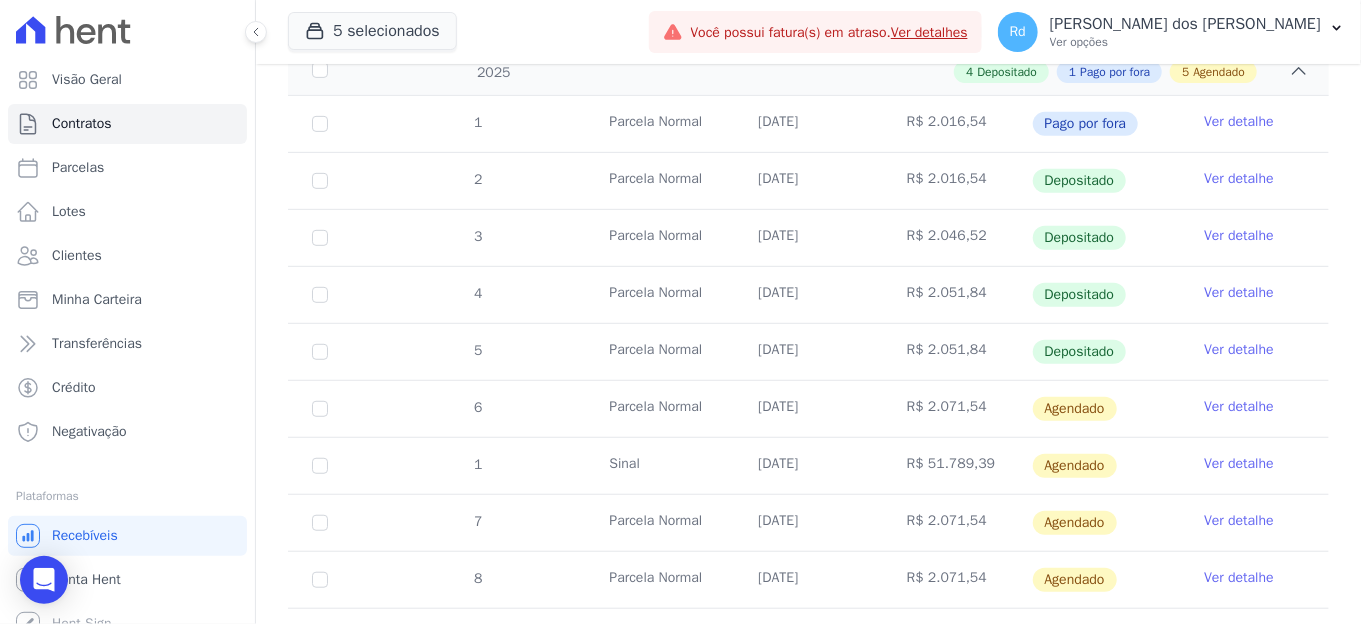 scroll, scrollTop: 0, scrollLeft: 0, axis: both 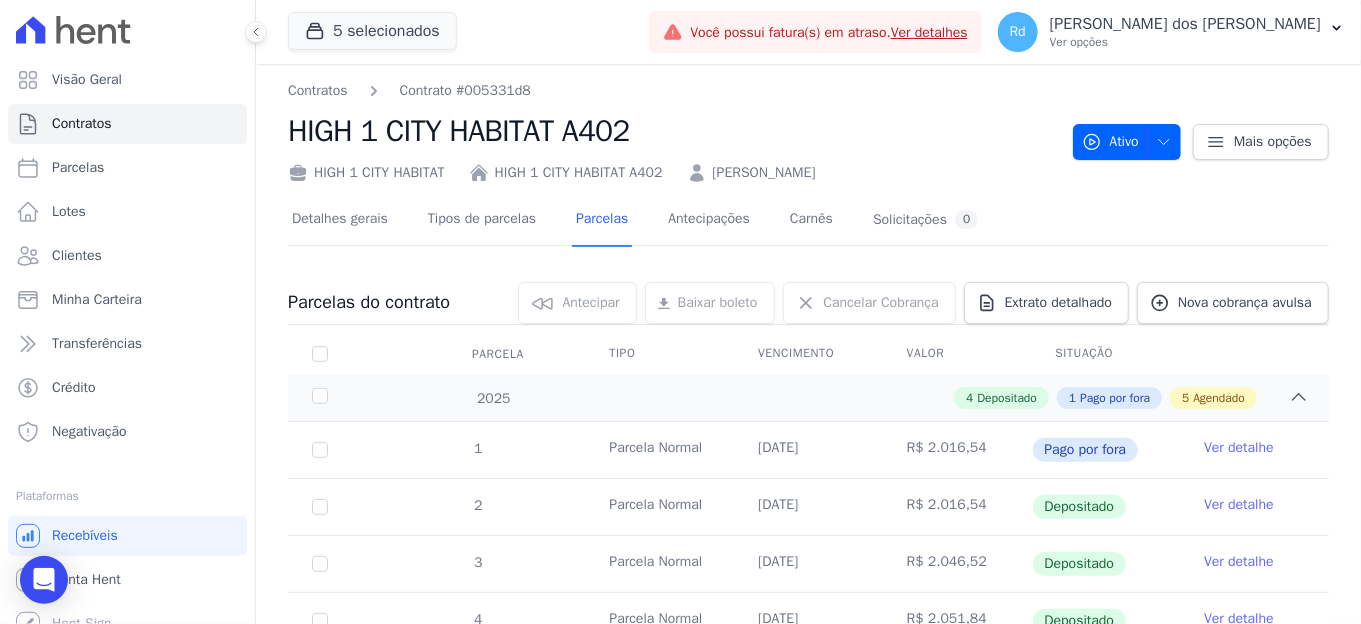 drag, startPoint x: 867, startPoint y: 169, endPoint x: 712, endPoint y: 162, distance: 155.15799 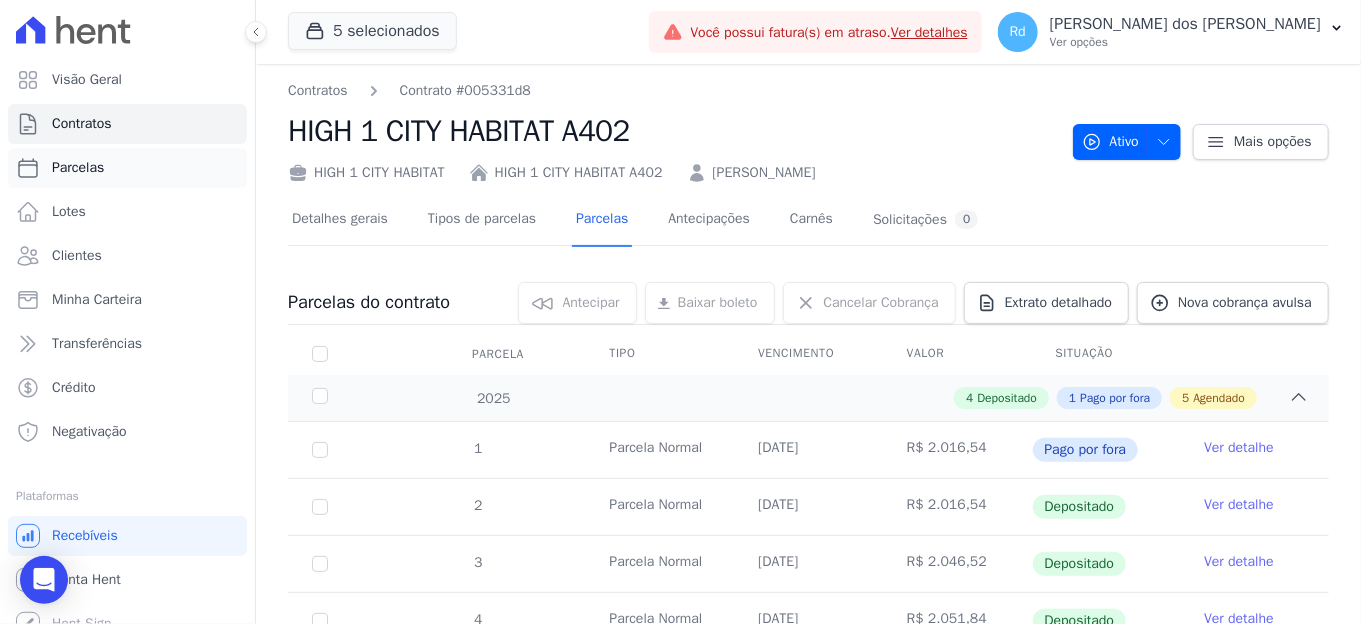 copy on "[PERSON_NAME]" 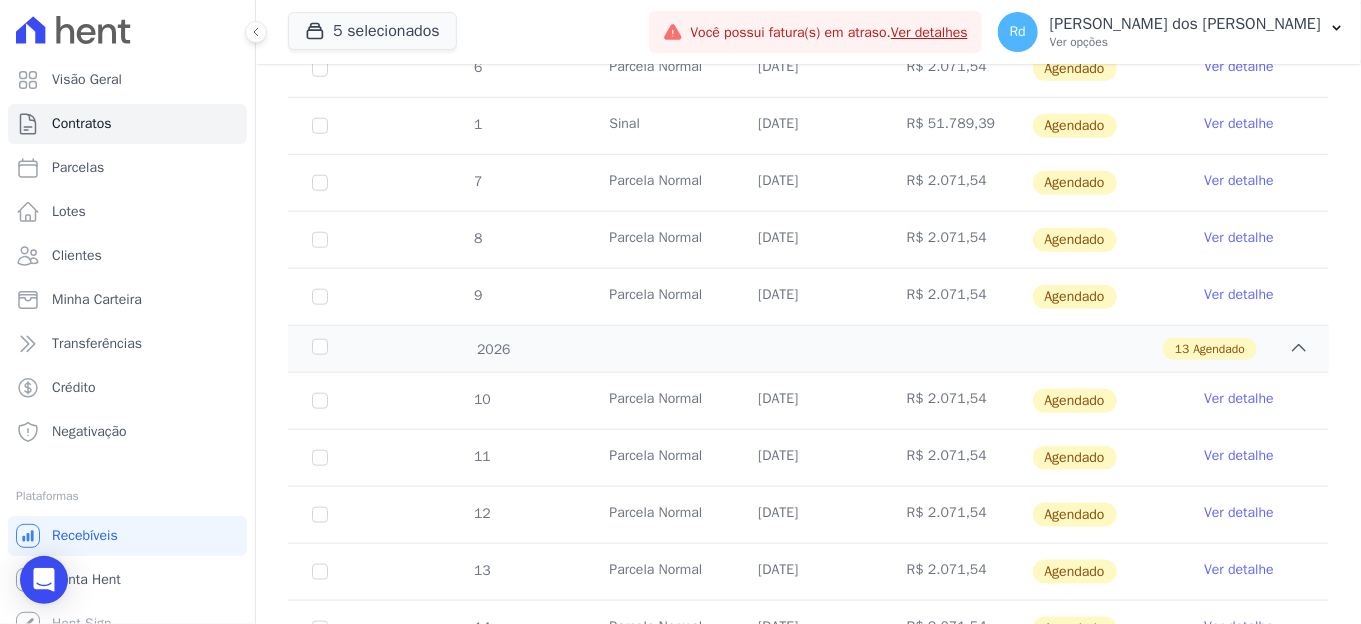 scroll, scrollTop: 1205, scrollLeft: 0, axis: vertical 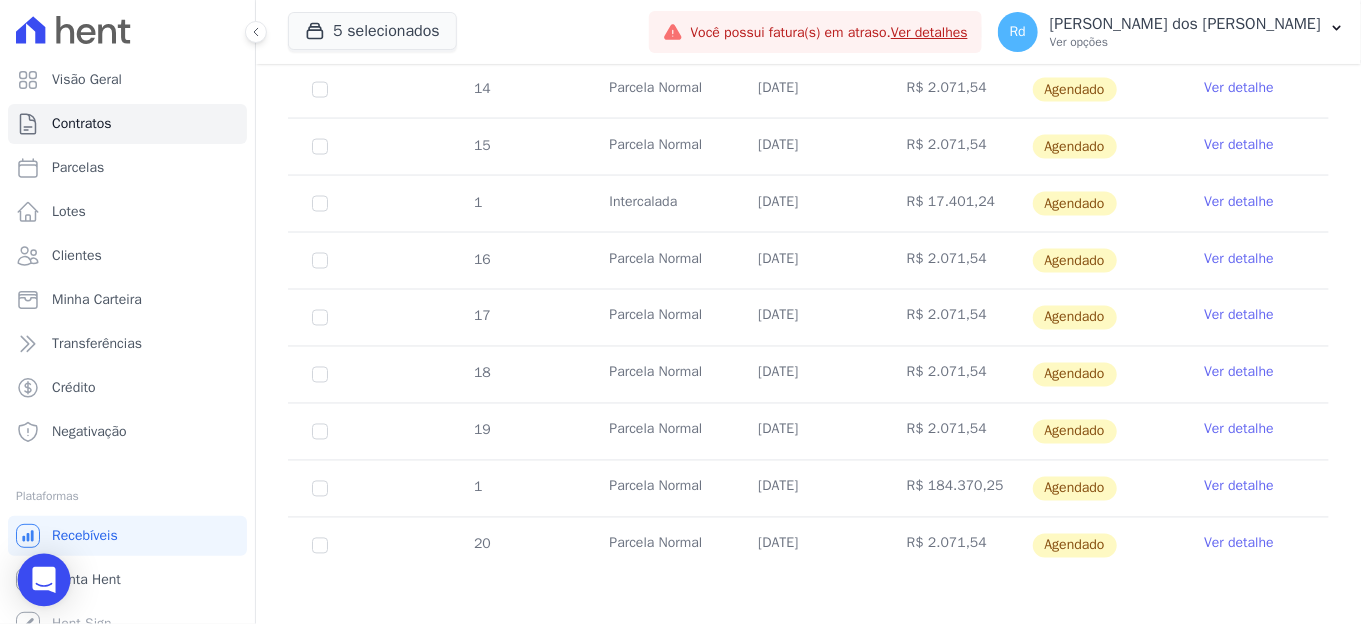 click 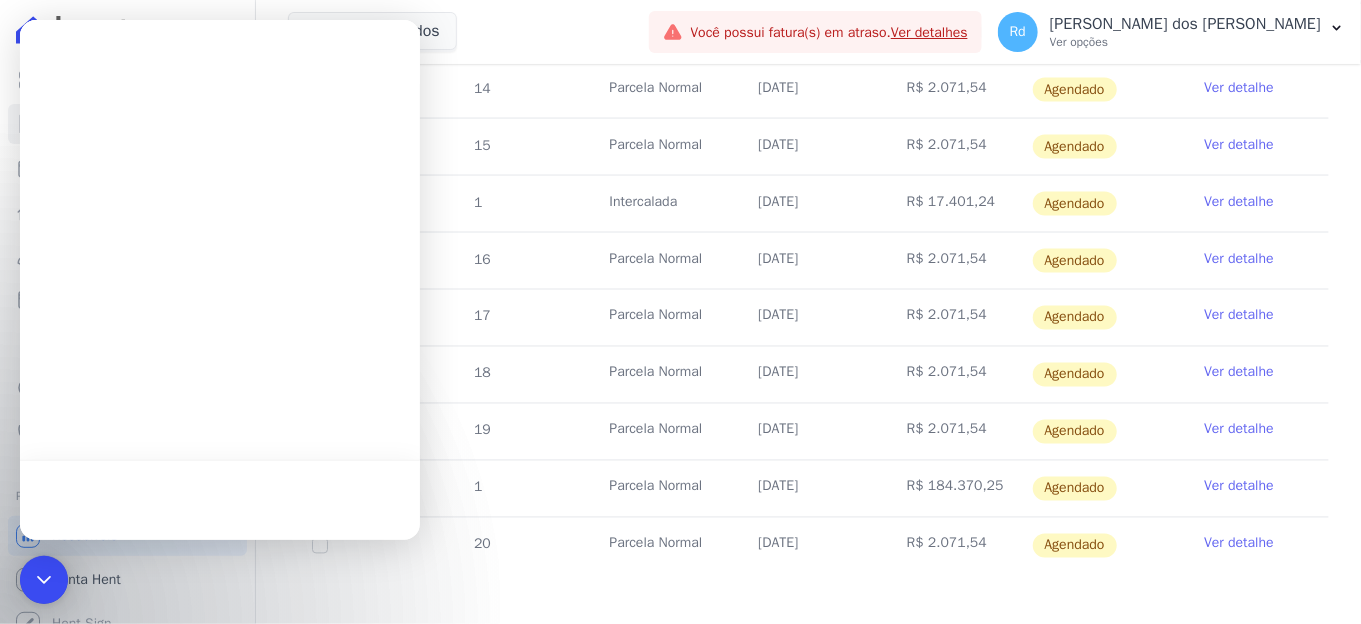 scroll, scrollTop: 0, scrollLeft: 0, axis: both 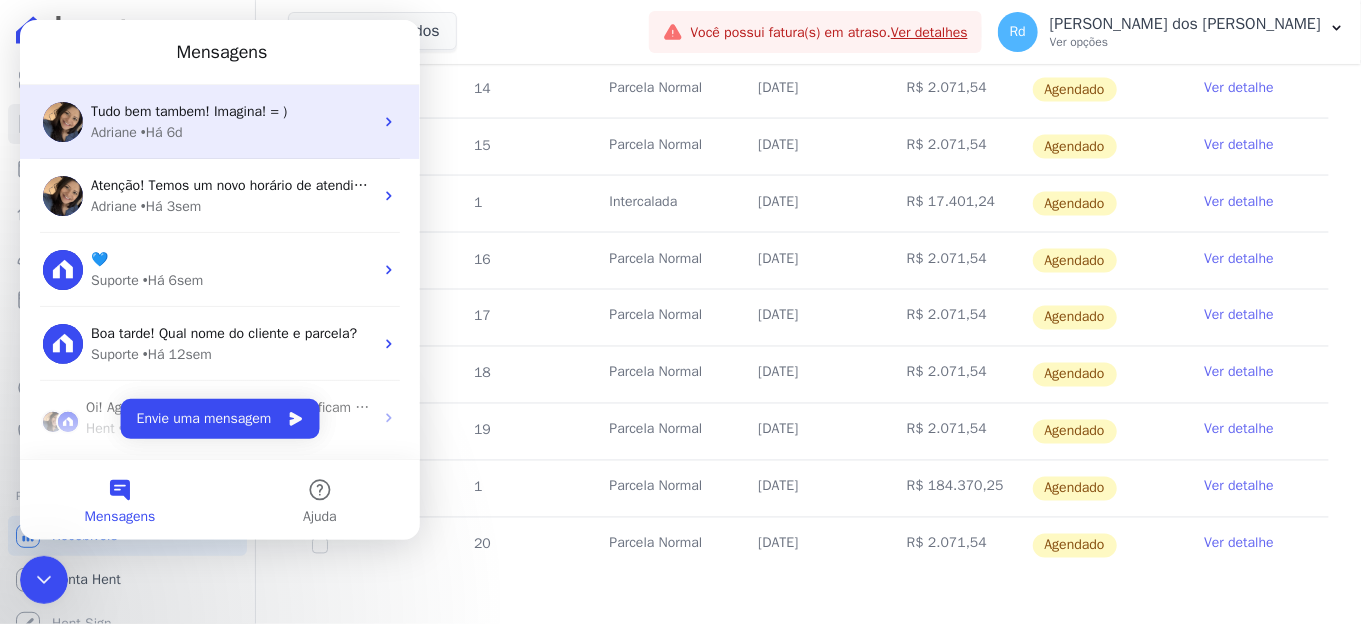 click on "[PERSON_NAME] •  Há 6d" at bounding box center [232, 132] 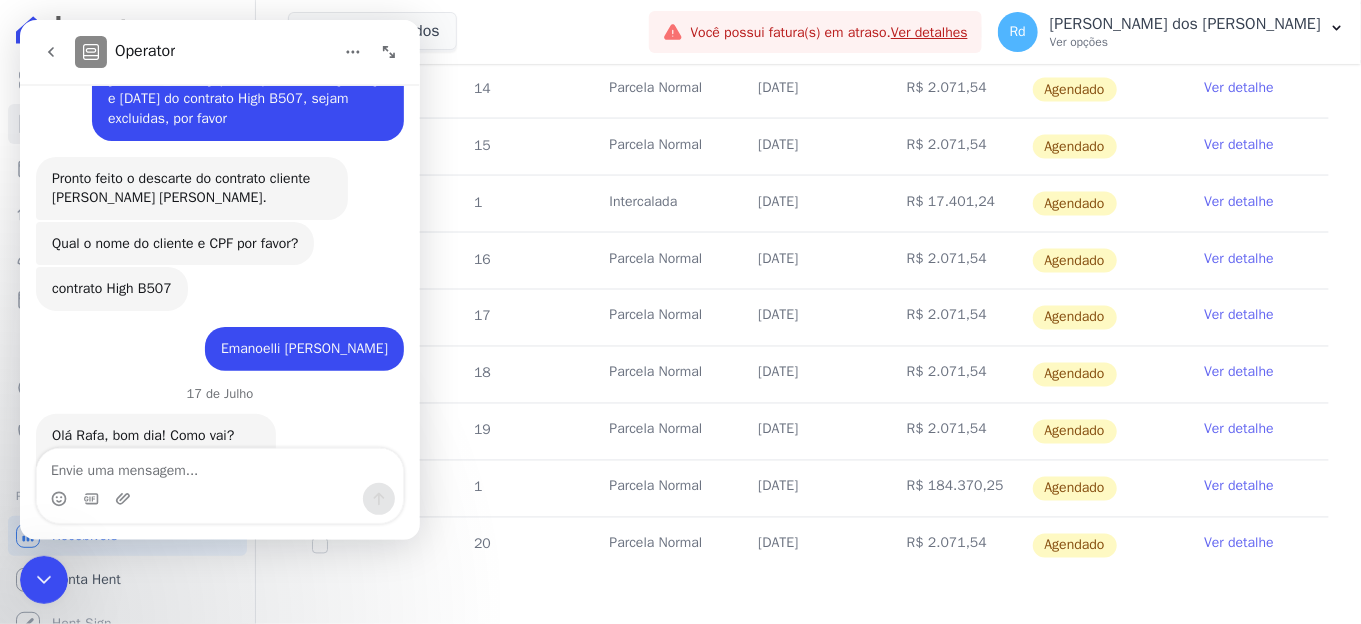 click at bounding box center [220, 466] 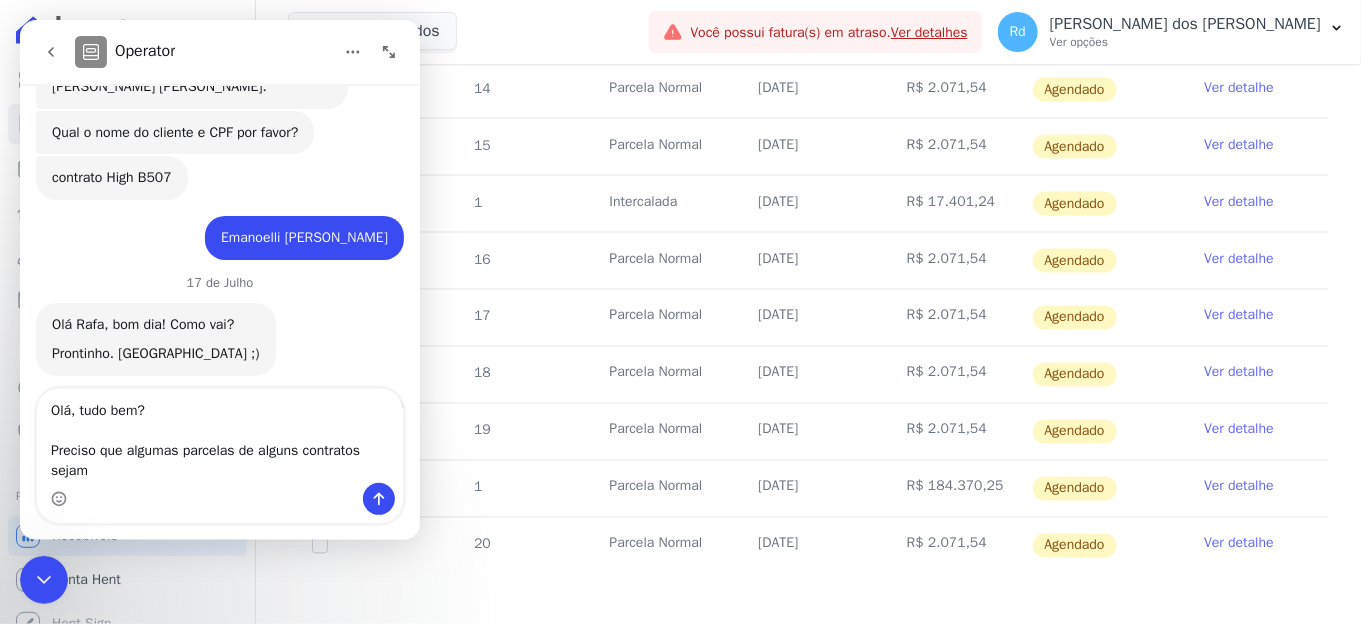 scroll, scrollTop: 22122, scrollLeft: 0, axis: vertical 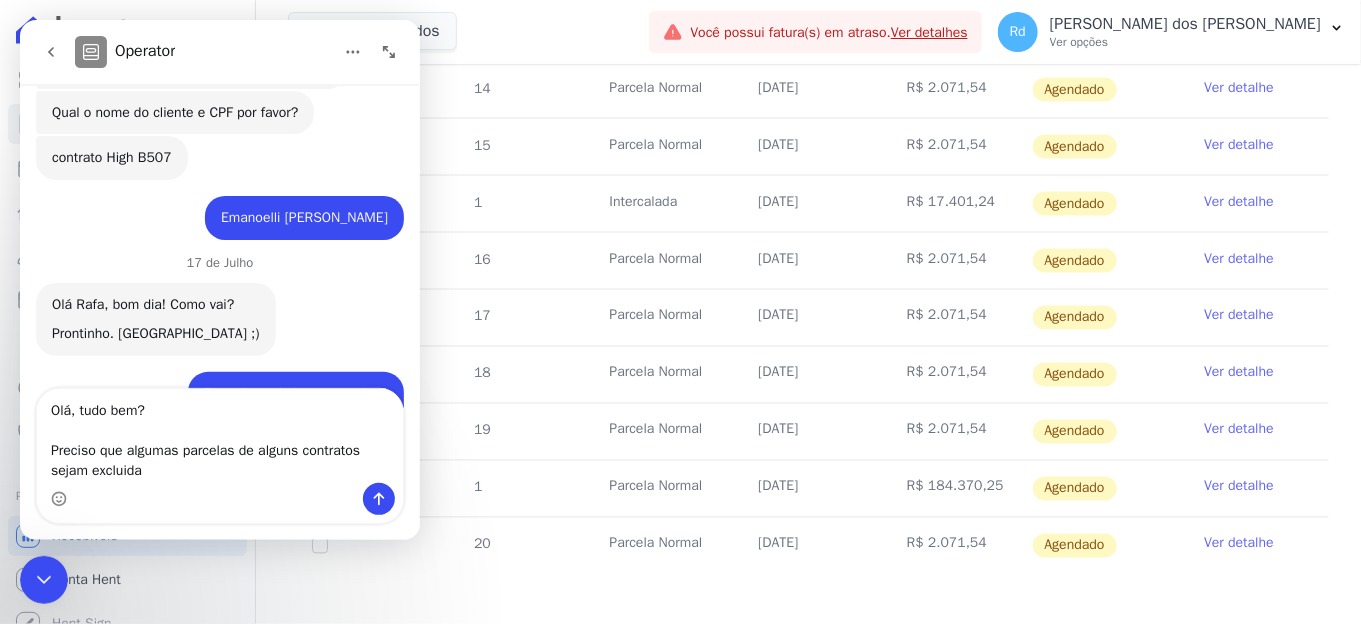type on "Olá, tudo bem?
Preciso que algumas parcelas de alguns contratos sejam excluidas" 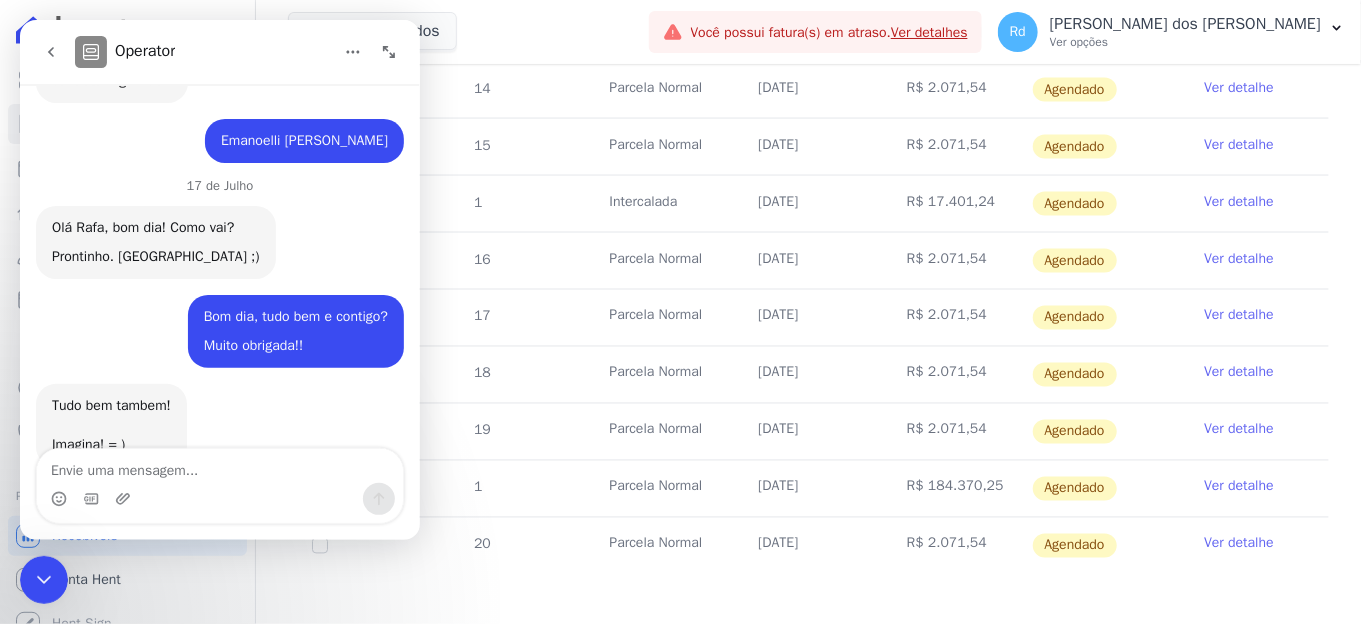 scroll, scrollTop: 22327, scrollLeft: 0, axis: vertical 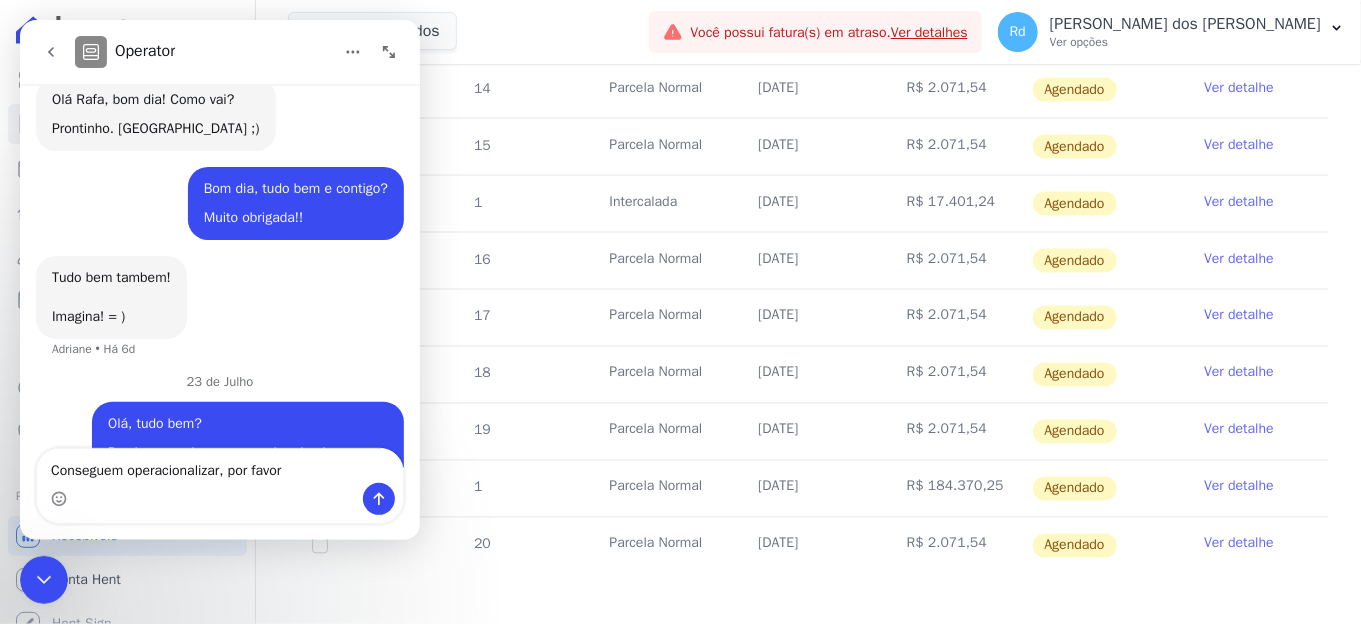 type on "Conseguem operacionalizar, por favor?" 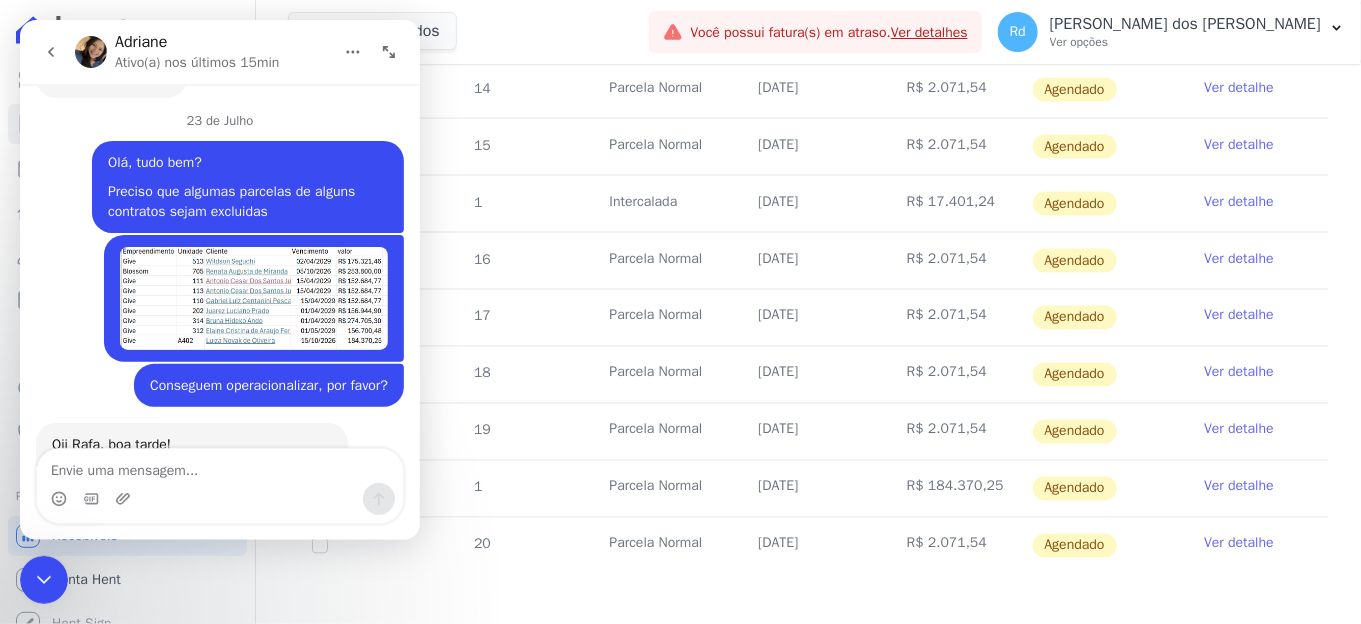 scroll, scrollTop: 22491, scrollLeft: 0, axis: vertical 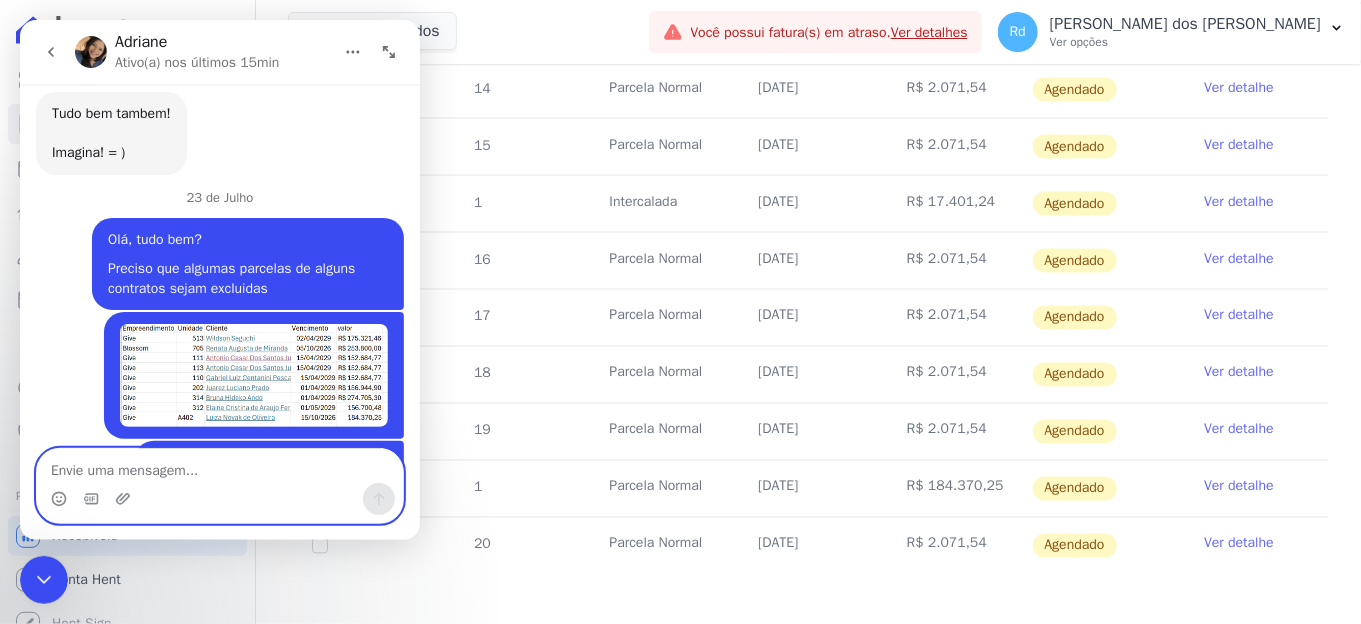 click at bounding box center (220, 466) 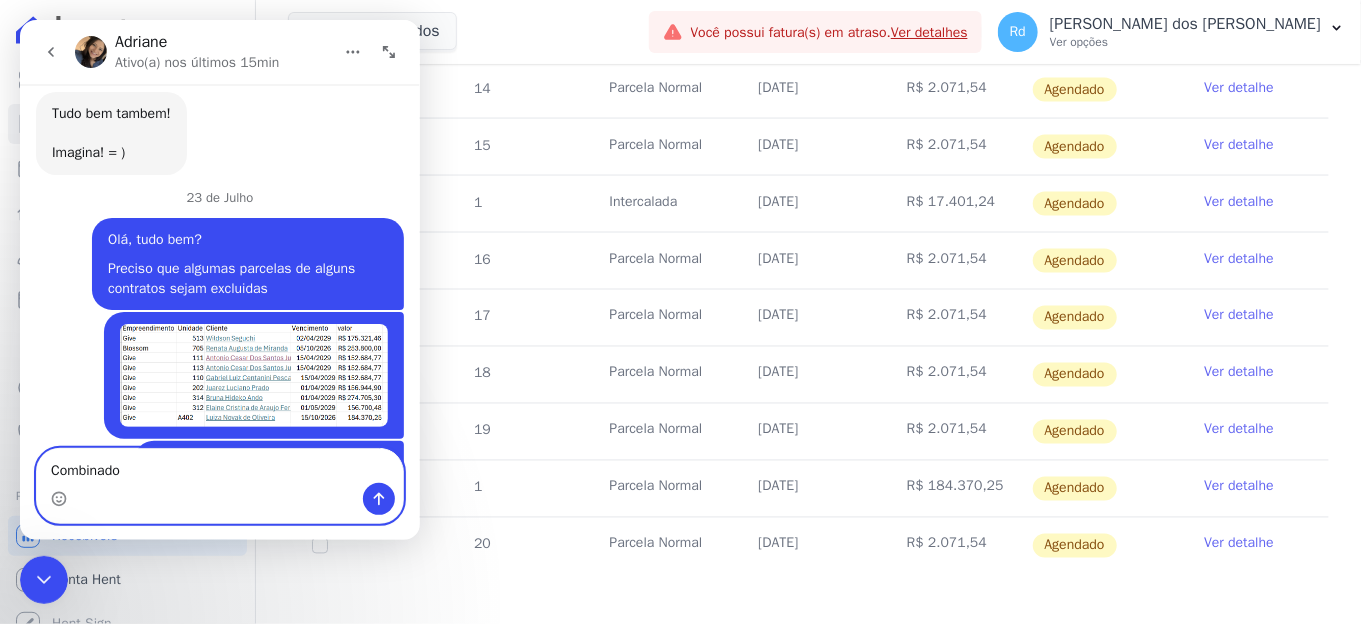 type on "Combinado!" 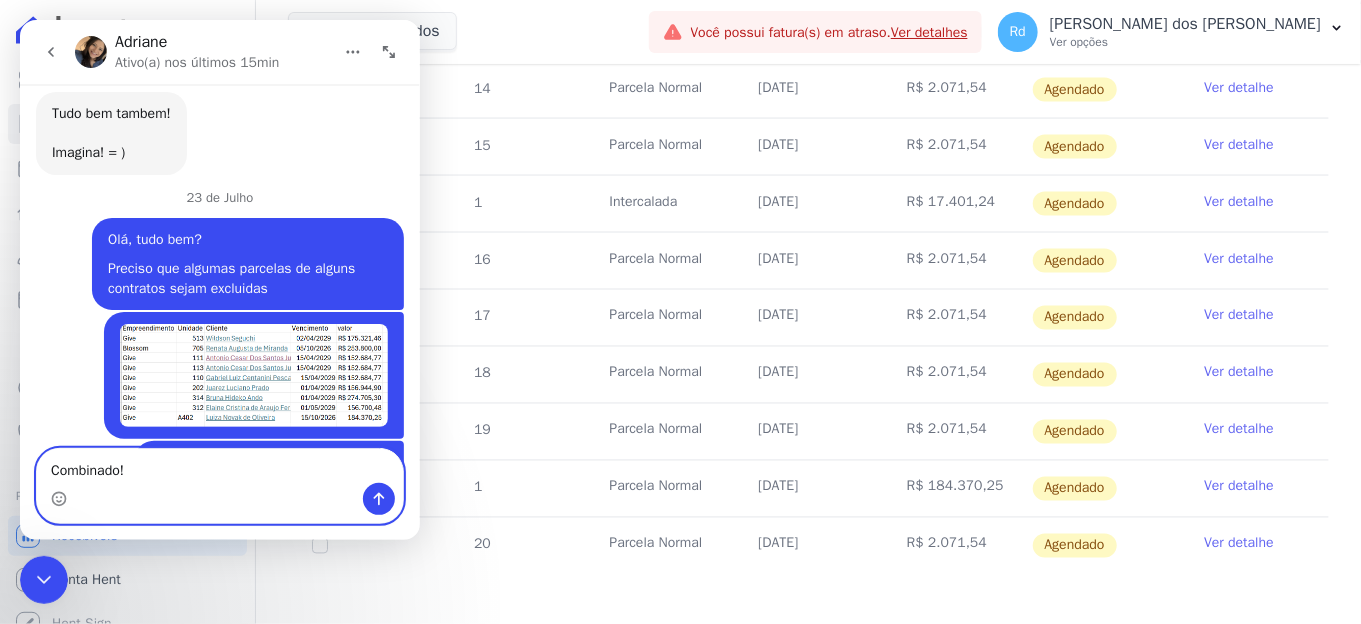 type 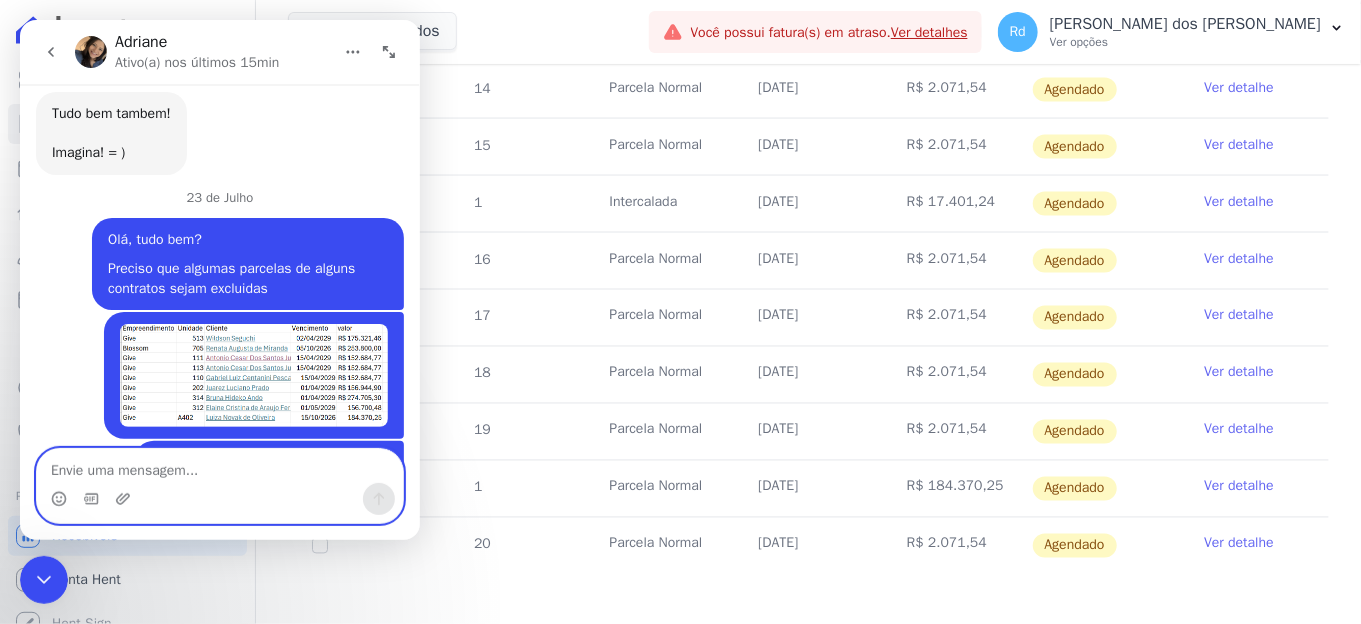 scroll, scrollTop: 22551, scrollLeft: 0, axis: vertical 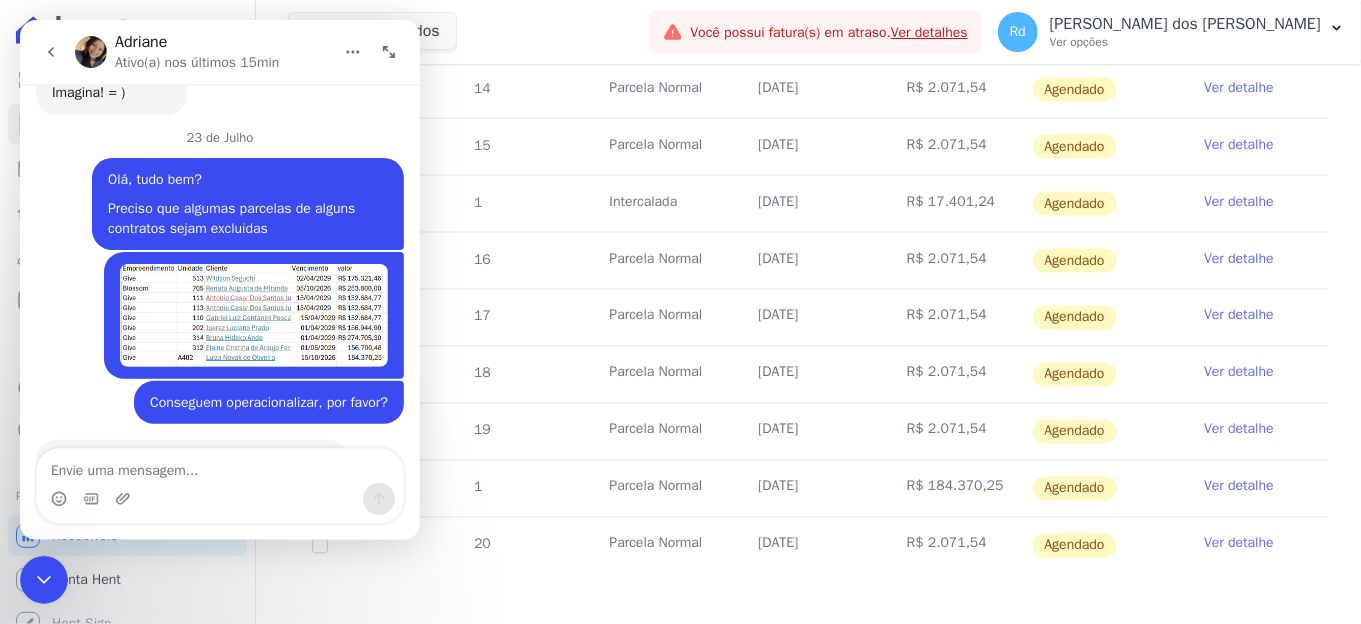 click 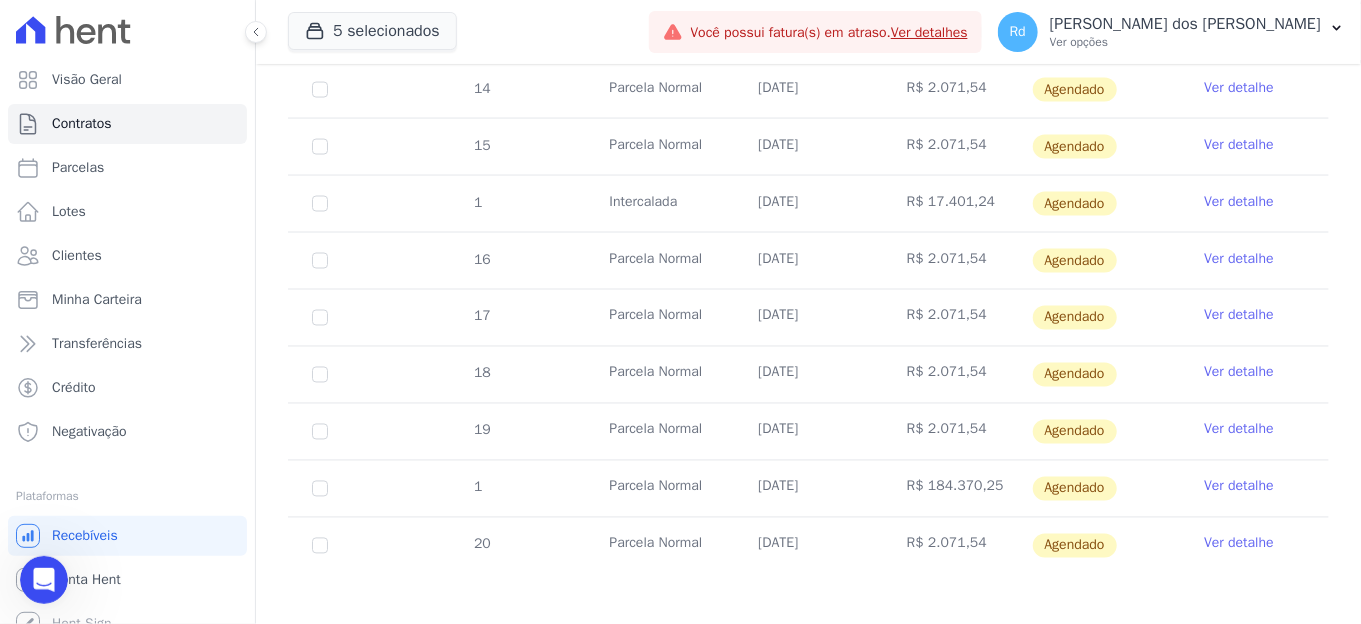 scroll, scrollTop: 0, scrollLeft: 0, axis: both 